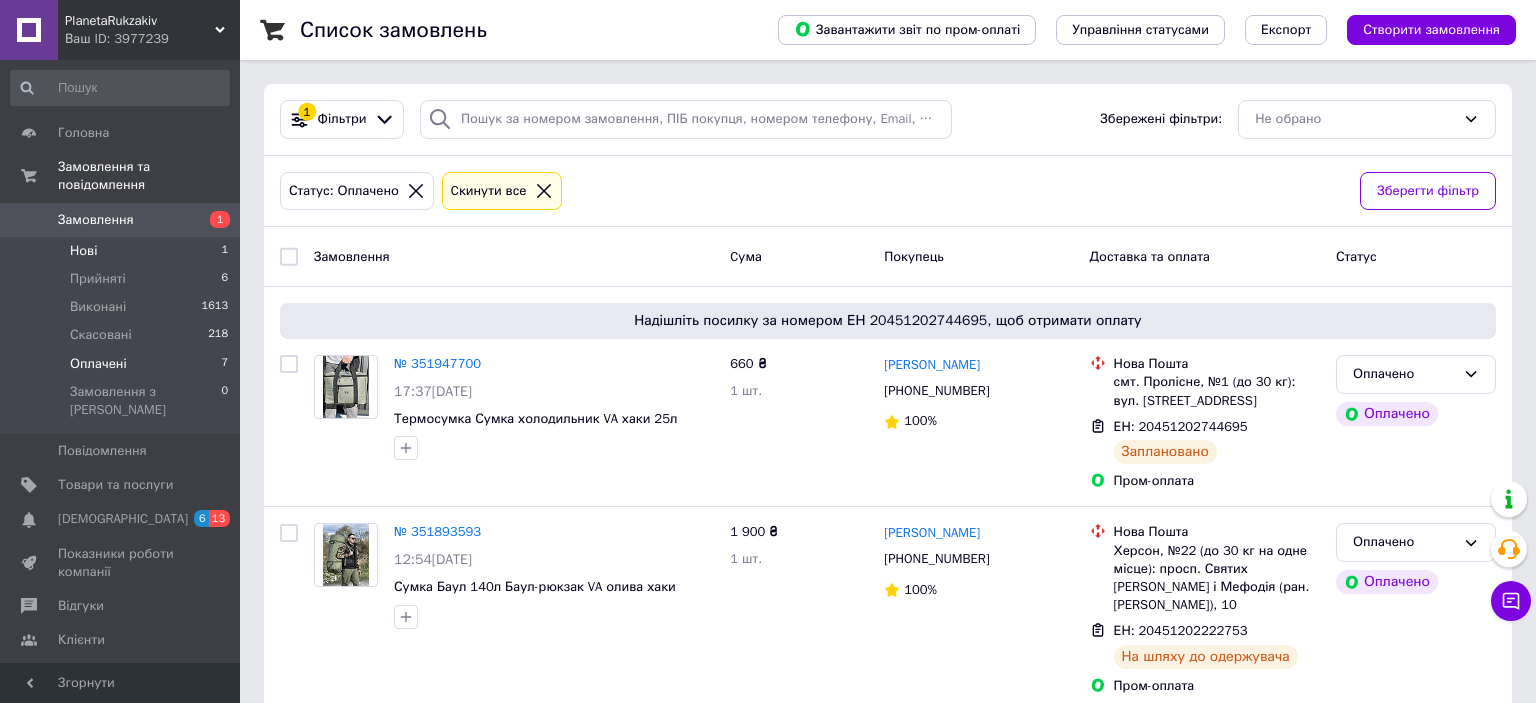 scroll, scrollTop: 0, scrollLeft: 0, axis: both 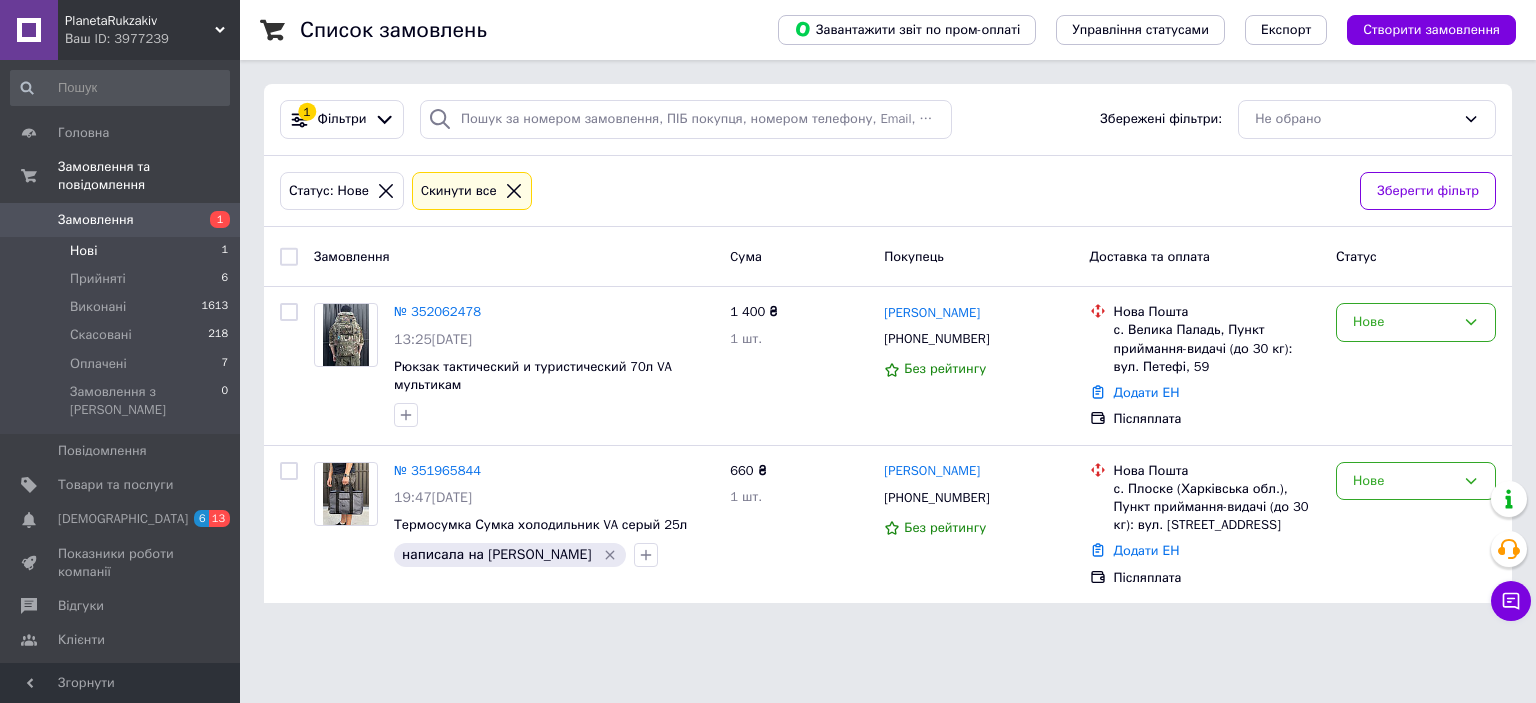 click on "Нові 1" at bounding box center [120, 251] 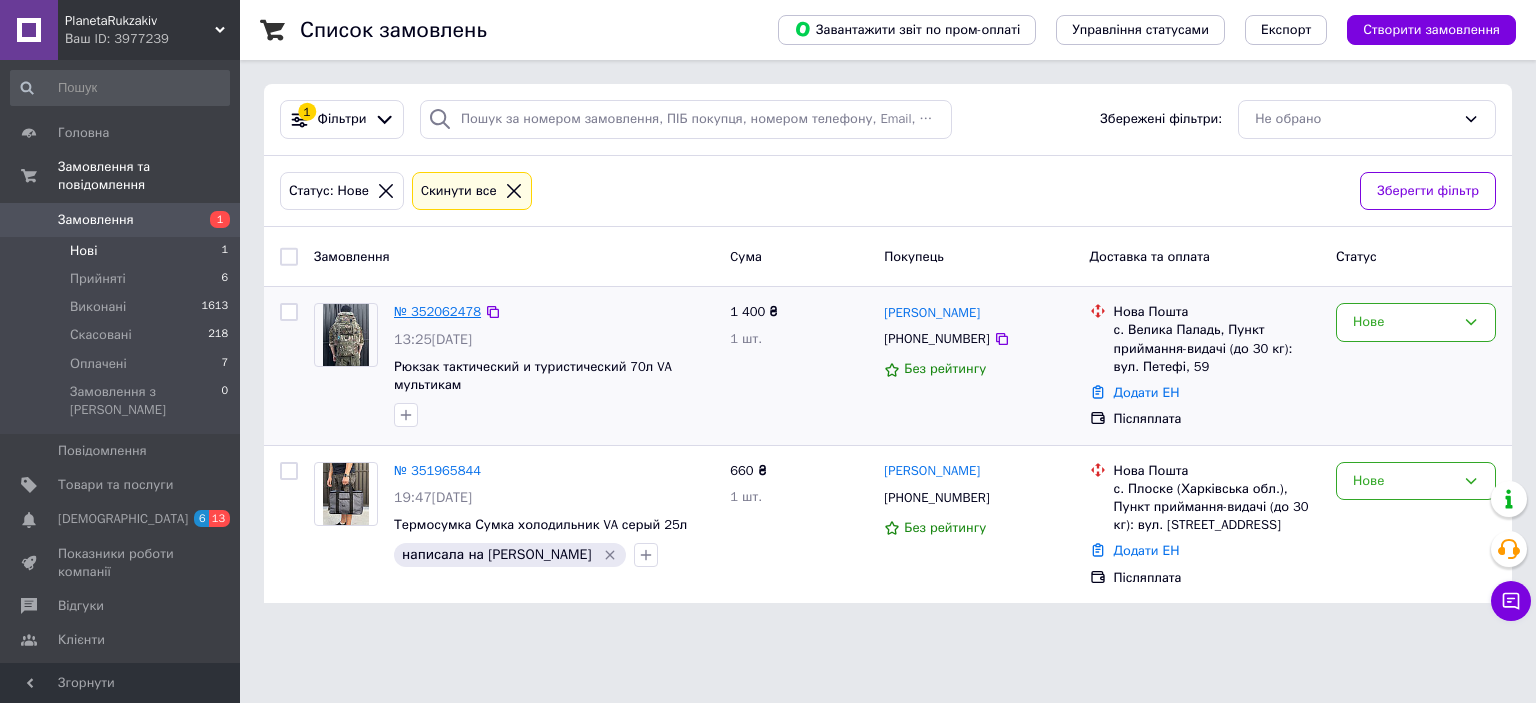click on "№ 352062478" at bounding box center [437, 311] 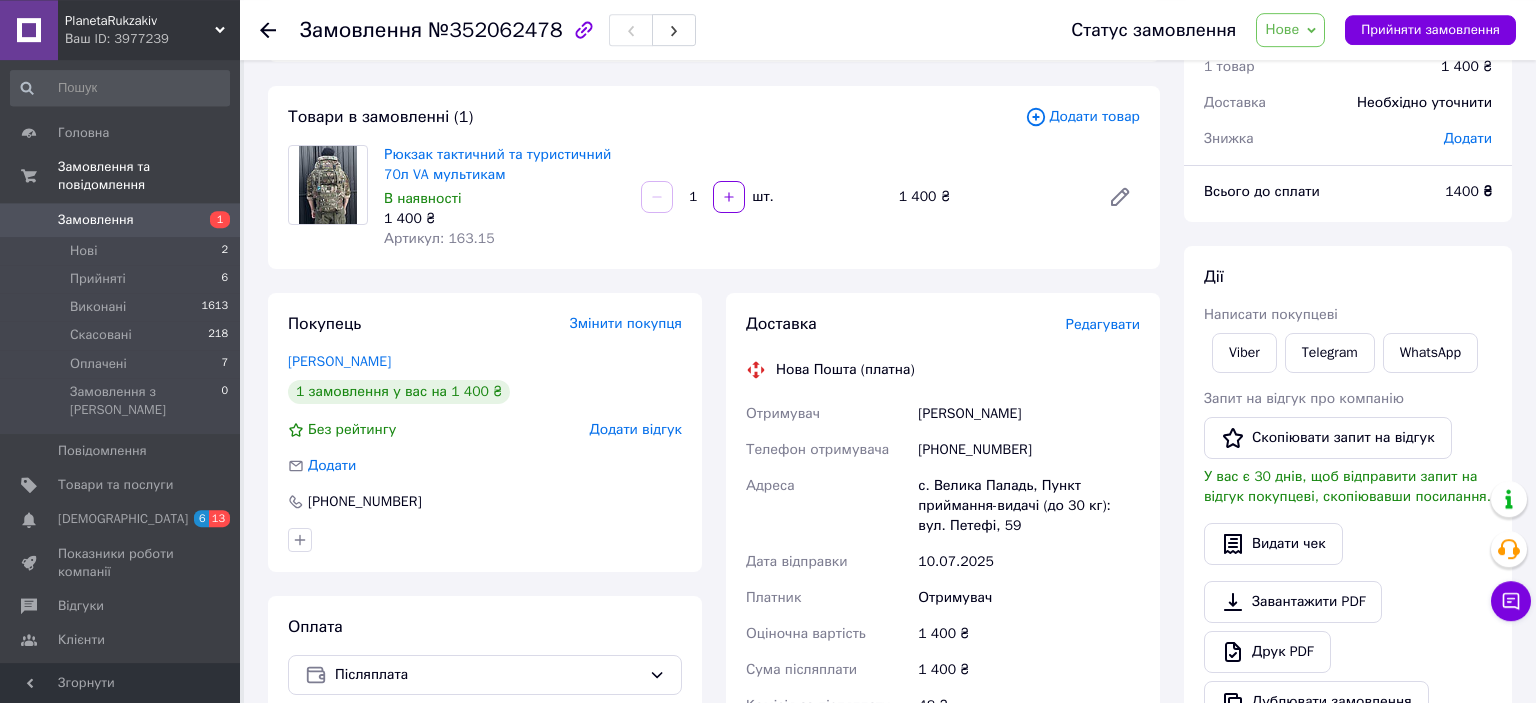 scroll, scrollTop: 98, scrollLeft: 0, axis: vertical 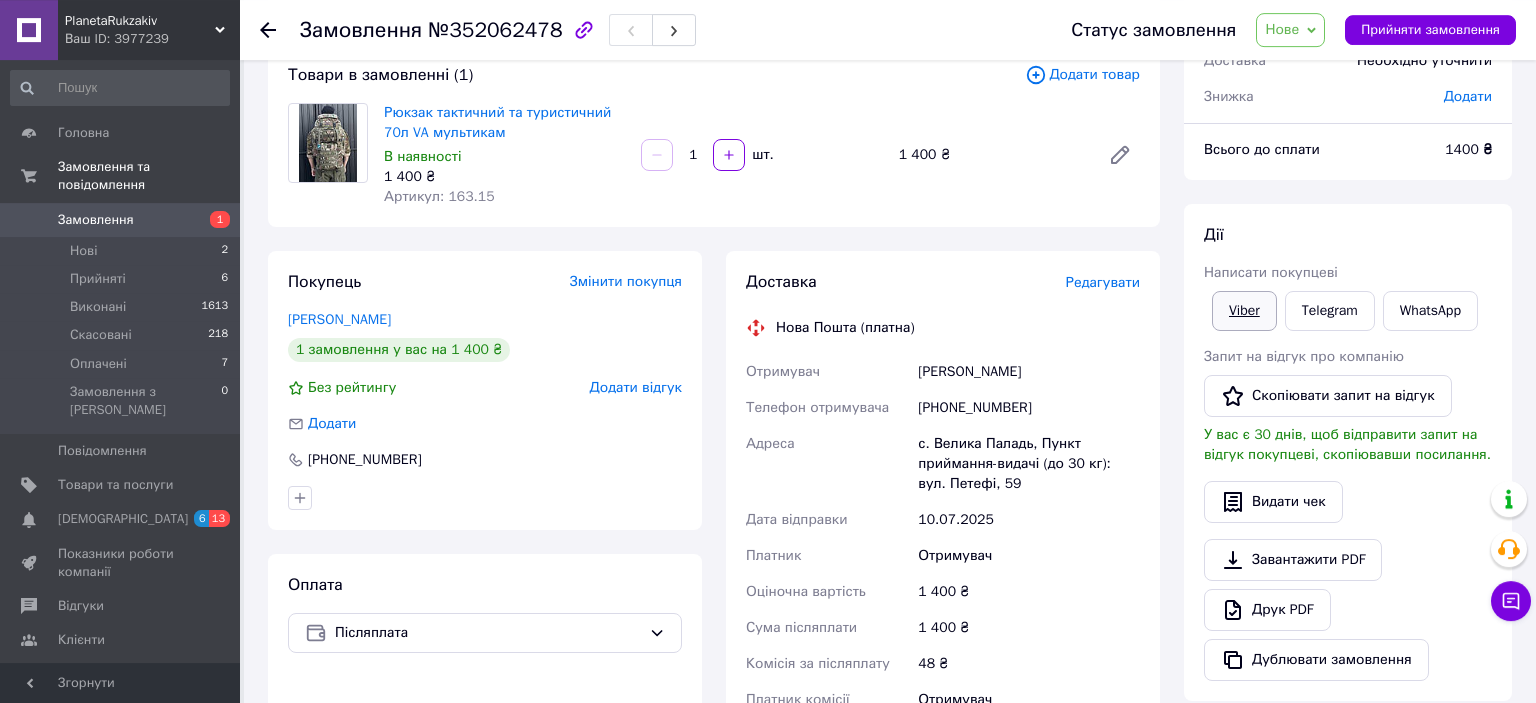click on "Viber" at bounding box center (1244, 311) 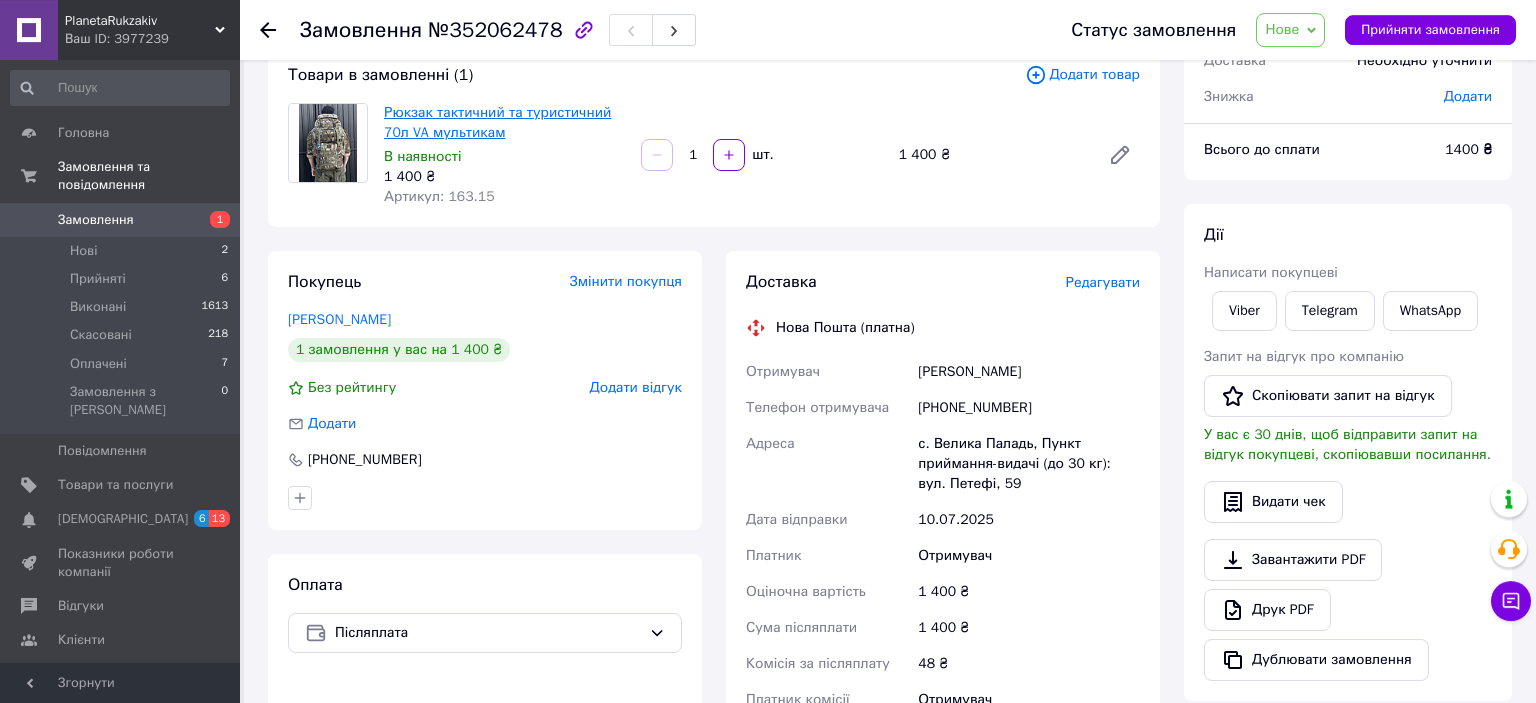 click on "Рюкзак тактичний та туристичний 70л VA мультикам" at bounding box center [497, 122] 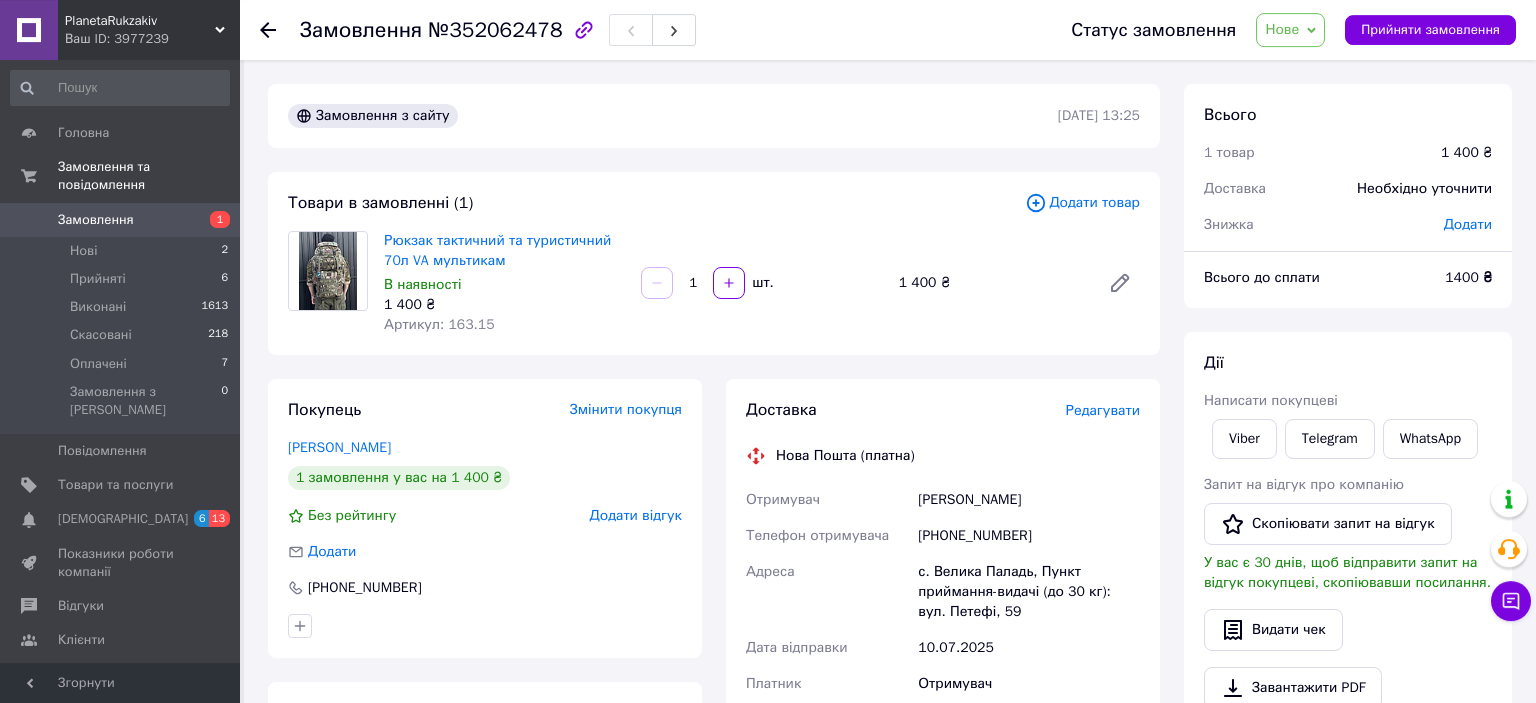 scroll, scrollTop: 0, scrollLeft: 0, axis: both 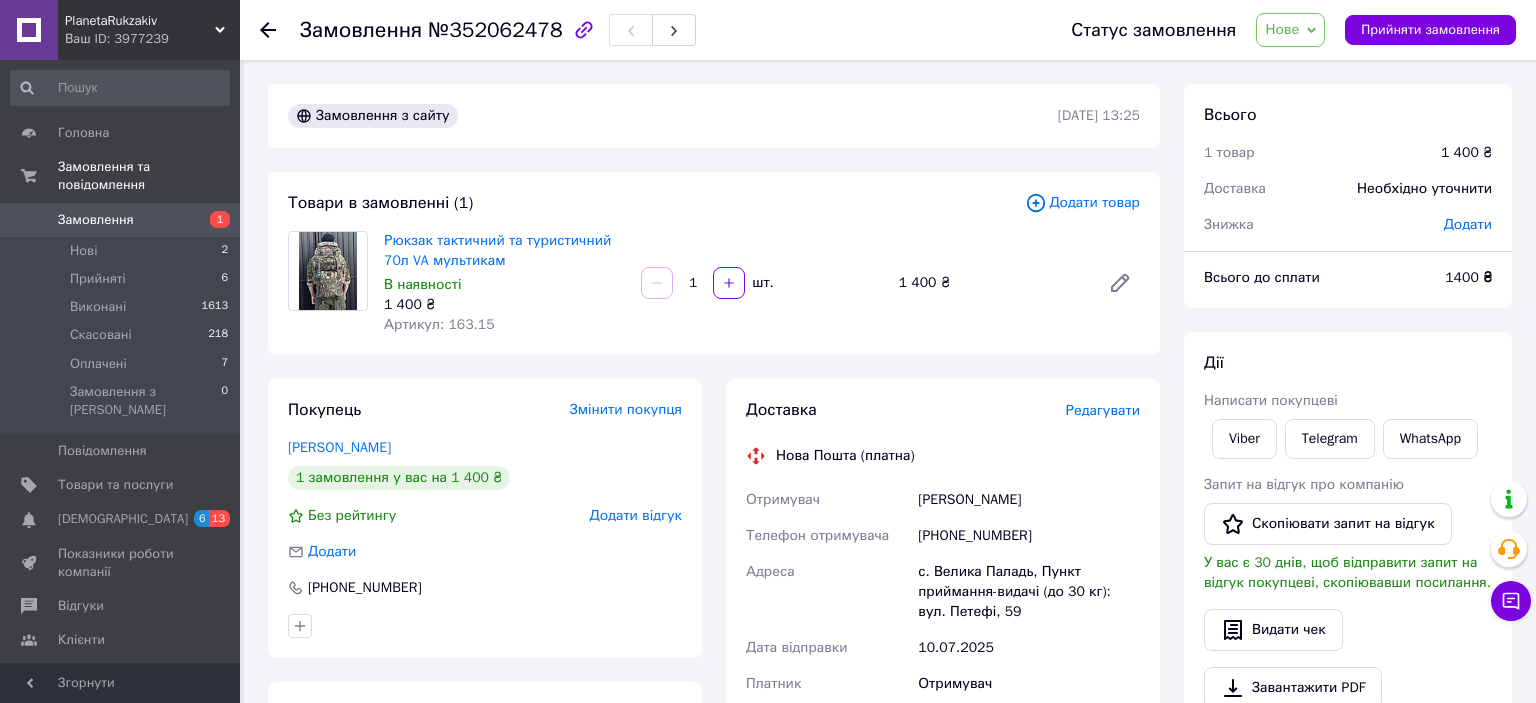 click 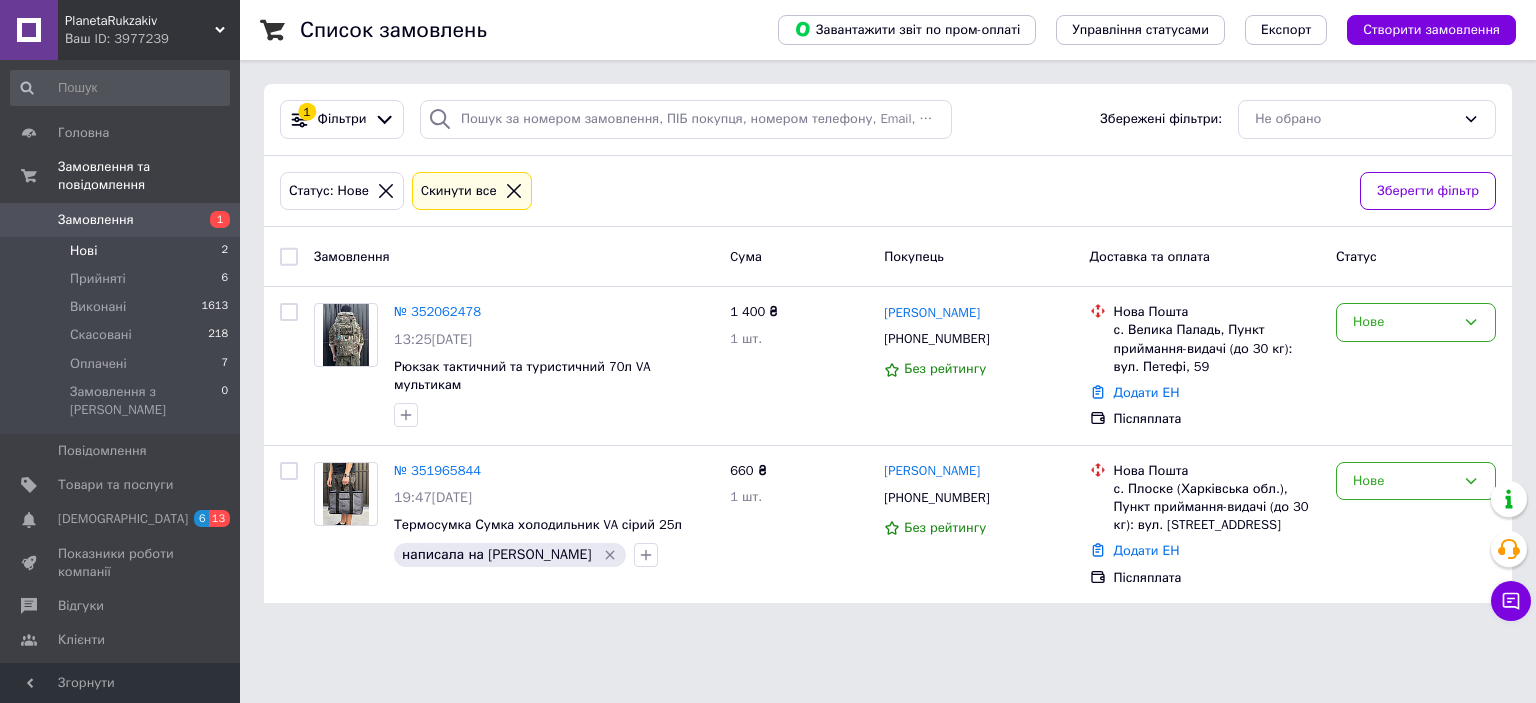 click on "Нові 2" at bounding box center [120, 251] 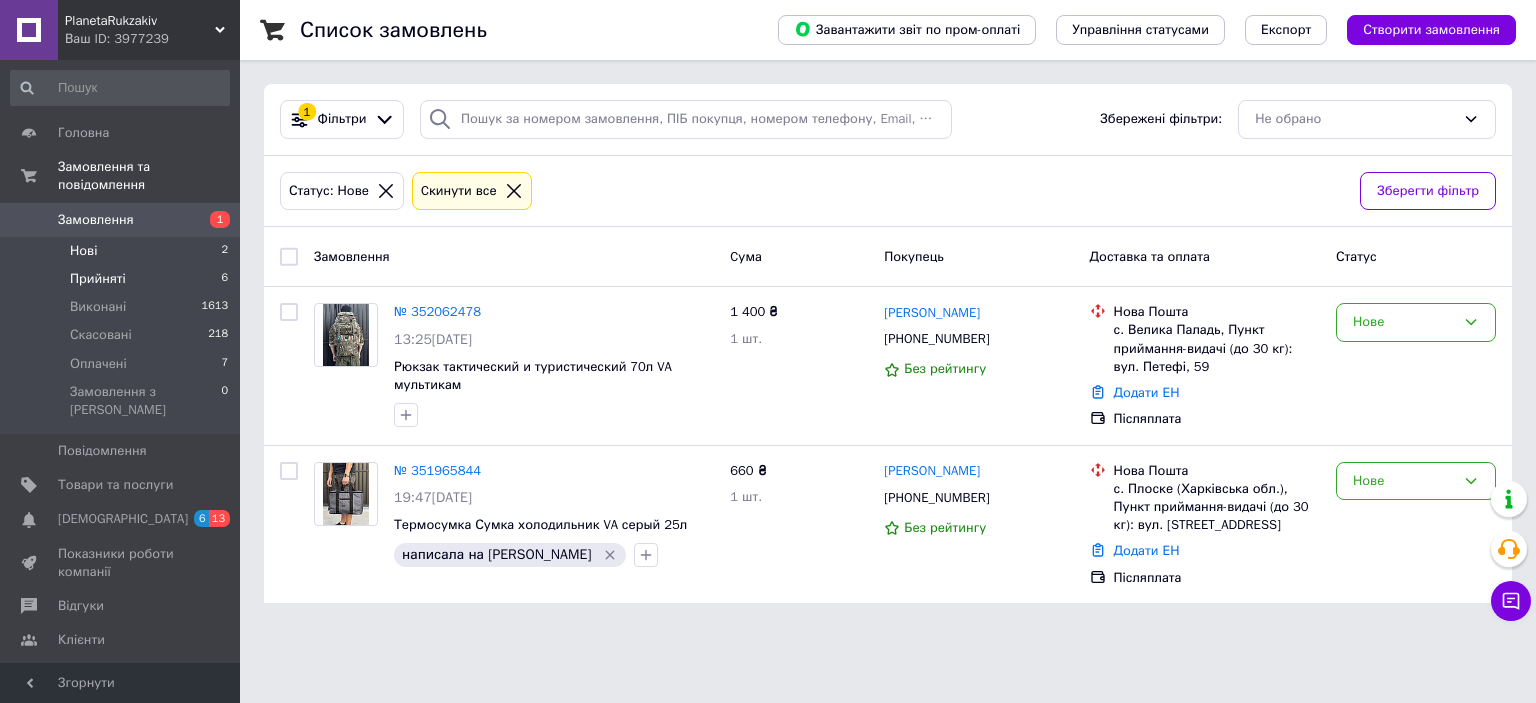 click on "Прийняті" at bounding box center [98, 279] 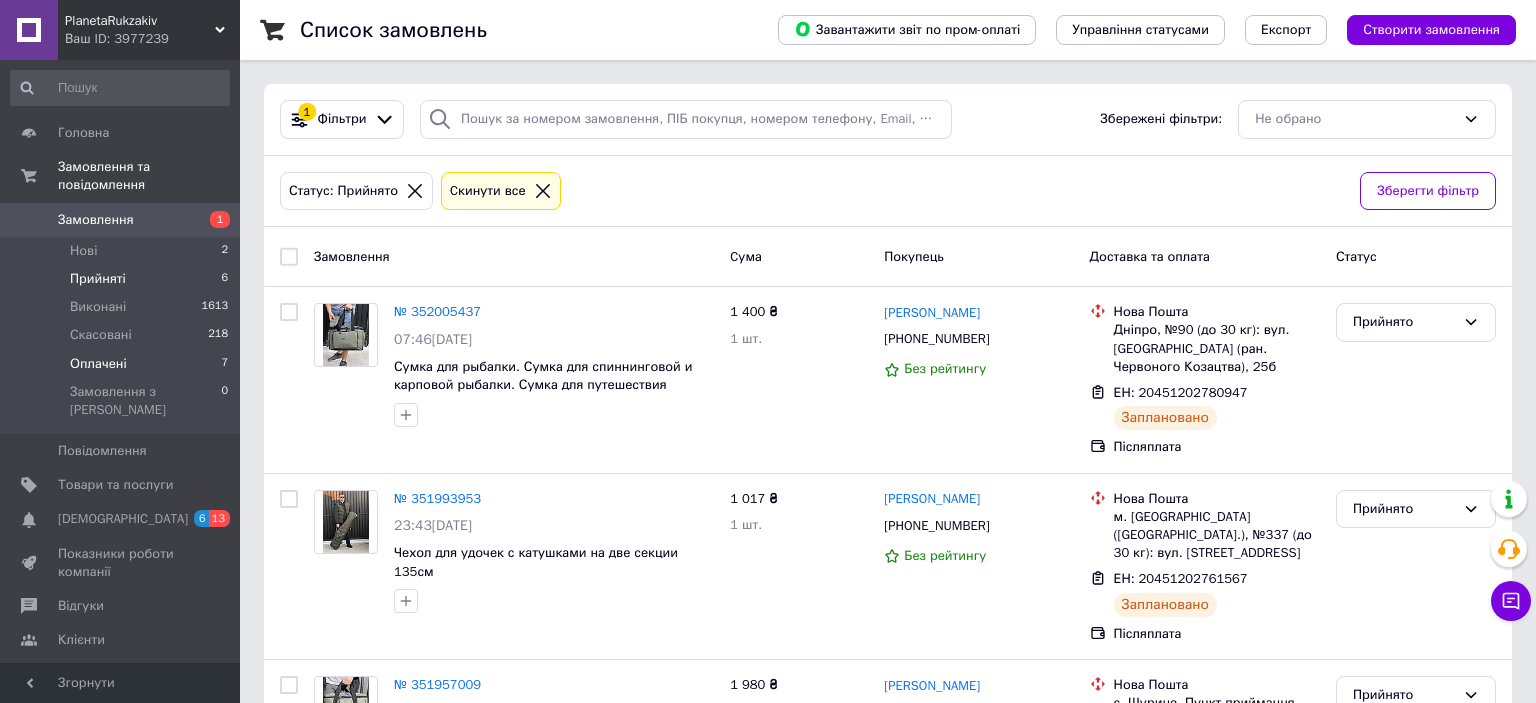 click on "Оплачені 7" at bounding box center (120, 364) 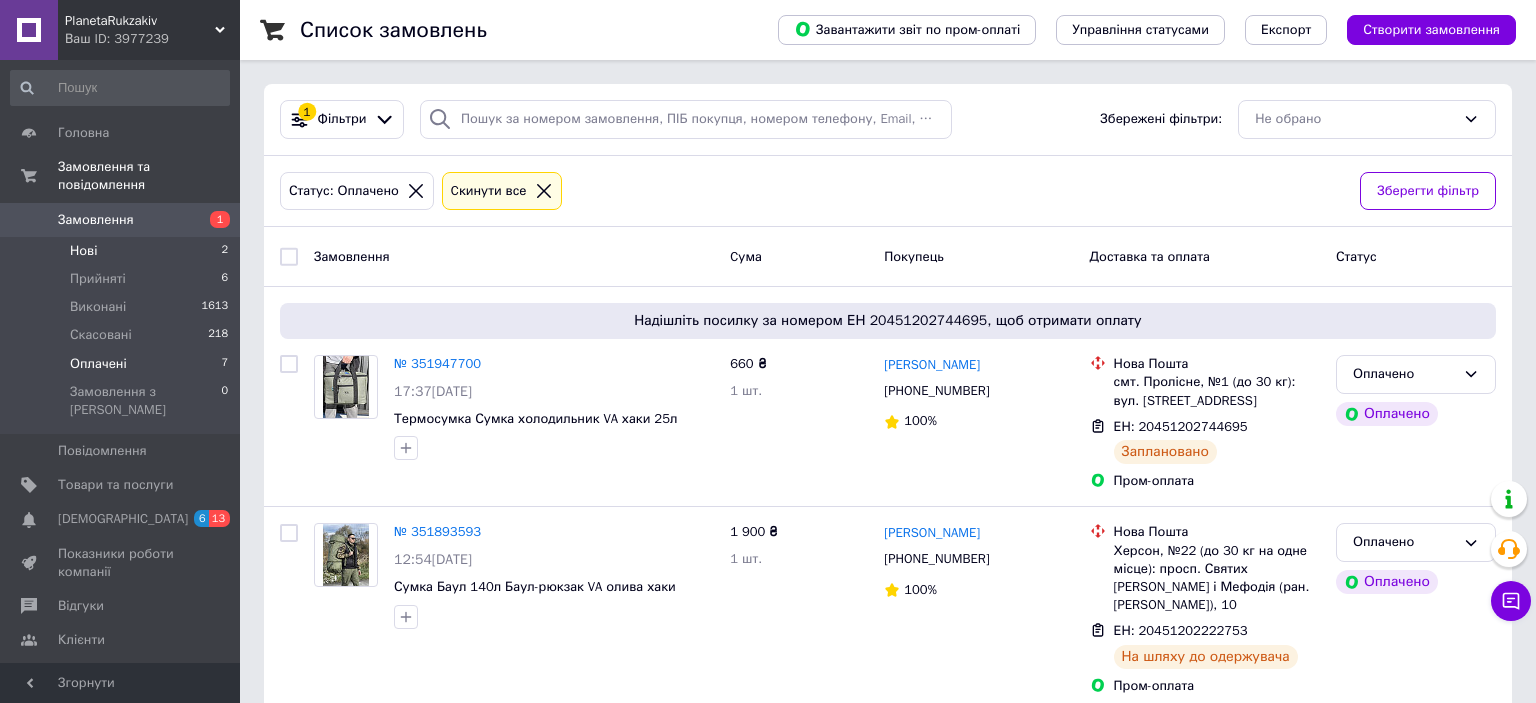 click on "Нові" at bounding box center (83, 251) 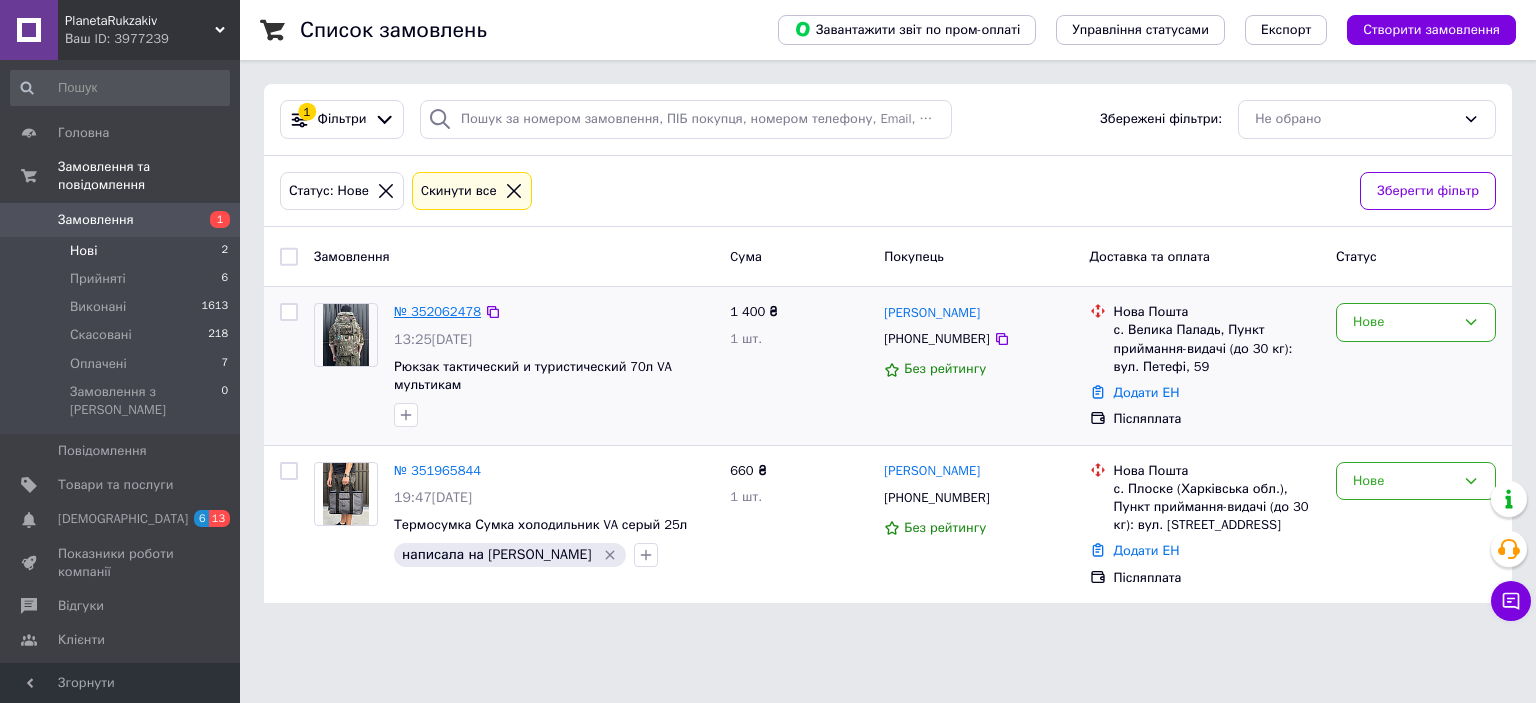 click on "№ 352062478" at bounding box center [437, 311] 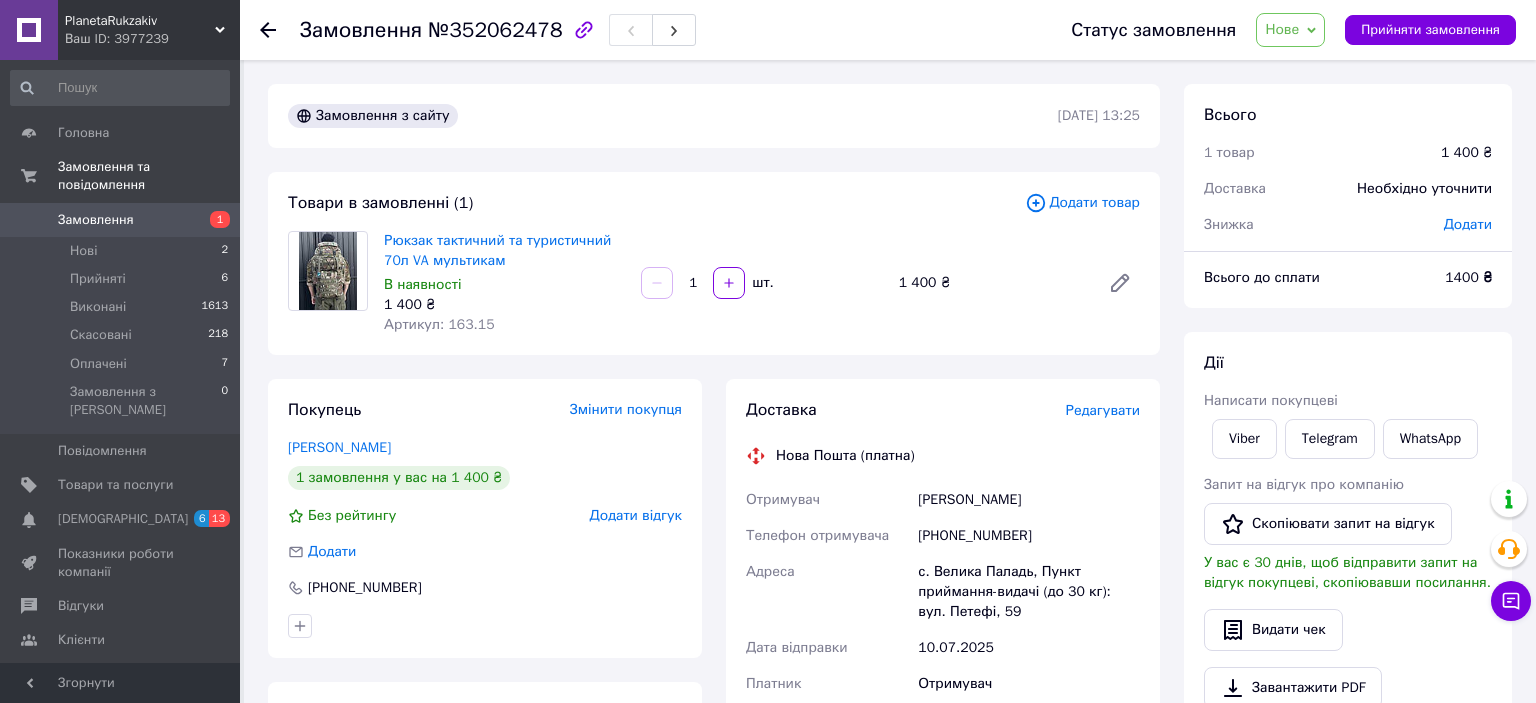 click 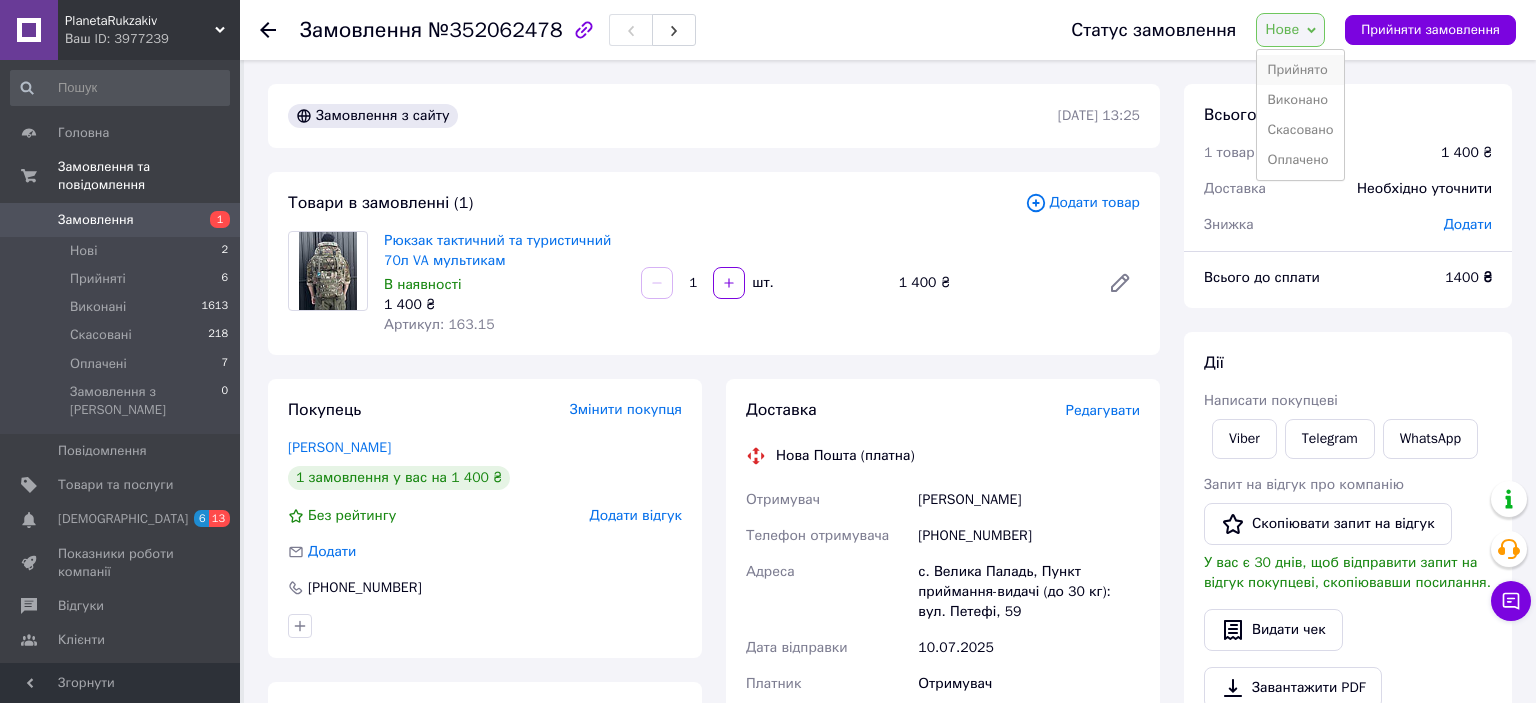 click on "Прийнято" at bounding box center [1300, 70] 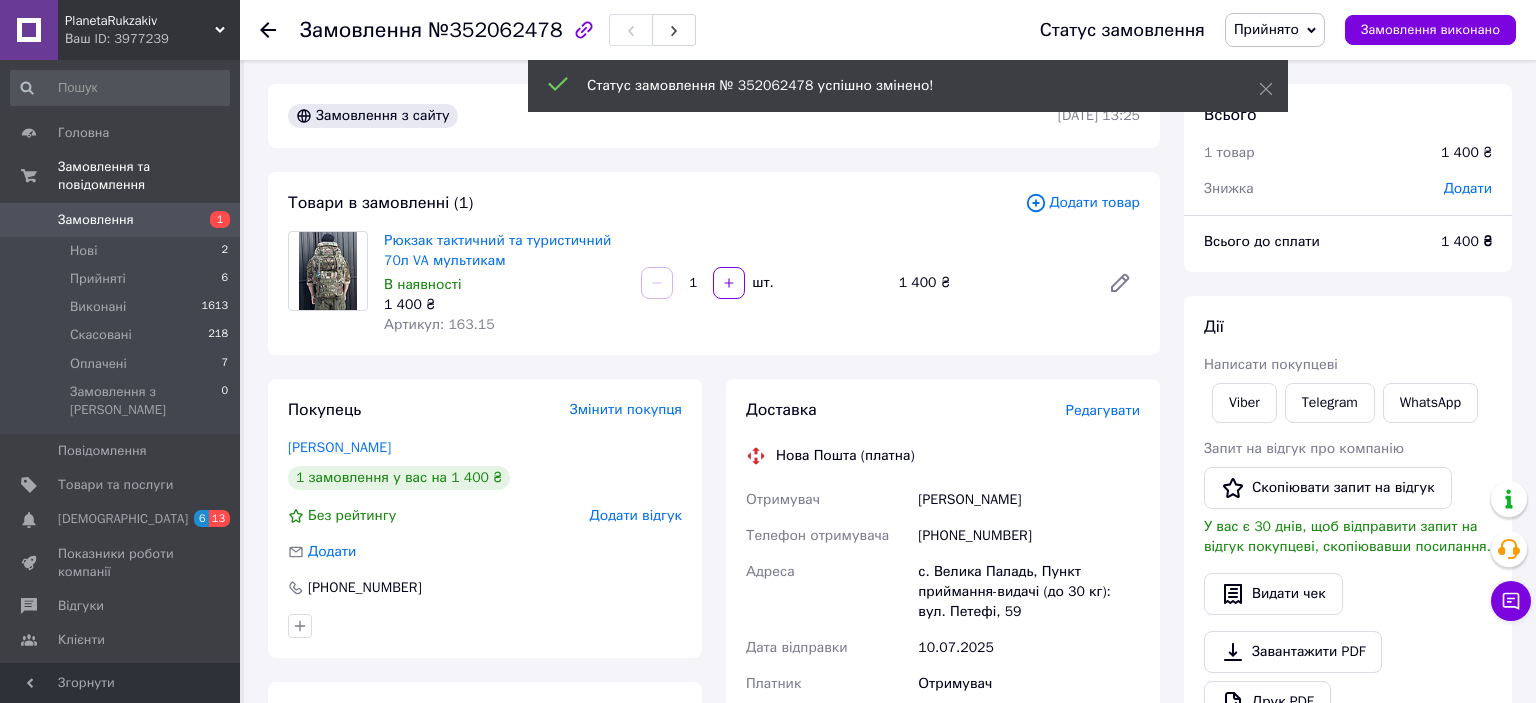 click on "Редагувати" at bounding box center (1103, 410) 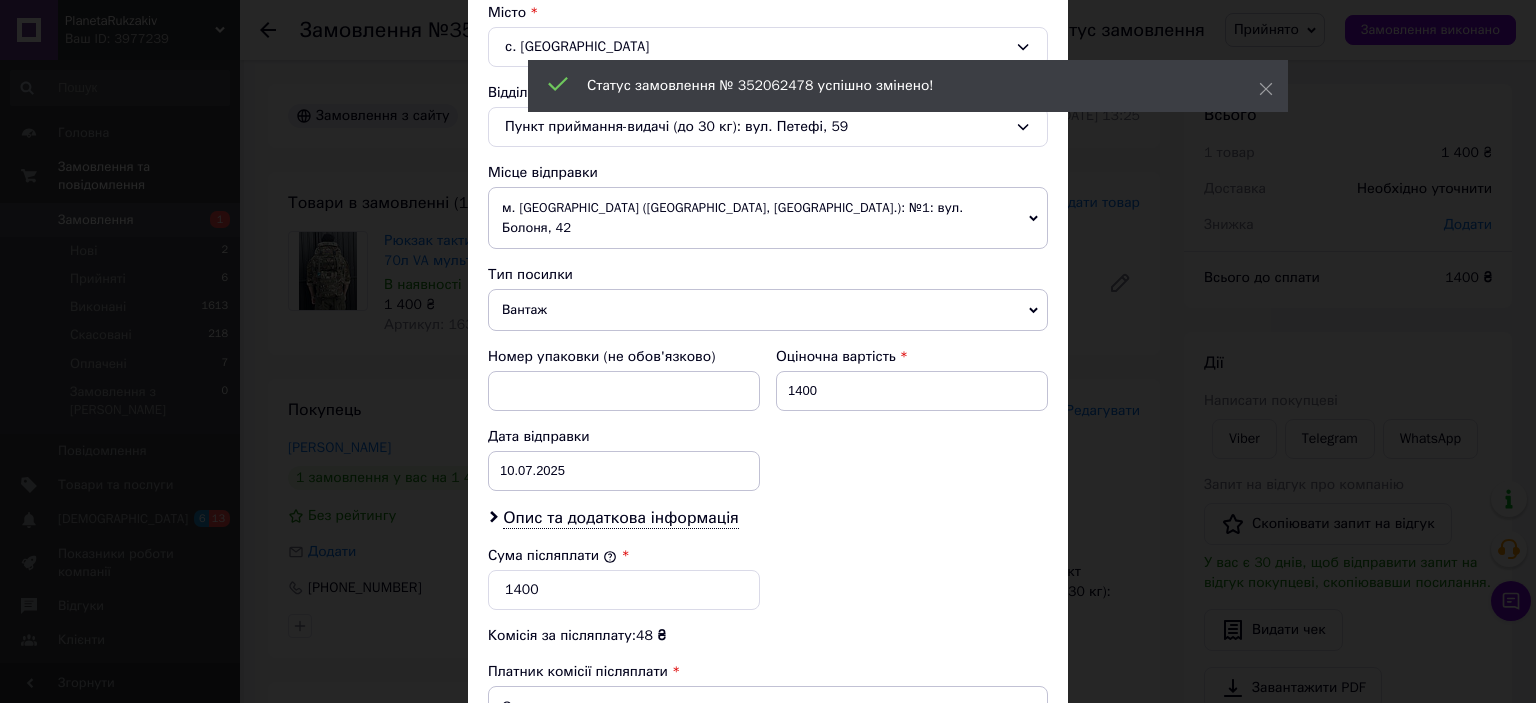 scroll, scrollTop: 817, scrollLeft: 0, axis: vertical 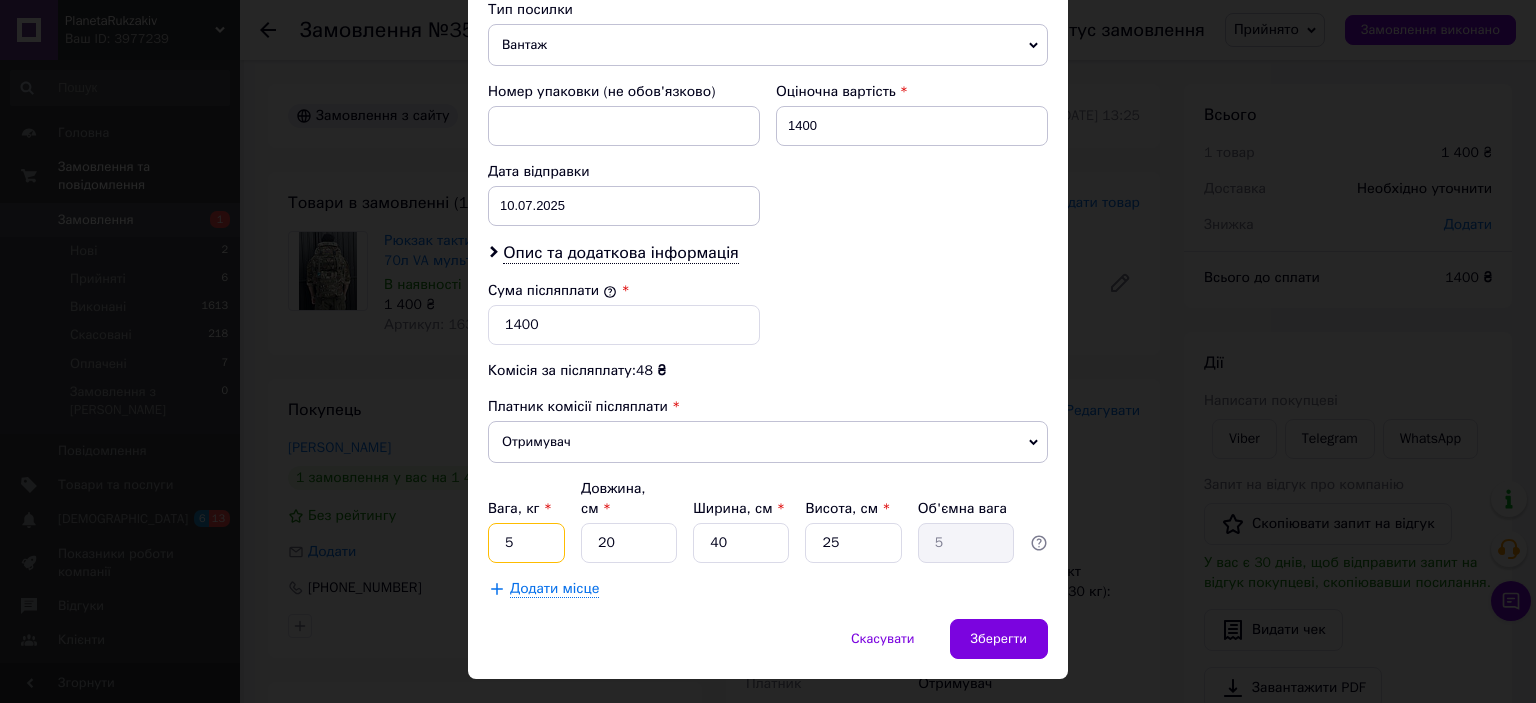 click on "5" at bounding box center (526, 543) 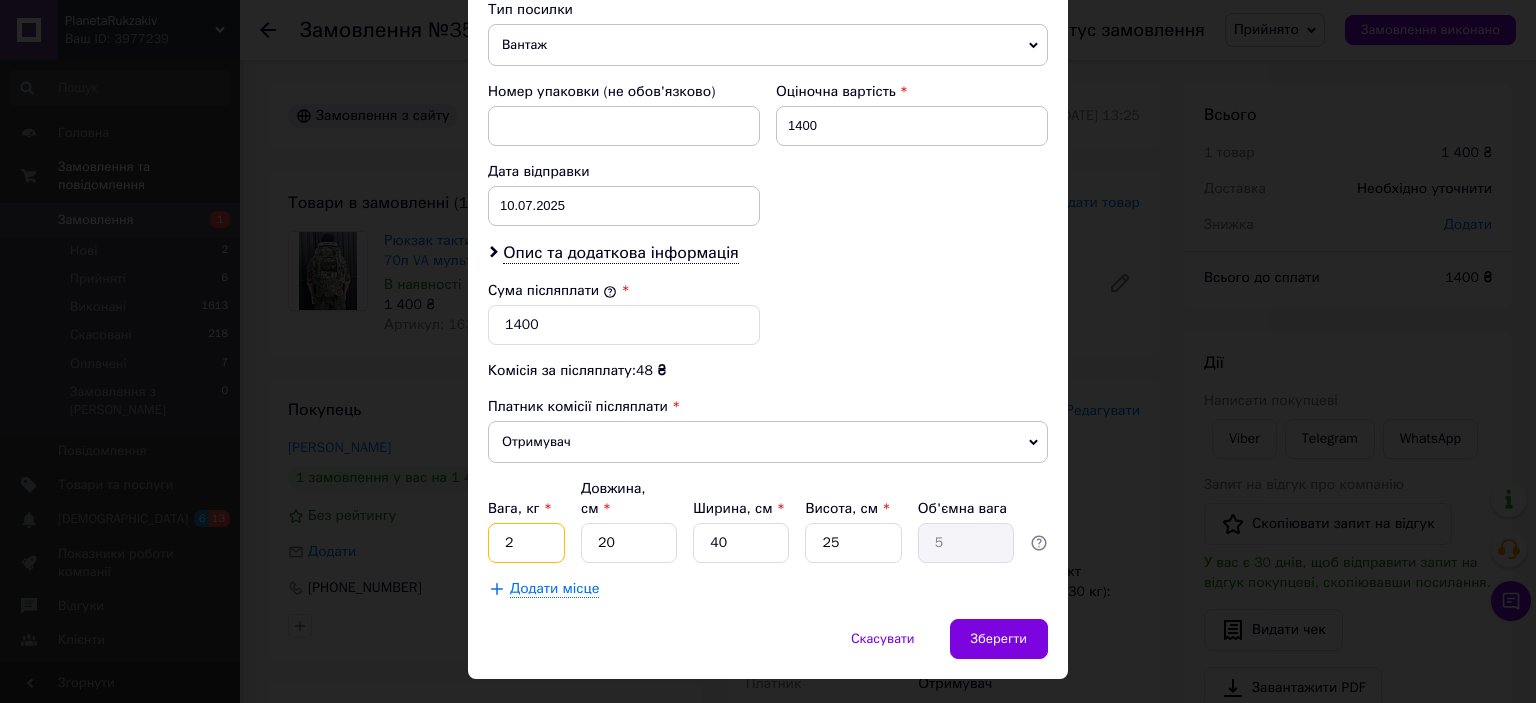 type on "2" 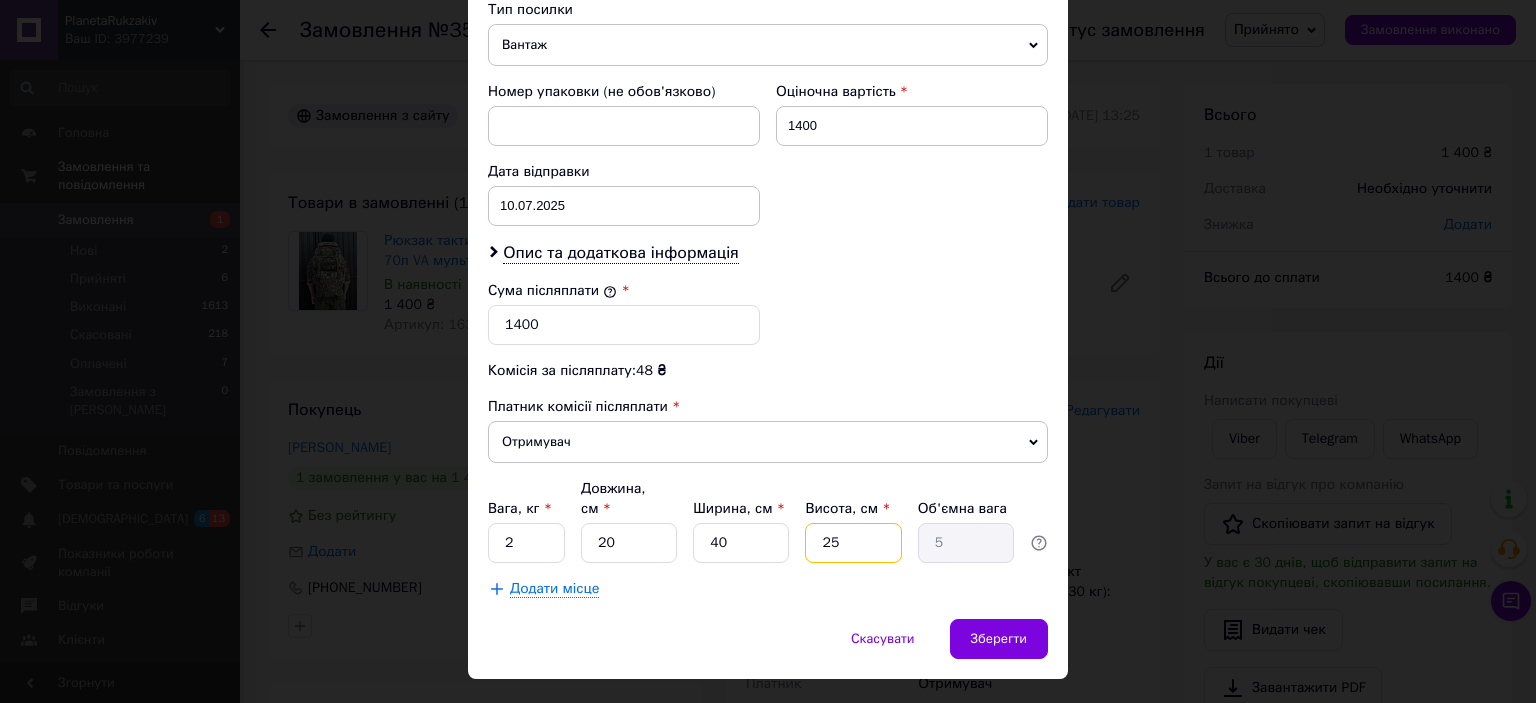 drag, startPoint x: 841, startPoint y: 498, endPoint x: 823, endPoint y: 495, distance: 18.248287 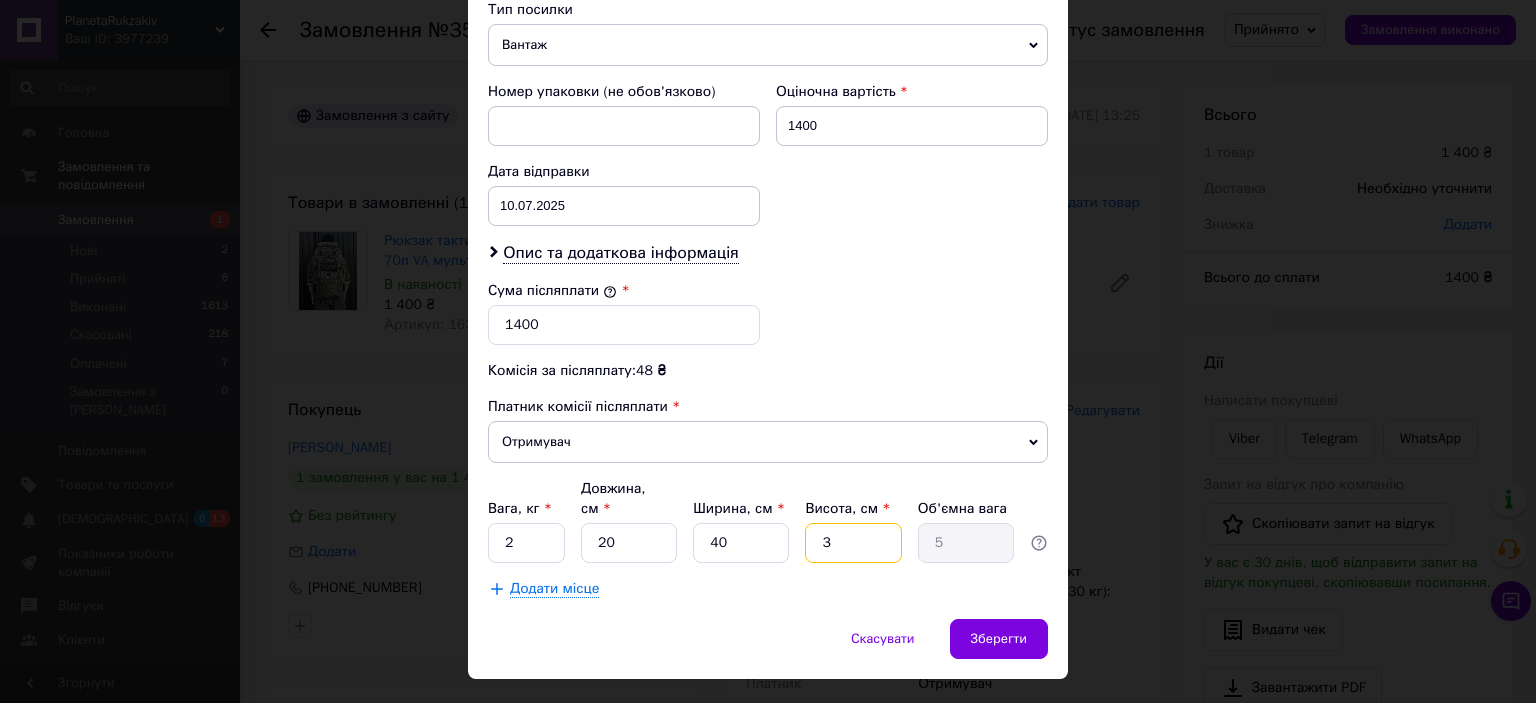 type on "0.6" 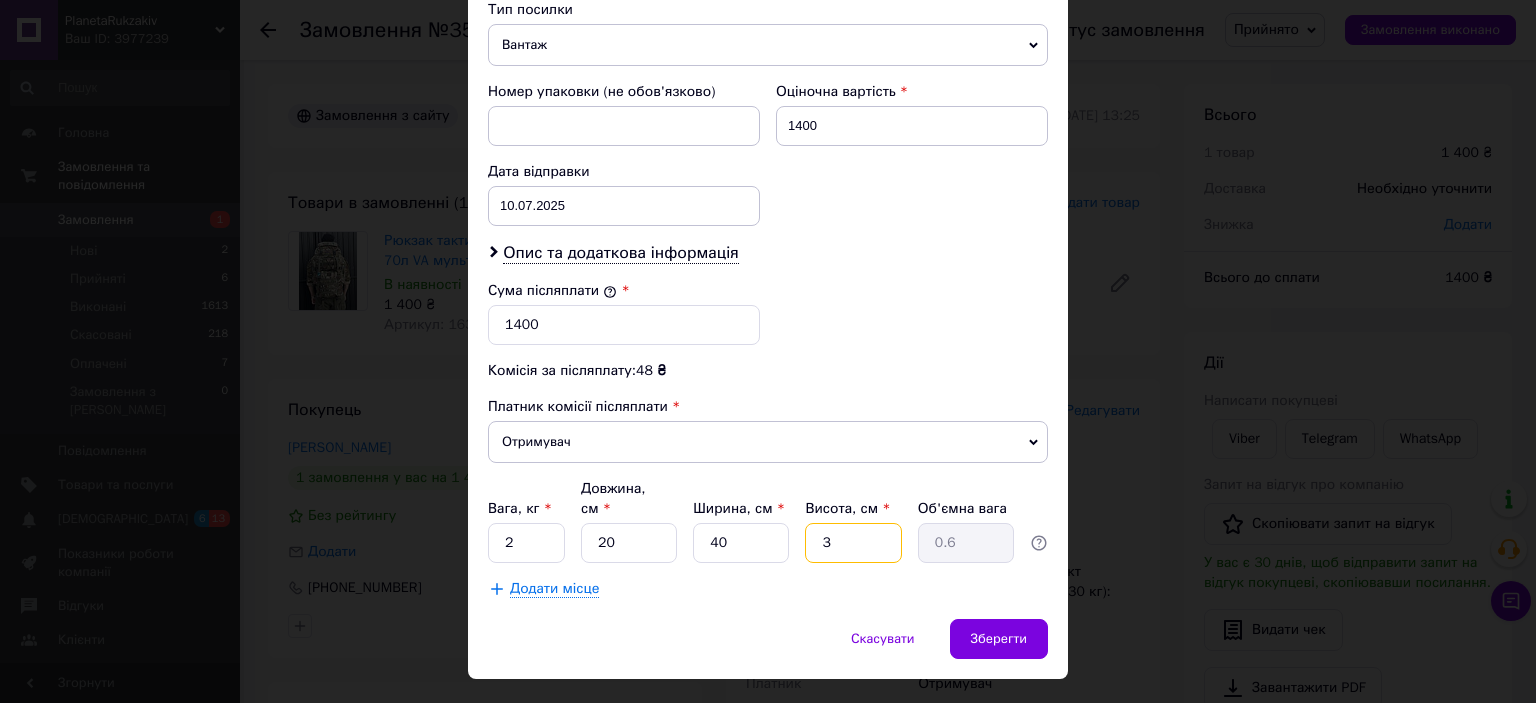 type on "30" 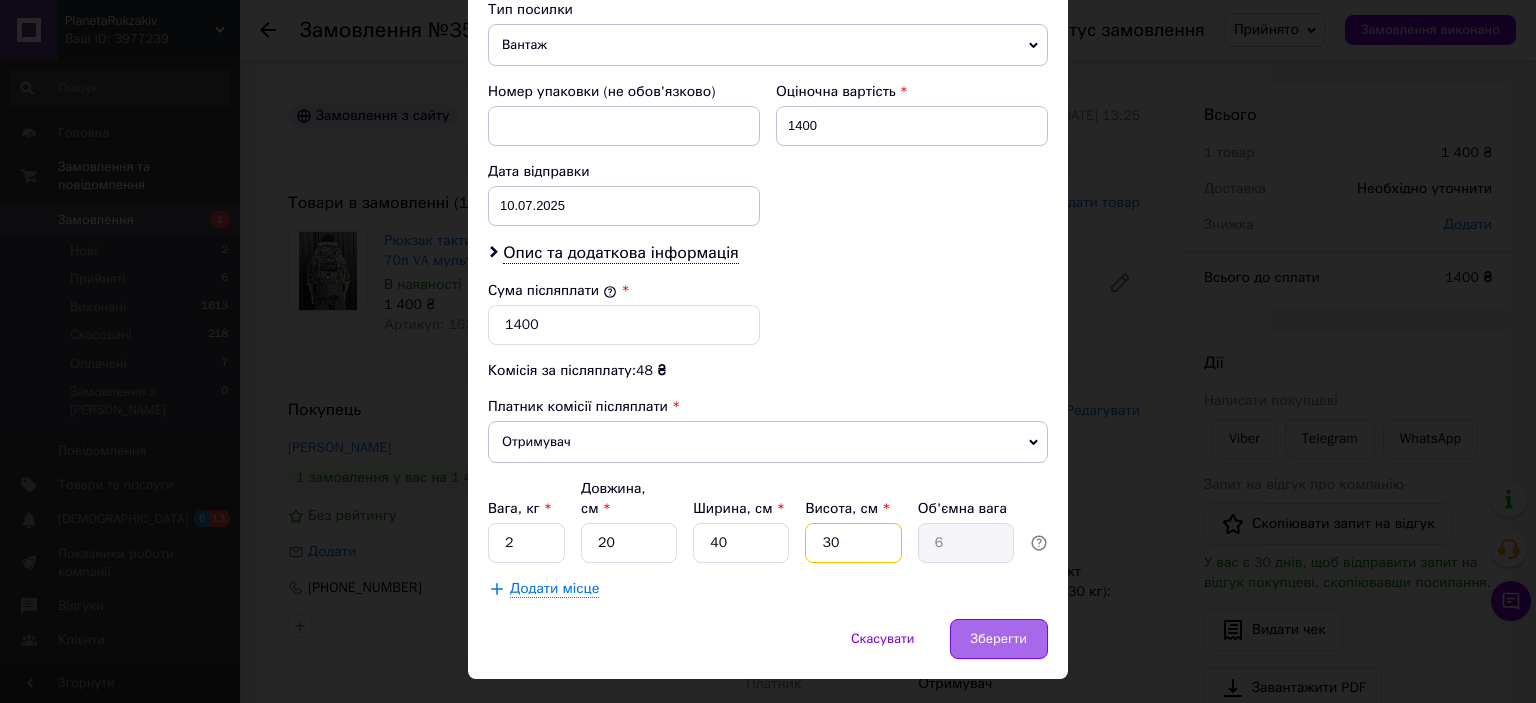 type on "30" 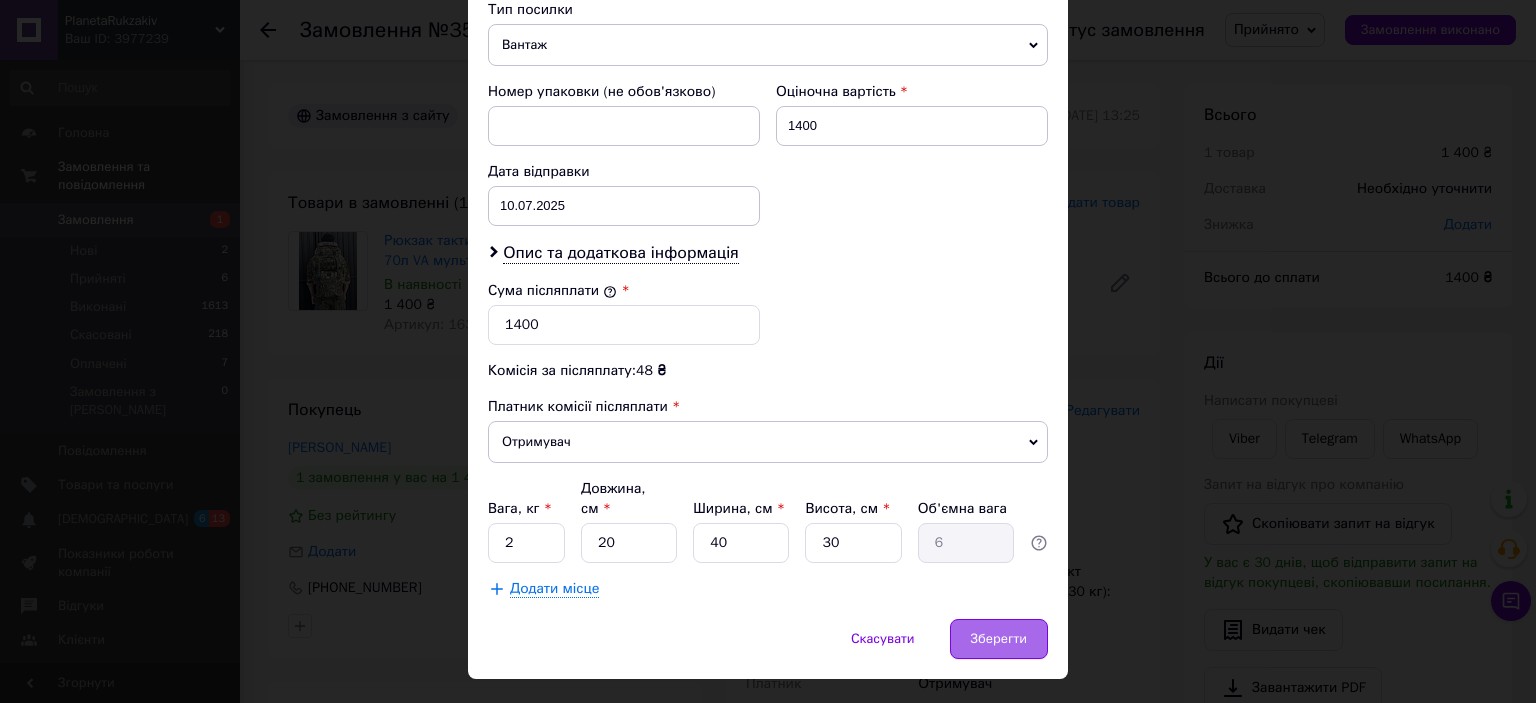 click on "Зберегти" at bounding box center [999, 639] 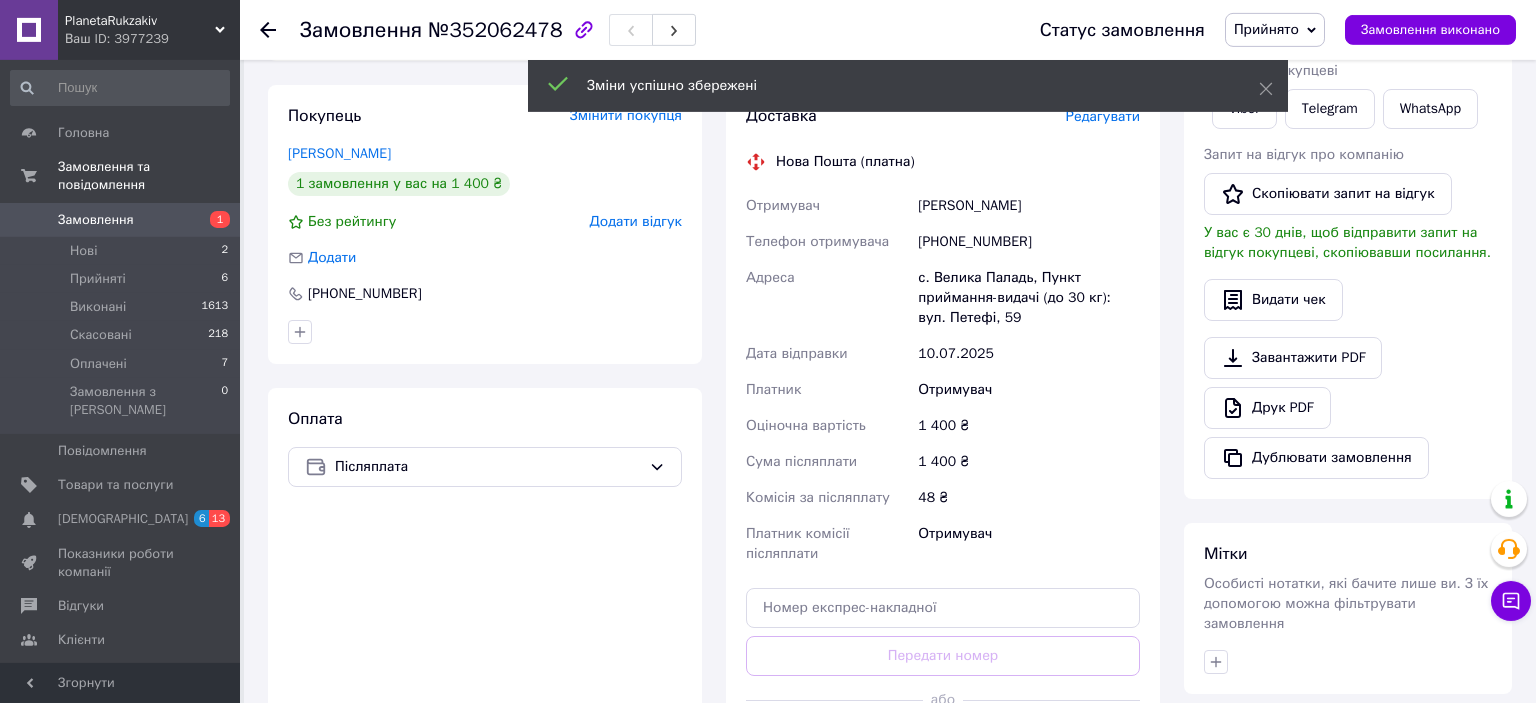 scroll, scrollTop: 422, scrollLeft: 0, axis: vertical 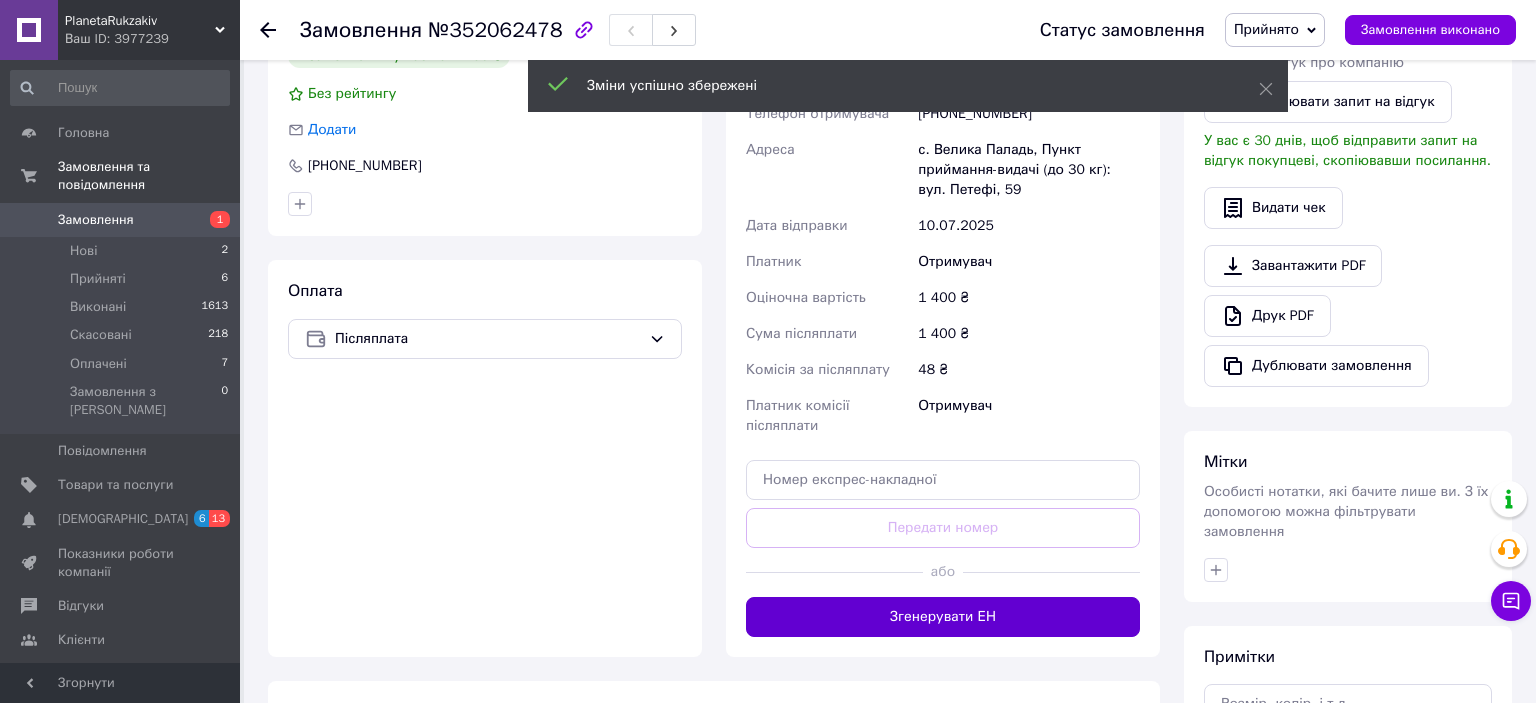 click on "Згенерувати ЕН" at bounding box center (943, 617) 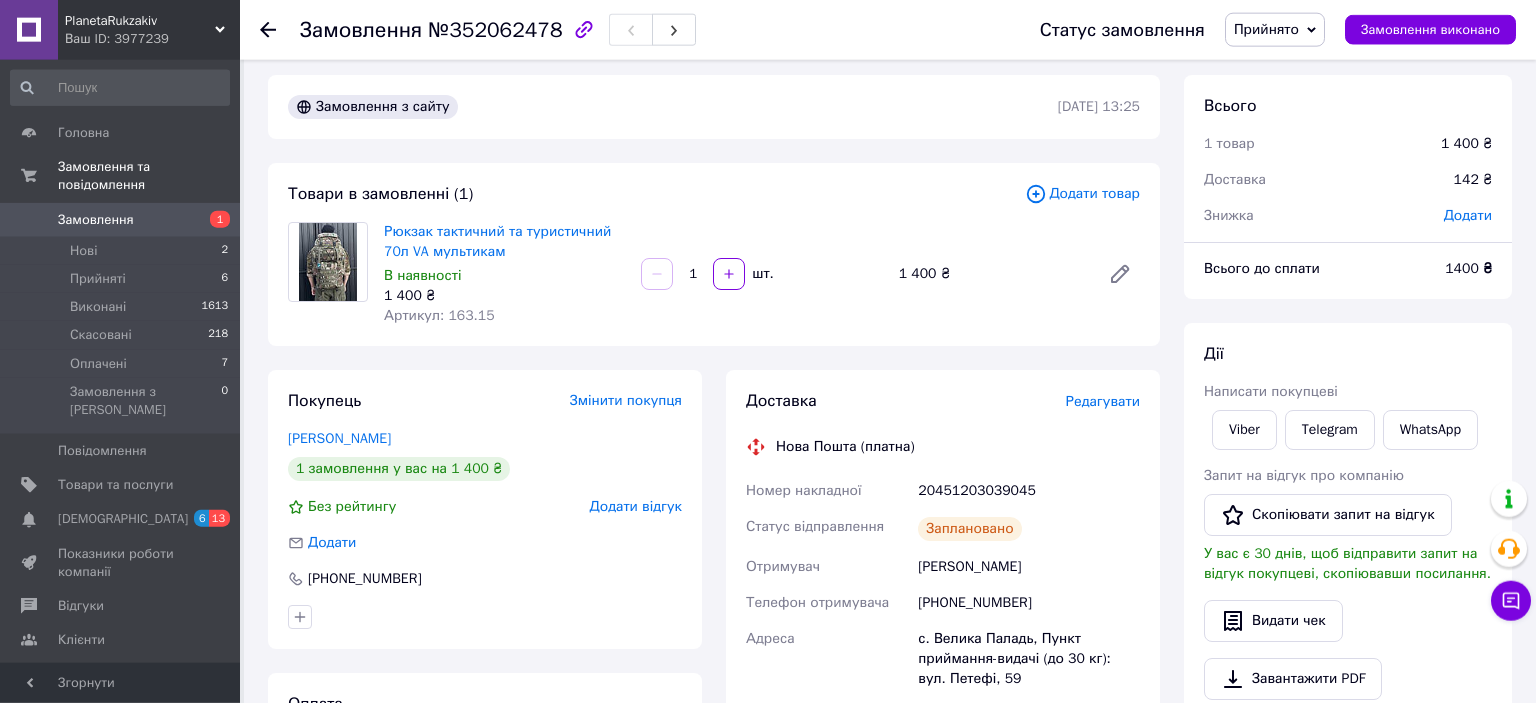 scroll, scrollTop: 0, scrollLeft: 0, axis: both 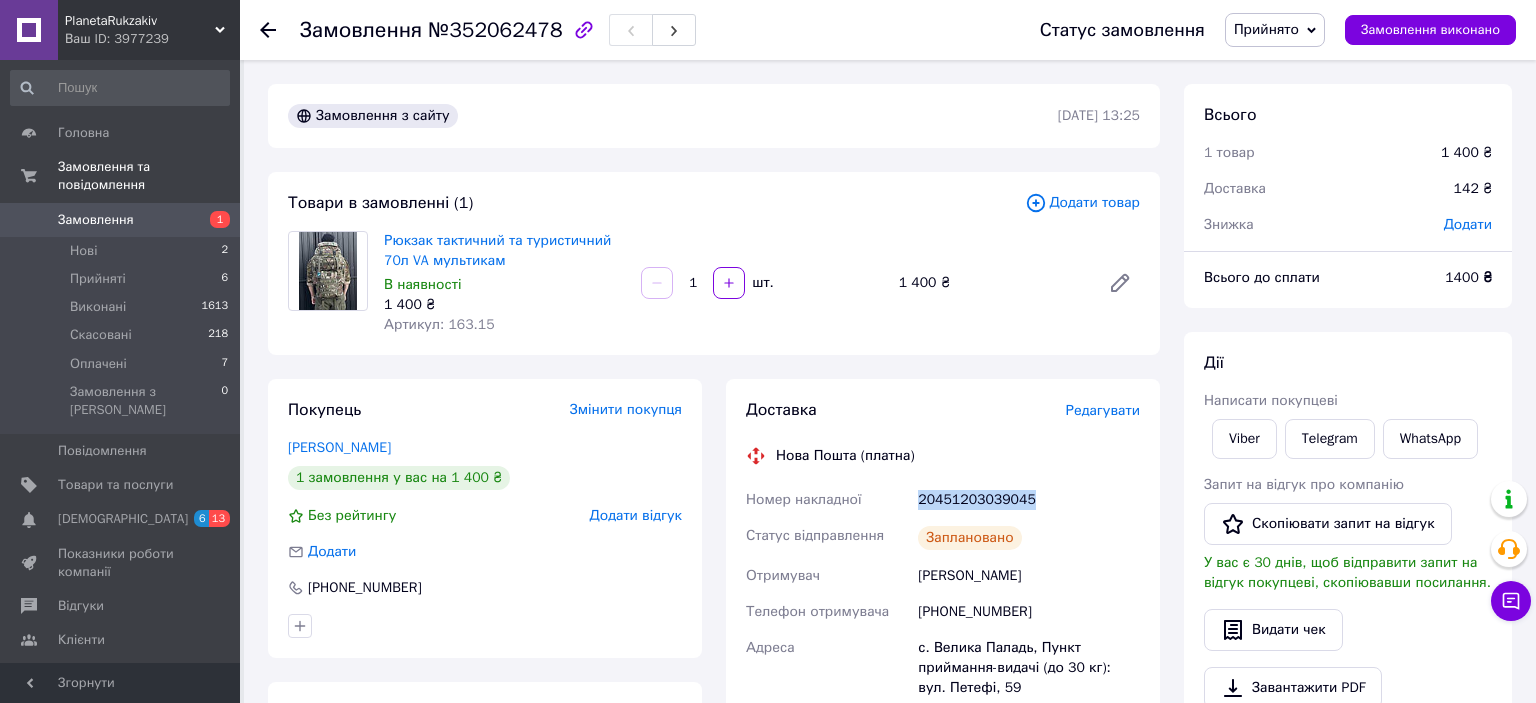 drag, startPoint x: 1013, startPoint y: 505, endPoint x: 862, endPoint y: 503, distance: 151.01324 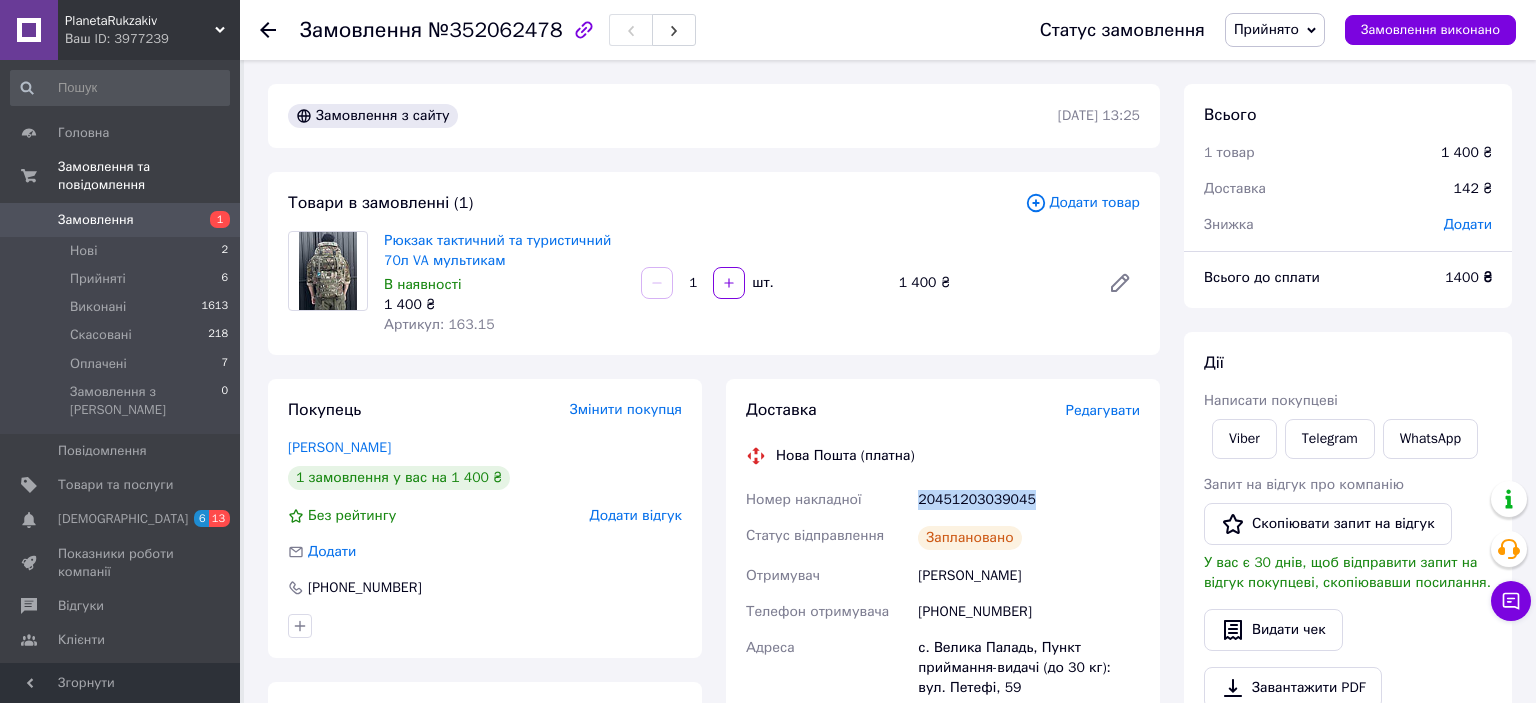click 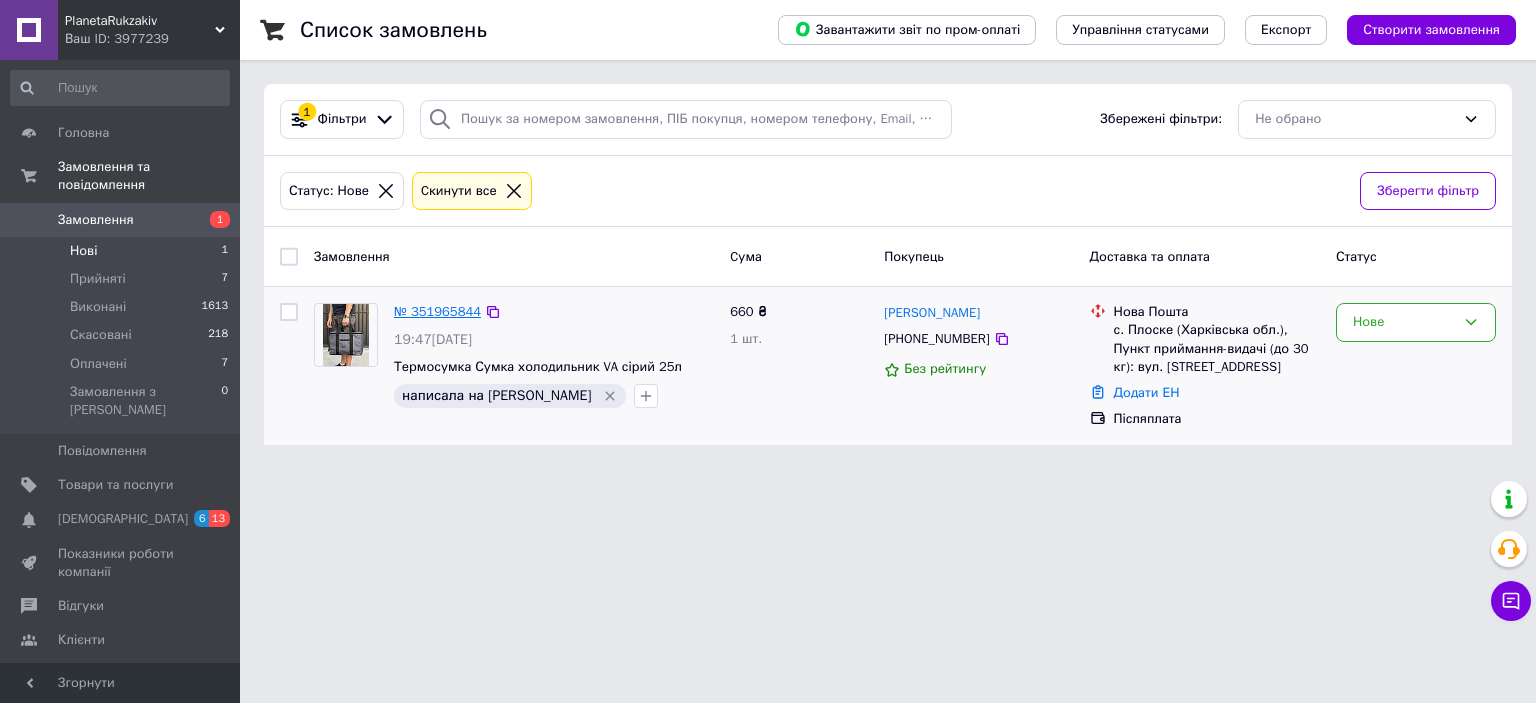 click on "№ 351965844" at bounding box center (437, 311) 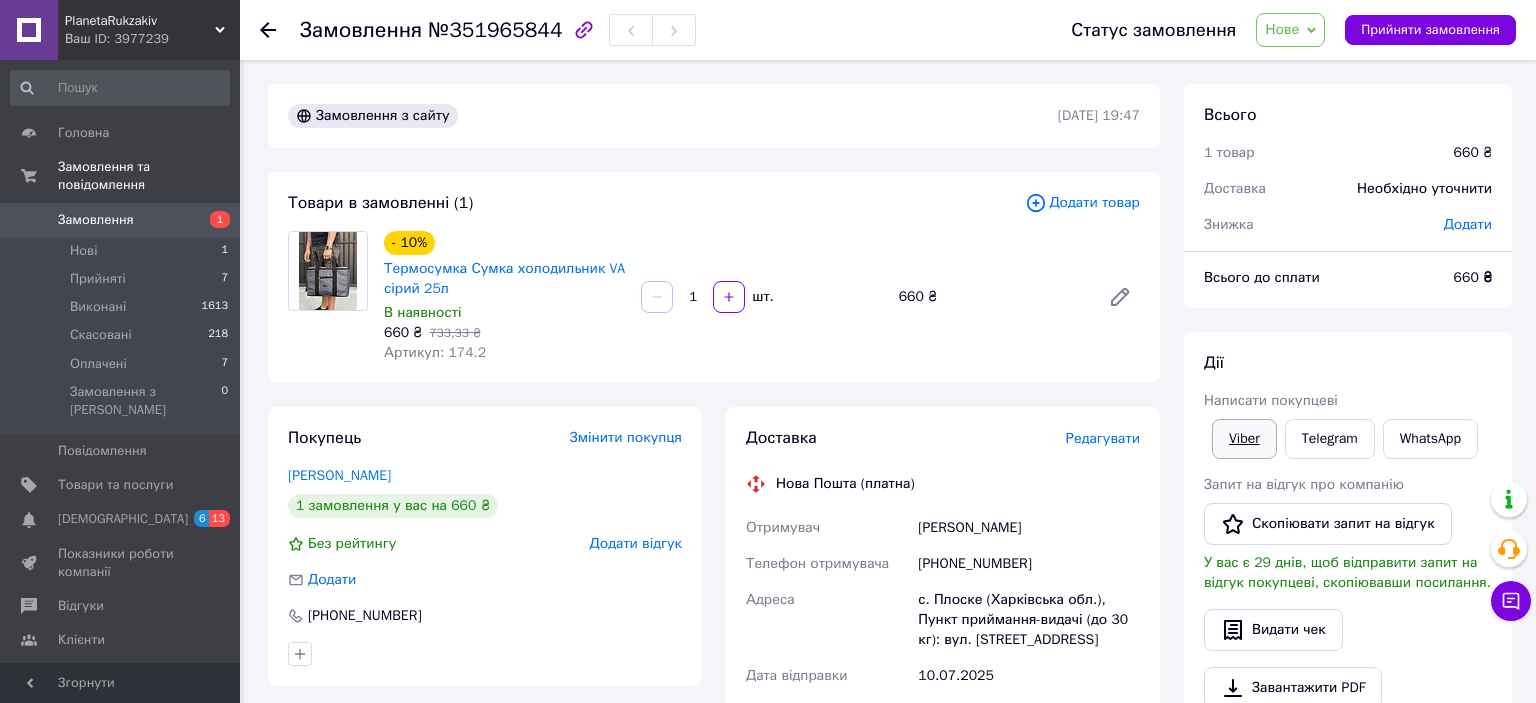 click on "Viber" at bounding box center [1244, 439] 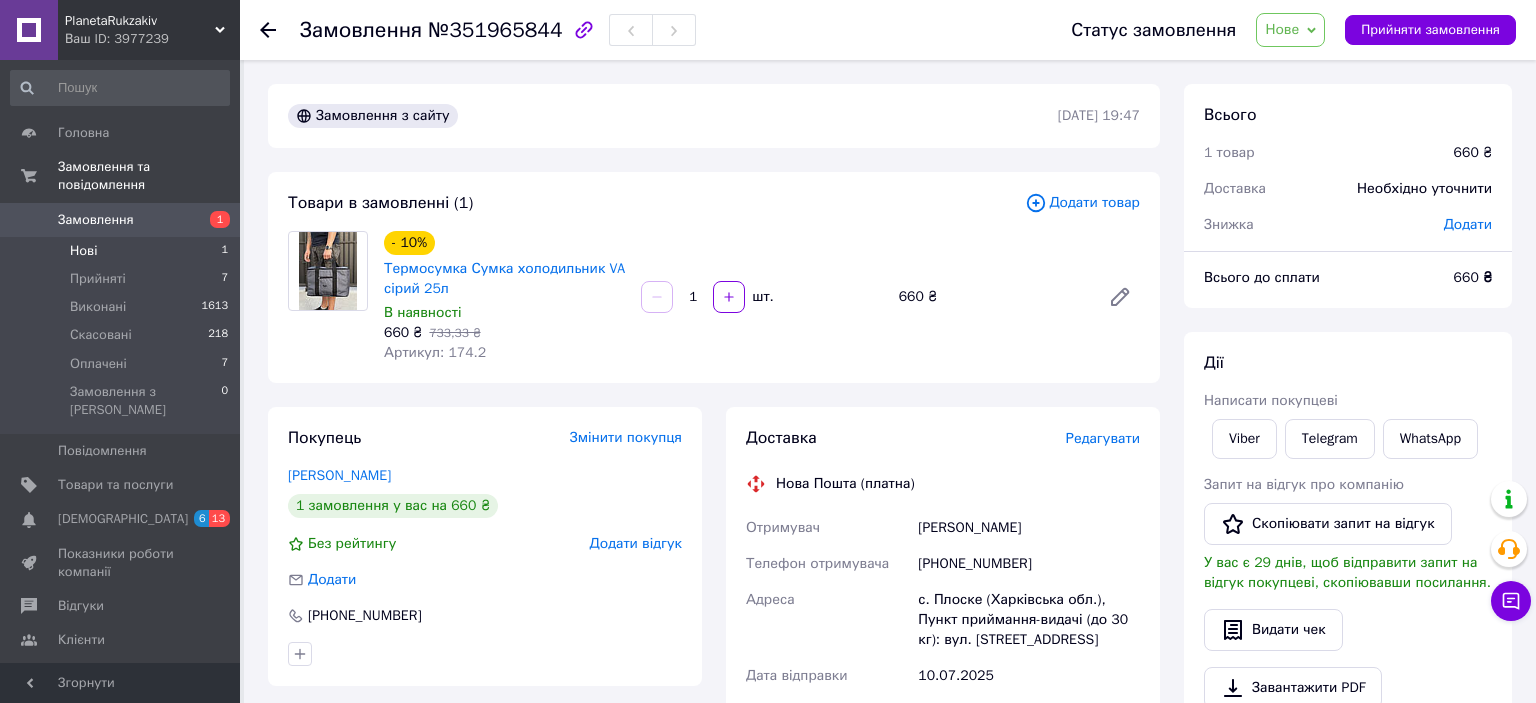 click on "Нові 1" at bounding box center (120, 251) 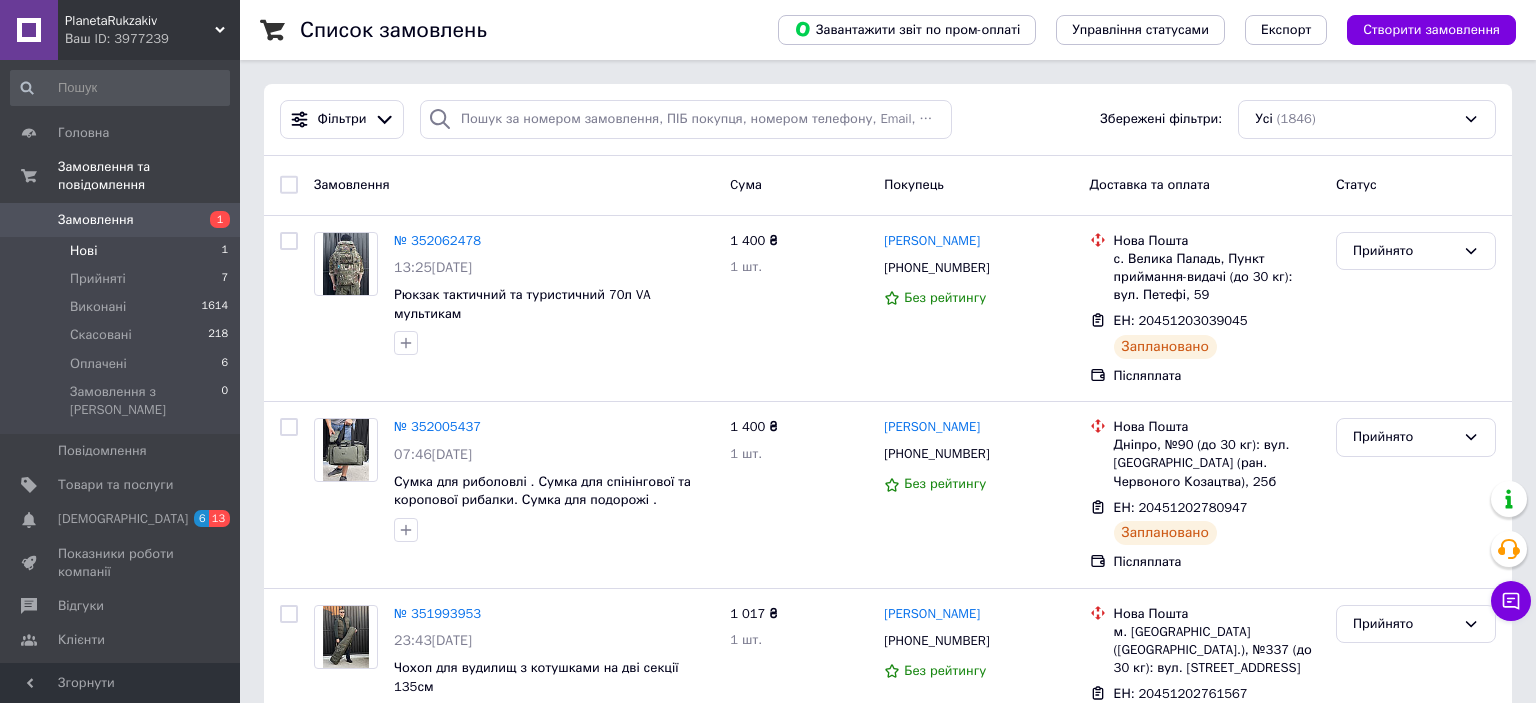 click on "Нові 1" at bounding box center [120, 251] 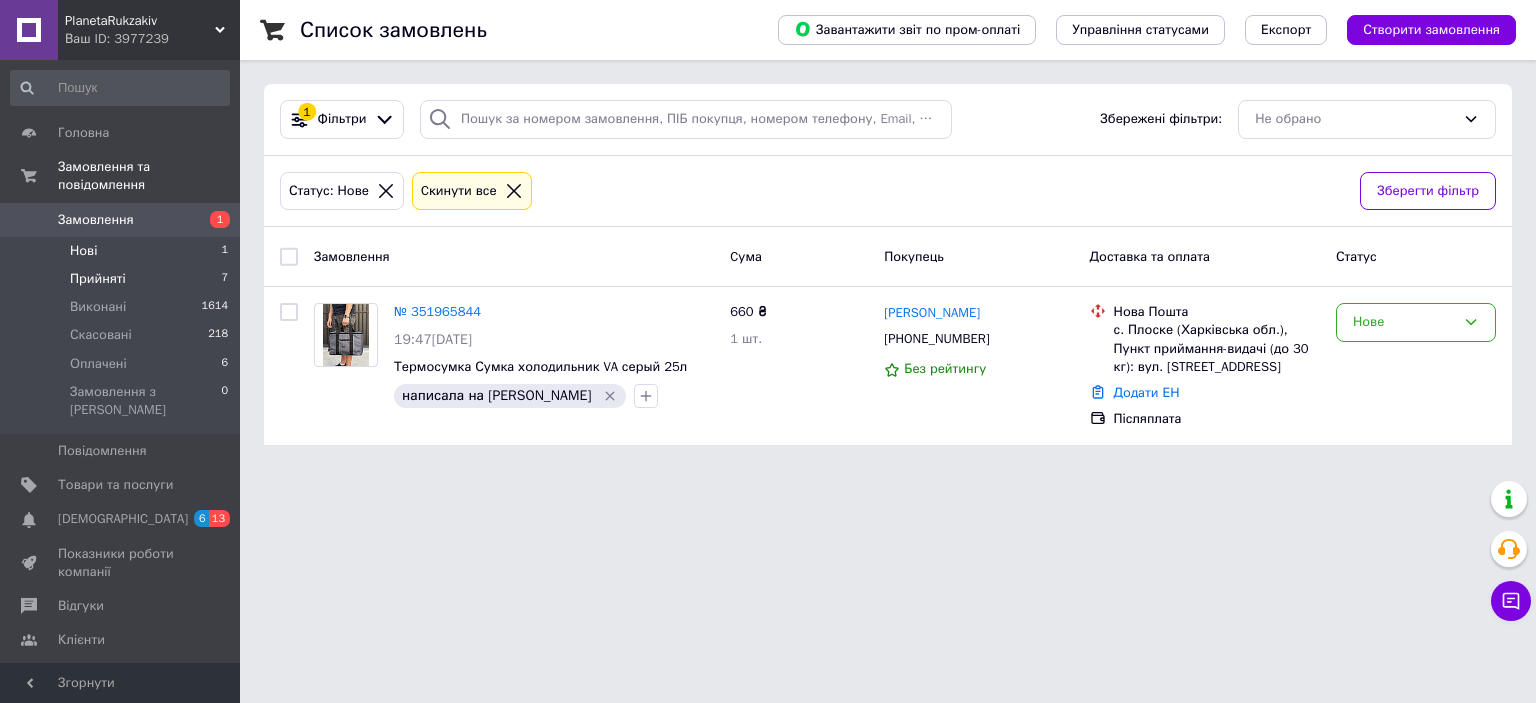 click on "Прийняті 7" at bounding box center [120, 279] 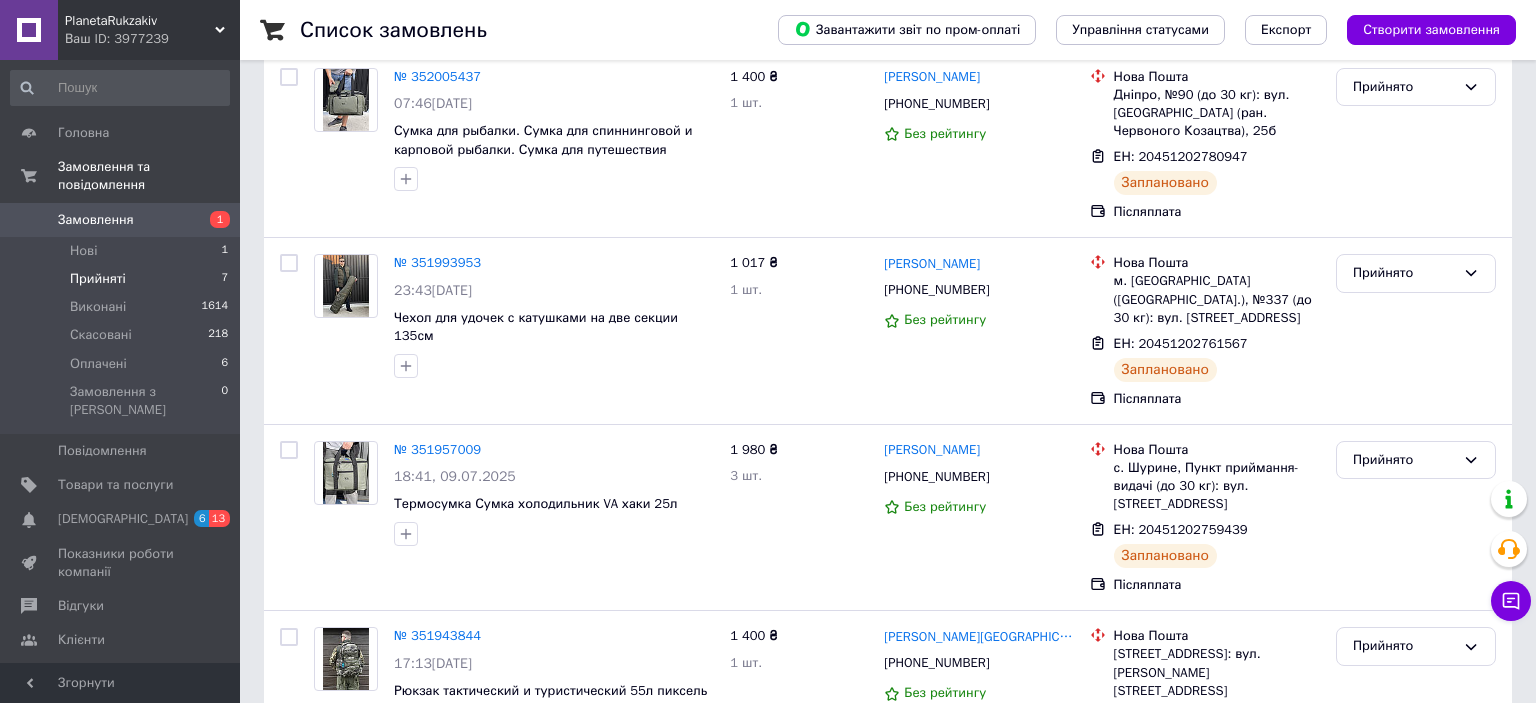 scroll, scrollTop: 872, scrollLeft: 0, axis: vertical 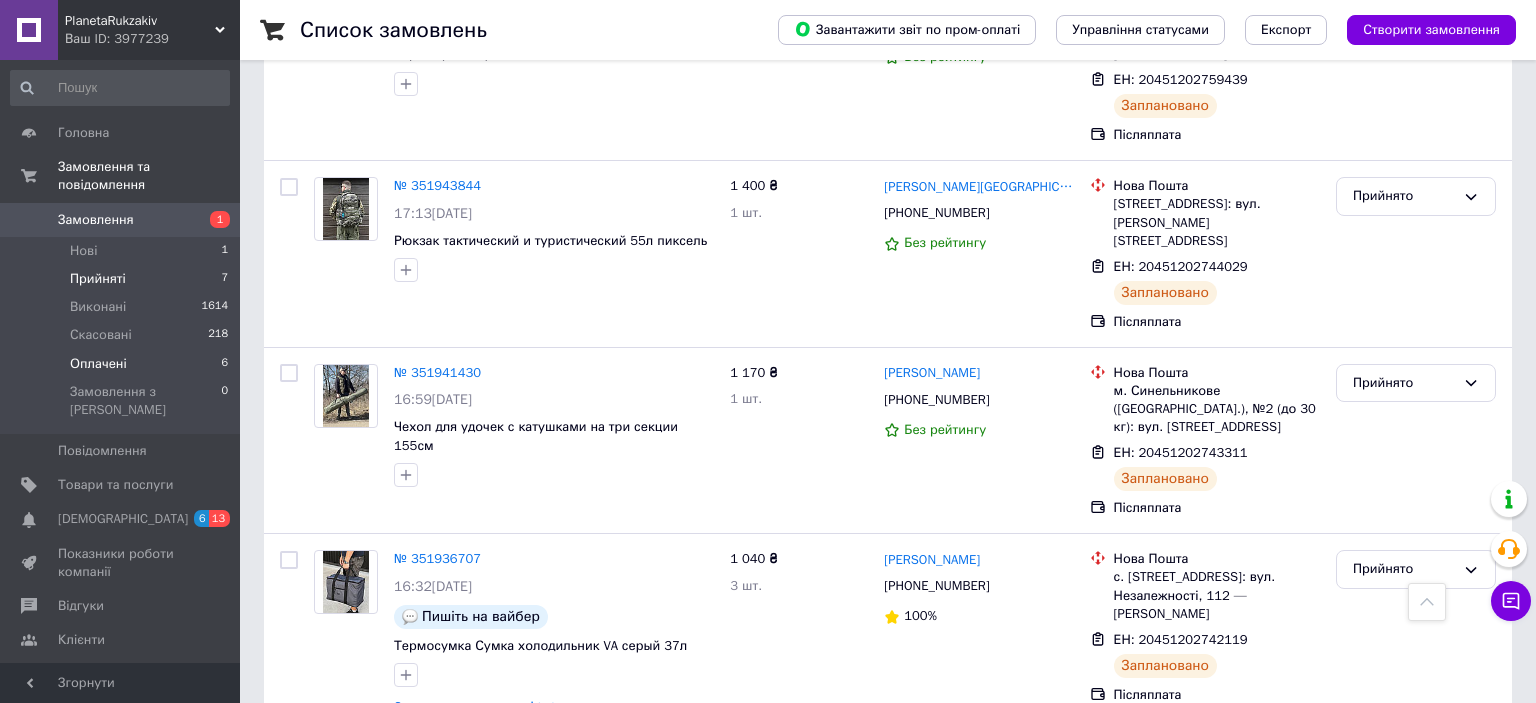 click on "Оплачені" at bounding box center [98, 364] 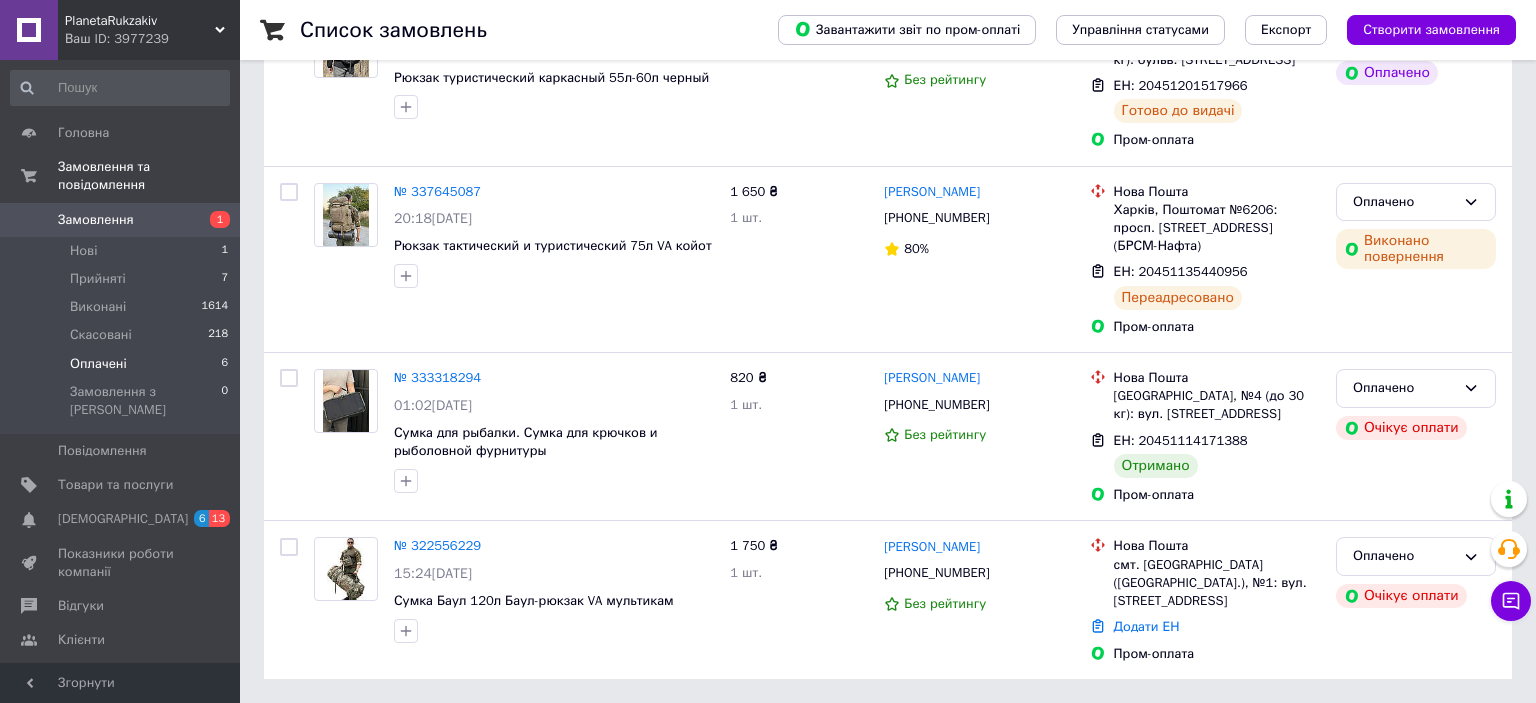 scroll, scrollTop: 0, scrollLeft: 0, axis: both 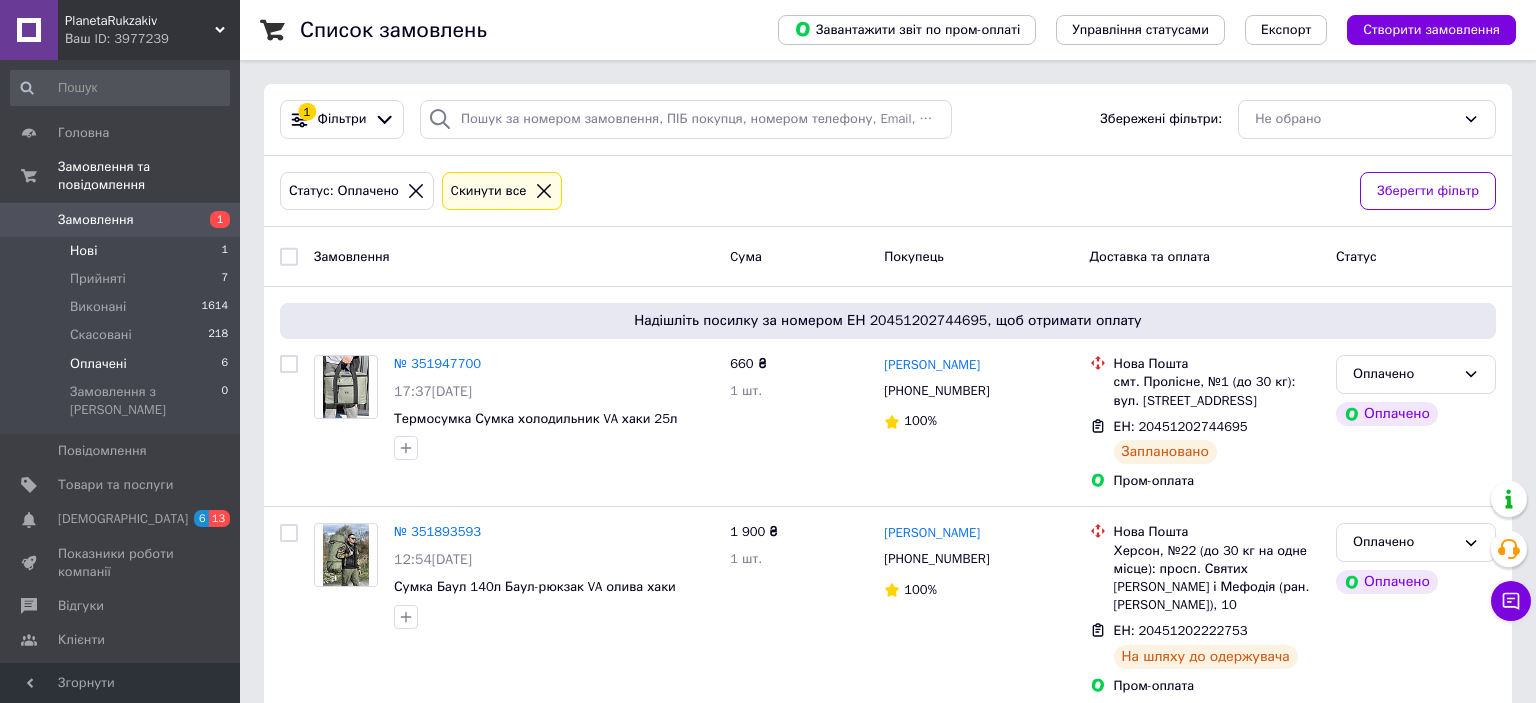 click on "Нові 1" at bounding box center (120, 251) 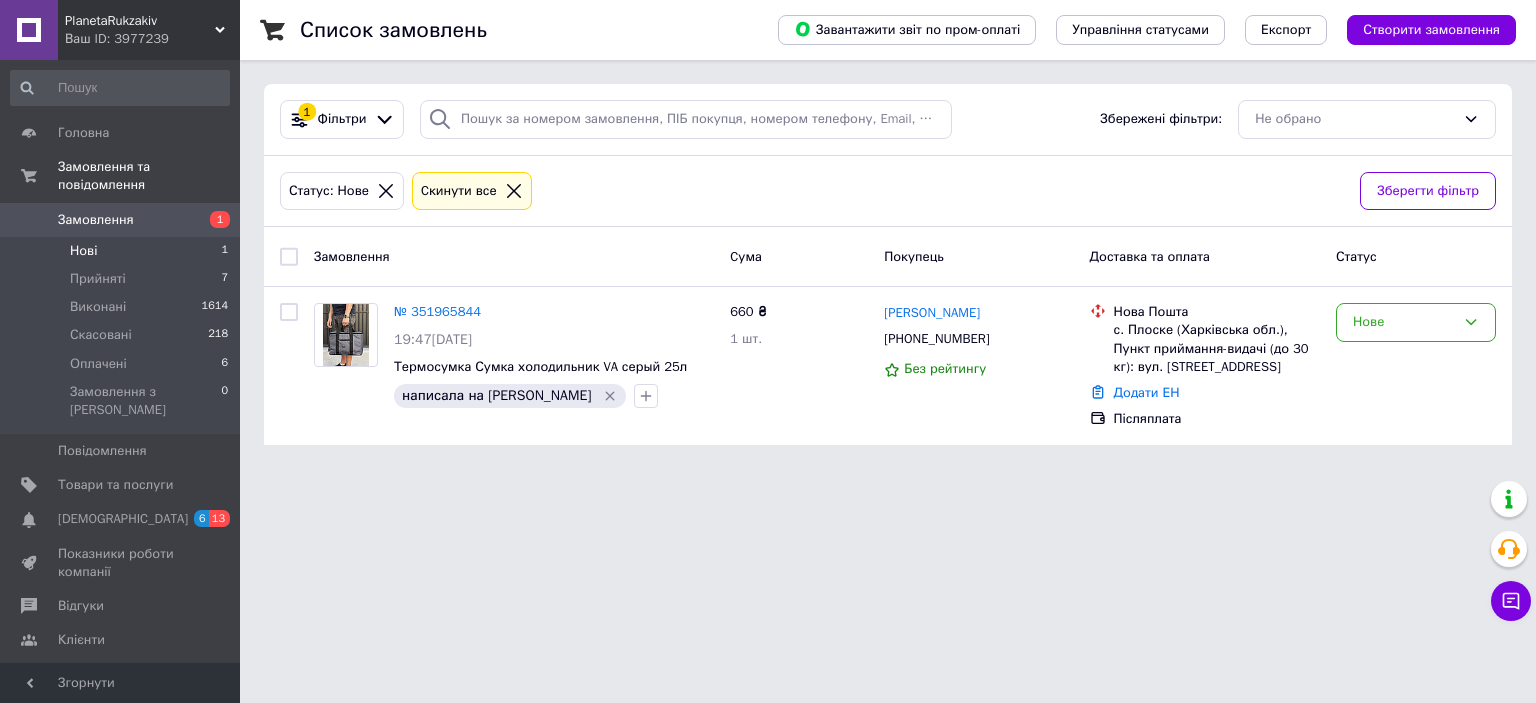 click on "Нові 1" at bounding box center [120, 251] 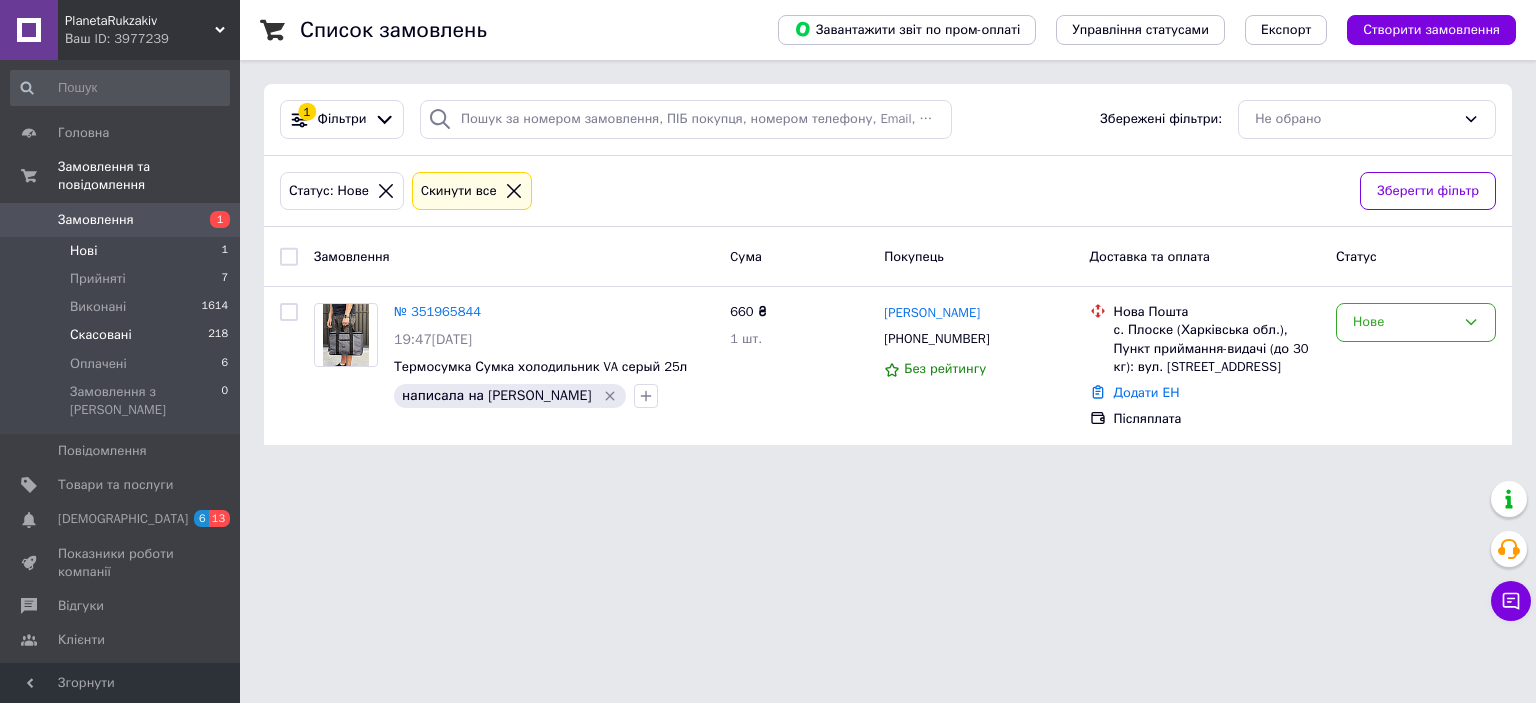 click on "Скасовані 218" at bounding box center [120, 335] 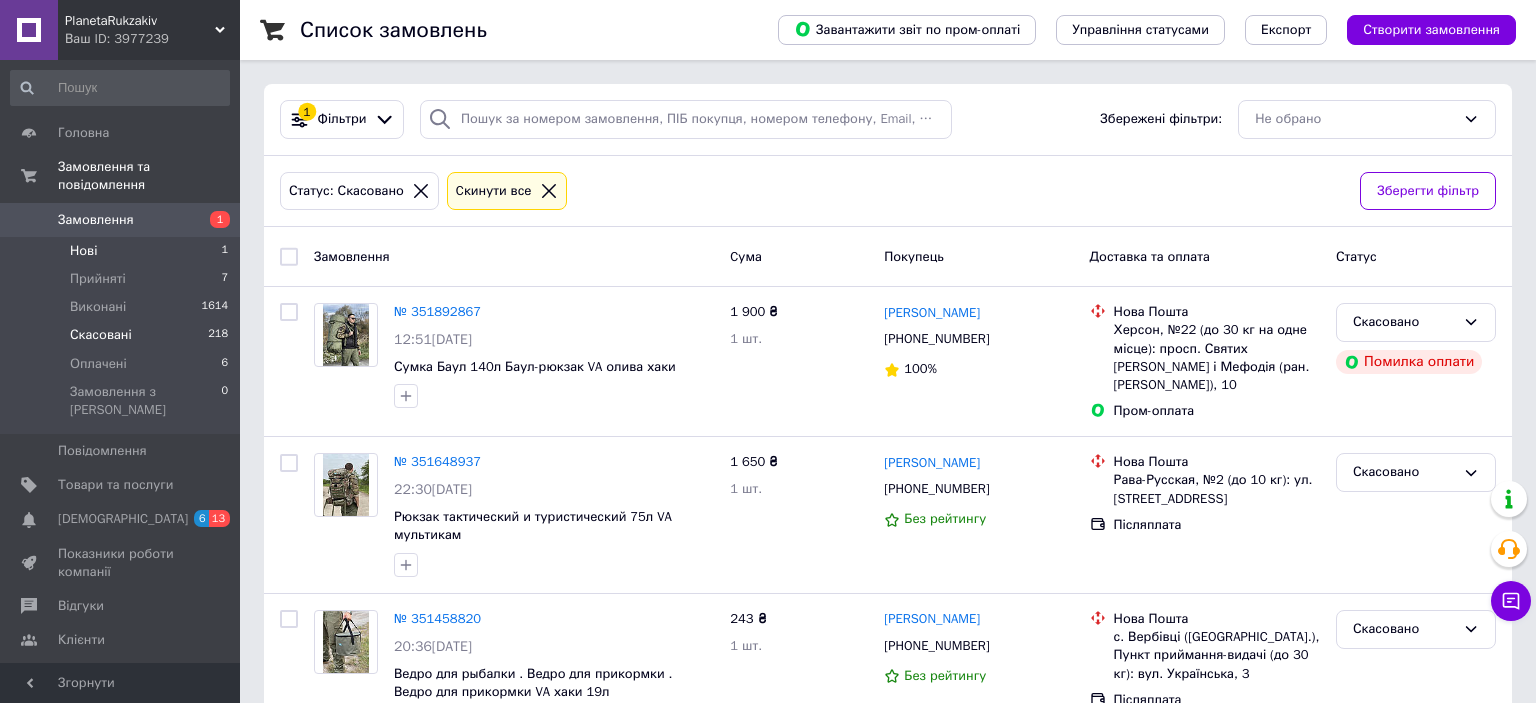 click on "Нові 1" at bounding box center [120, 251] 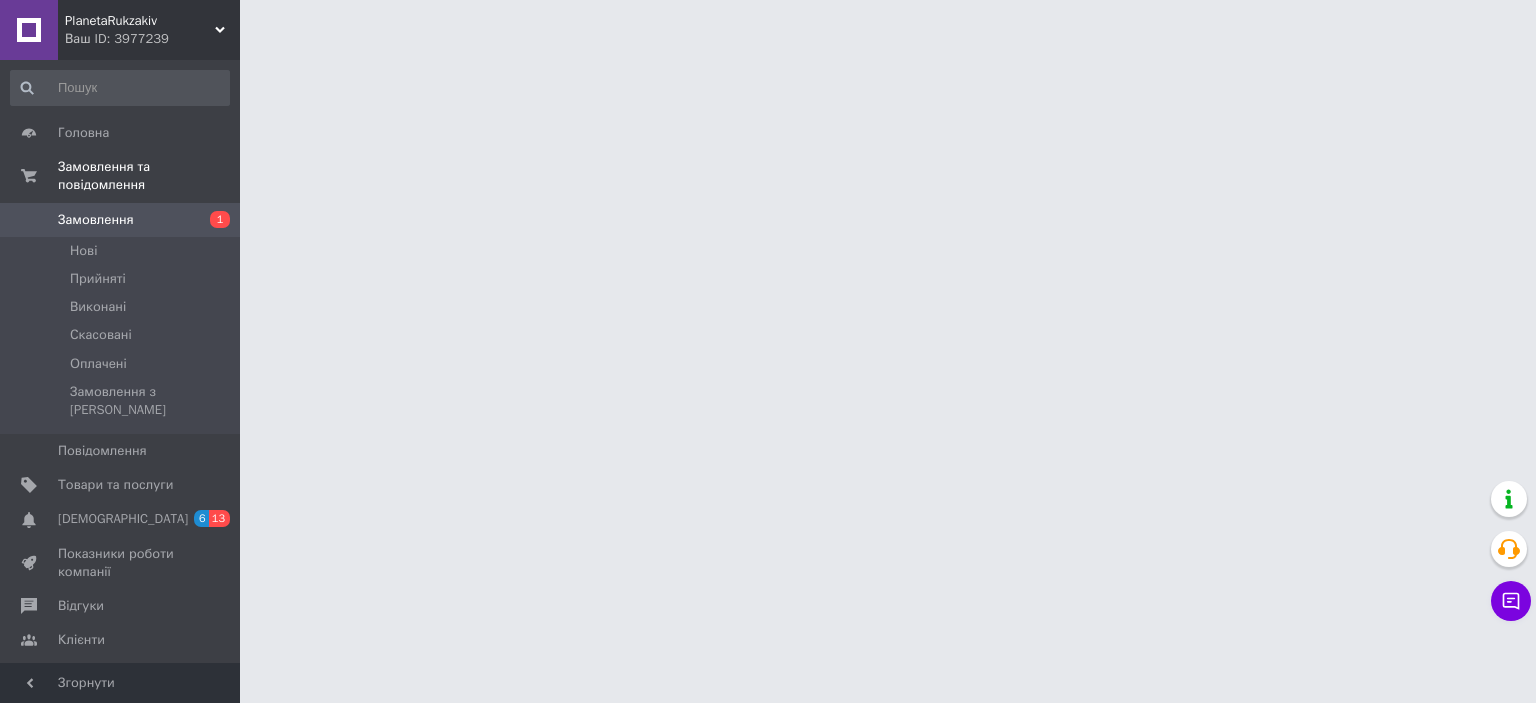 scroll, scrollTop: 0, scrollLeft: 0, axis: both 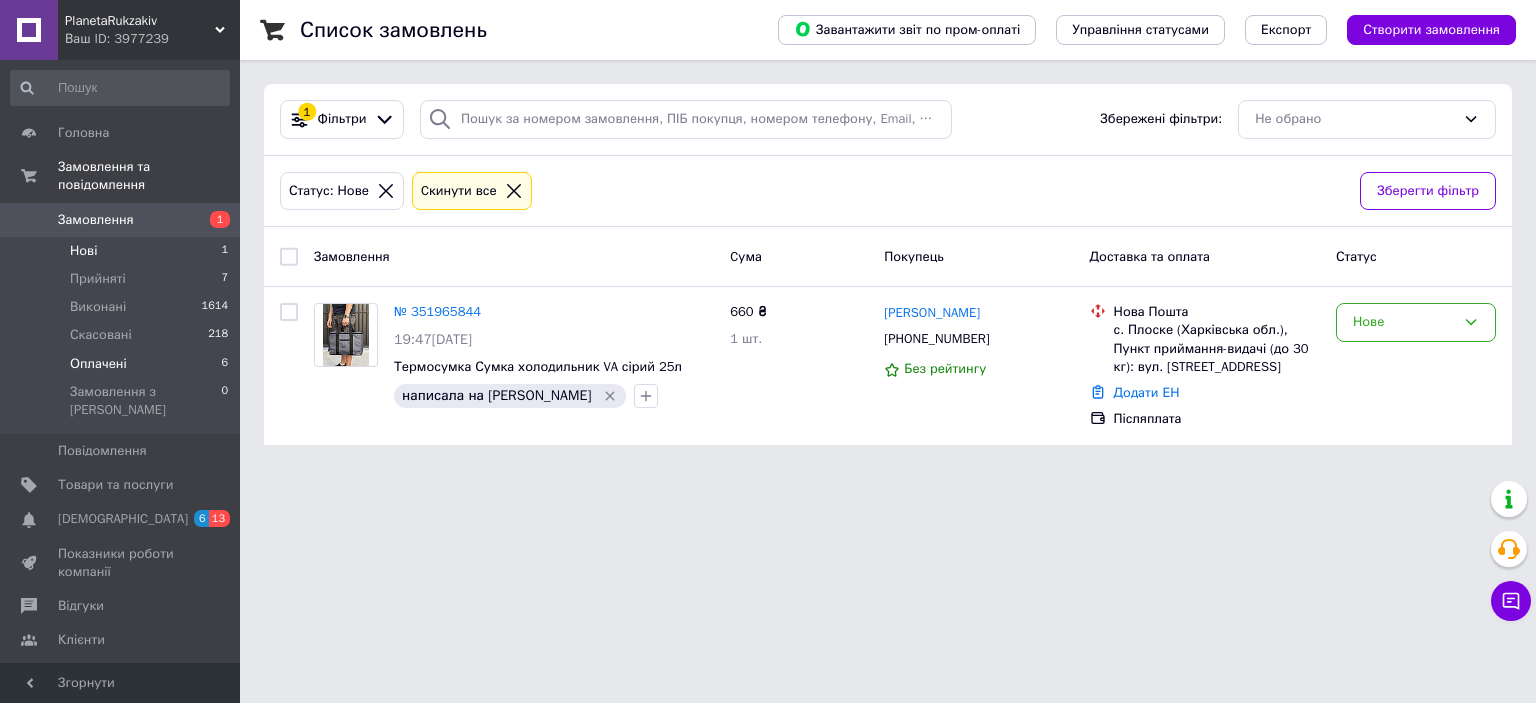 click on "Оплачені 6" at bounding box center (120, 364) 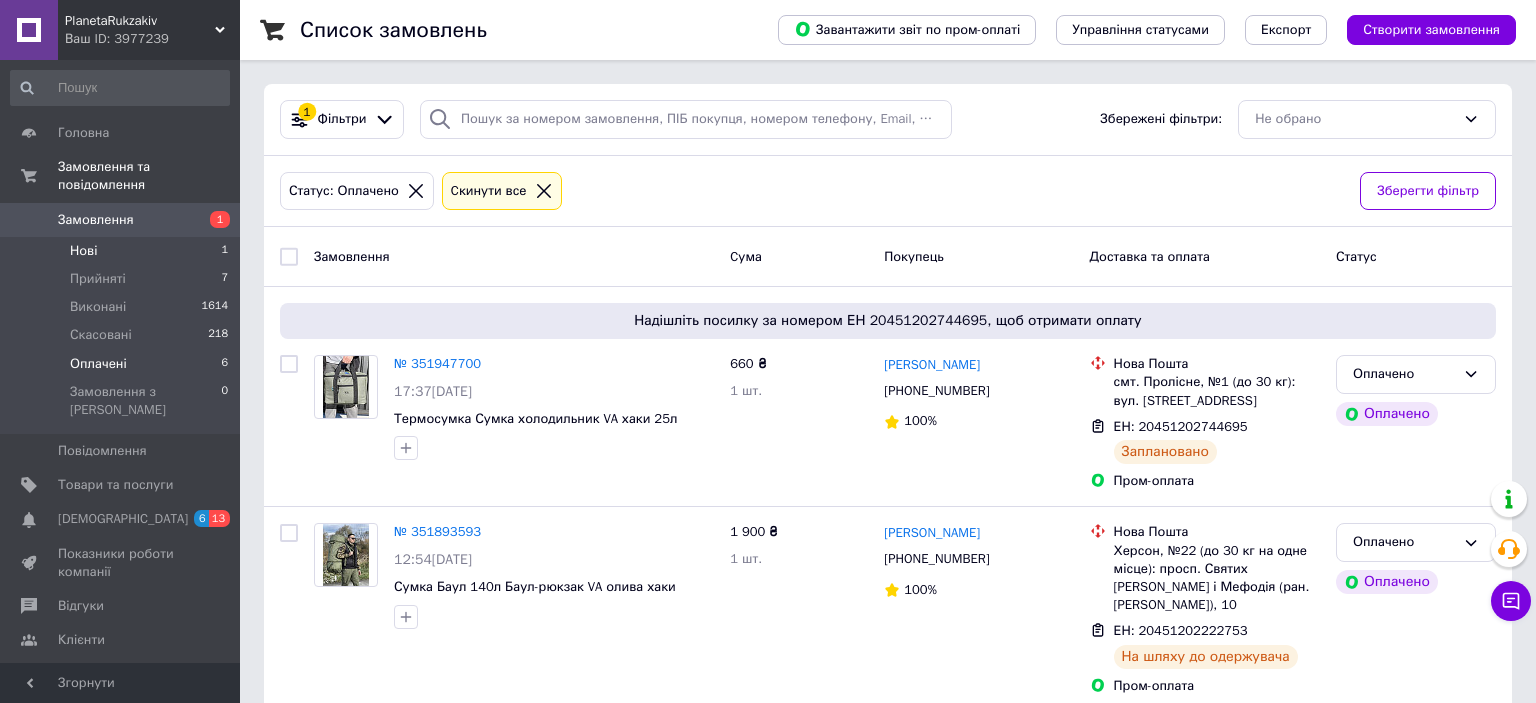 click on "Нові 1" at bounding box center (120, 251) 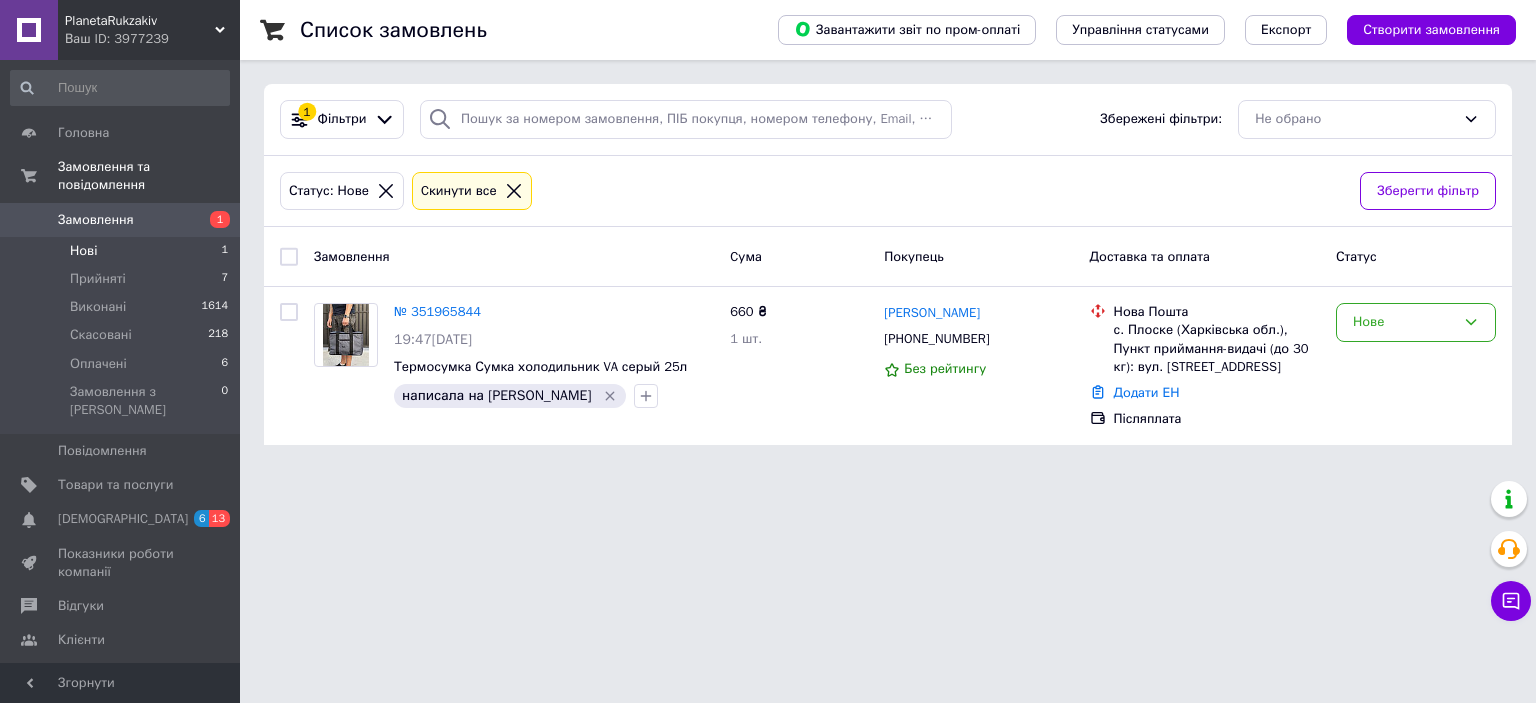 click on "Нові 1" at bounding box center (120, 251) 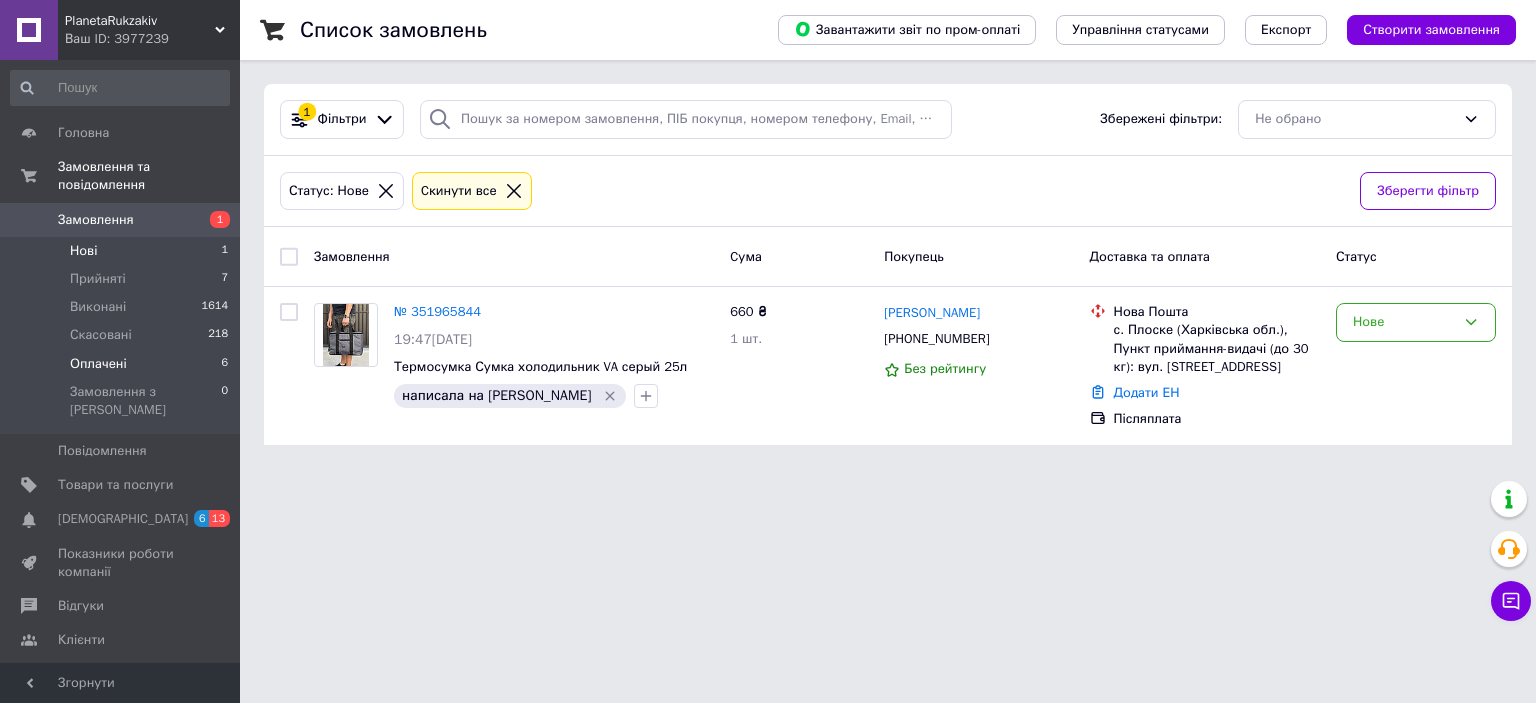click on "Оплачені 6" at bounding box center [120, 364] 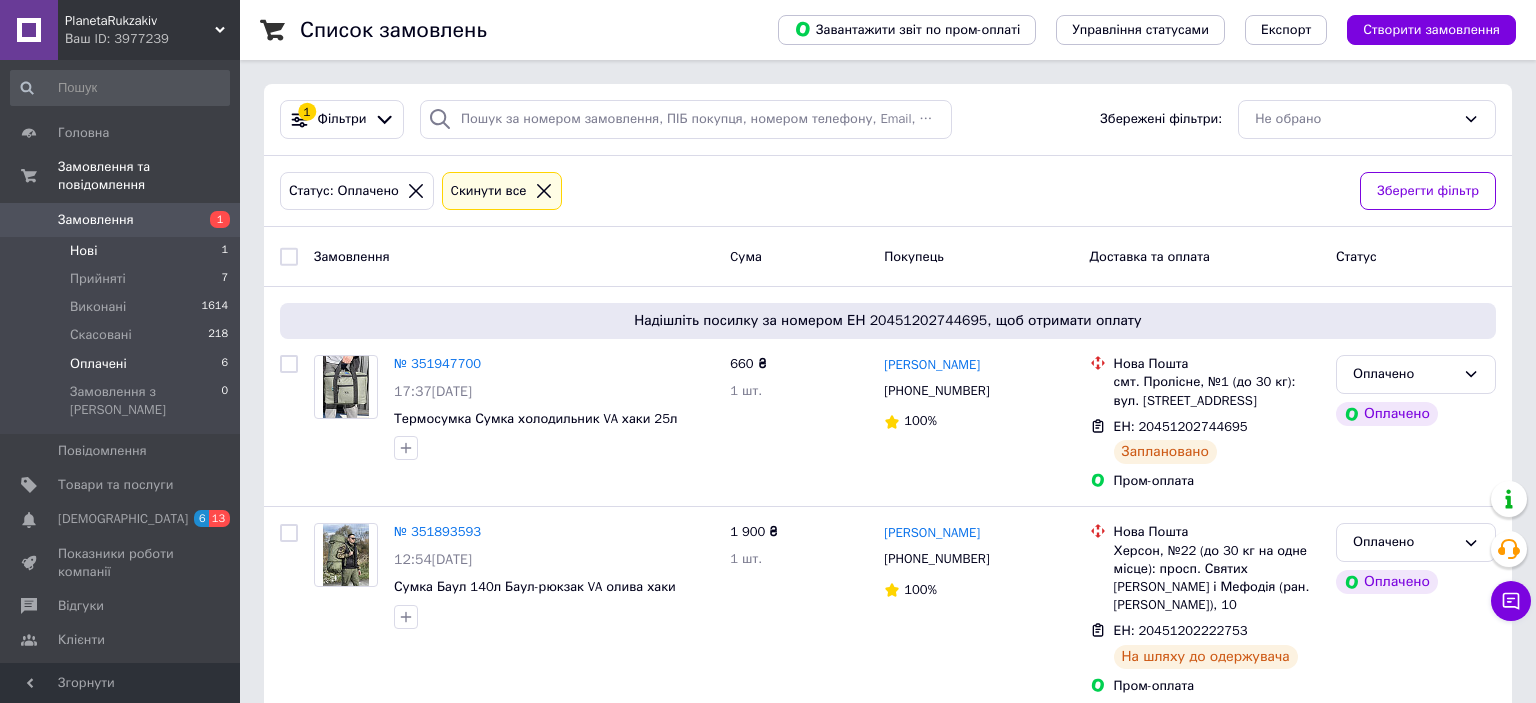 click on "Нові 1" at bounding box center [120, 251] 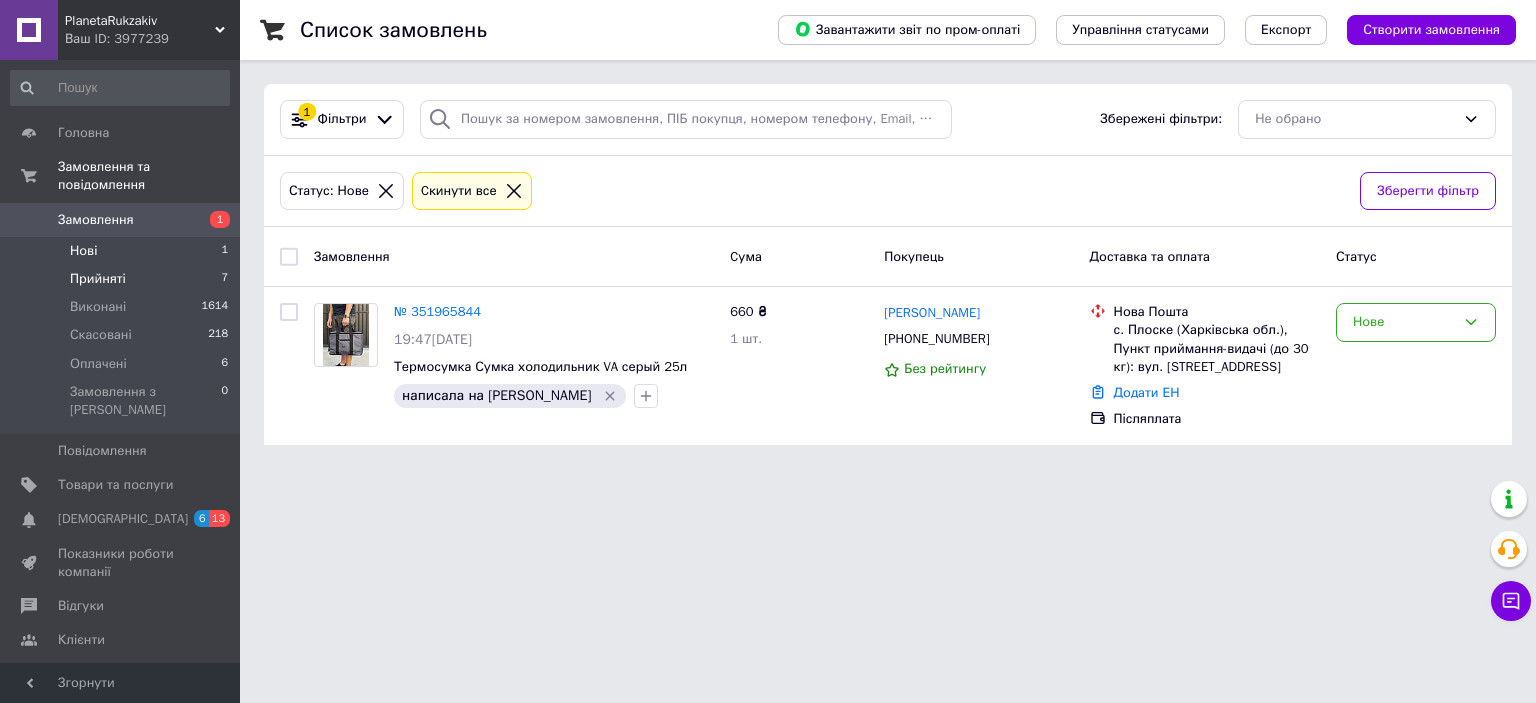 click on "Прийняті" at bounding box center (98, 279) 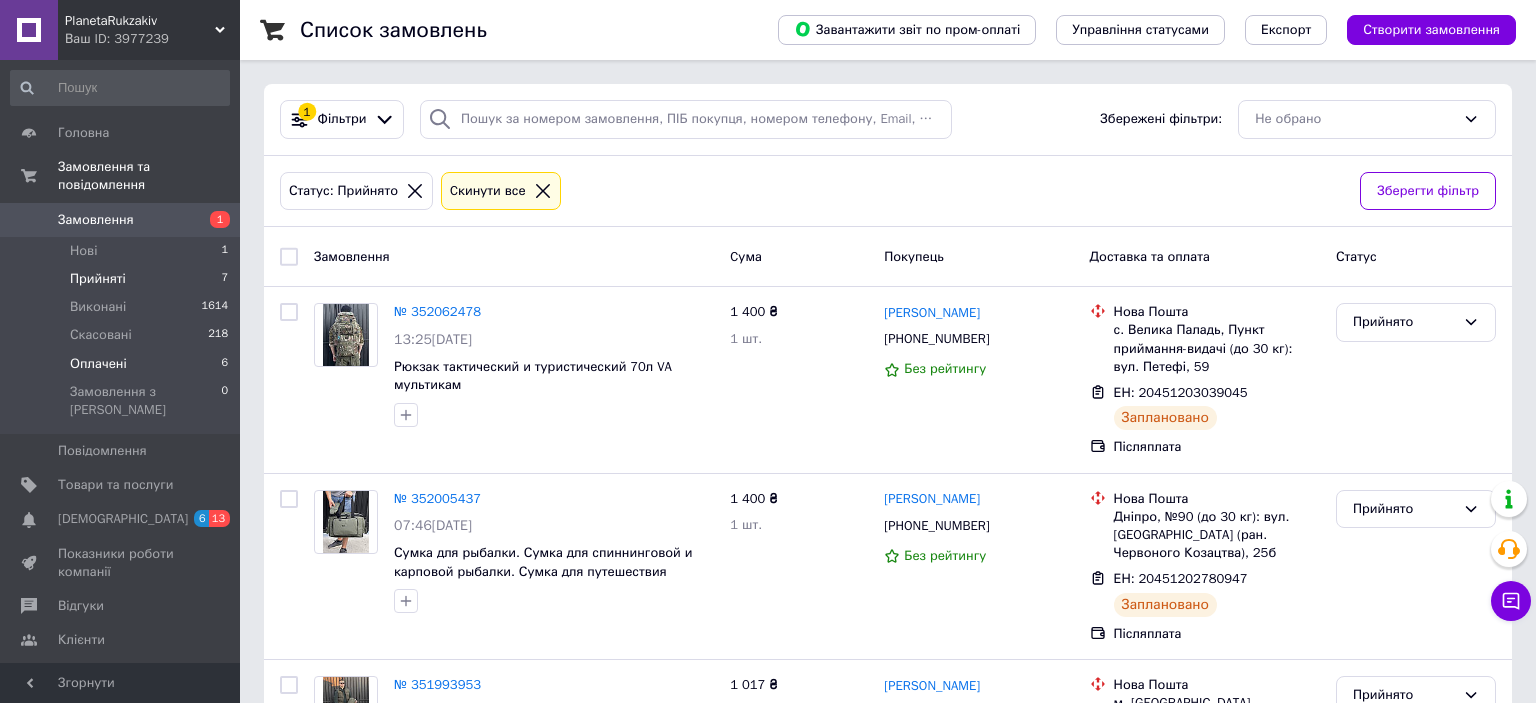 click on "Оплачені" at bounding box center [98, 364] 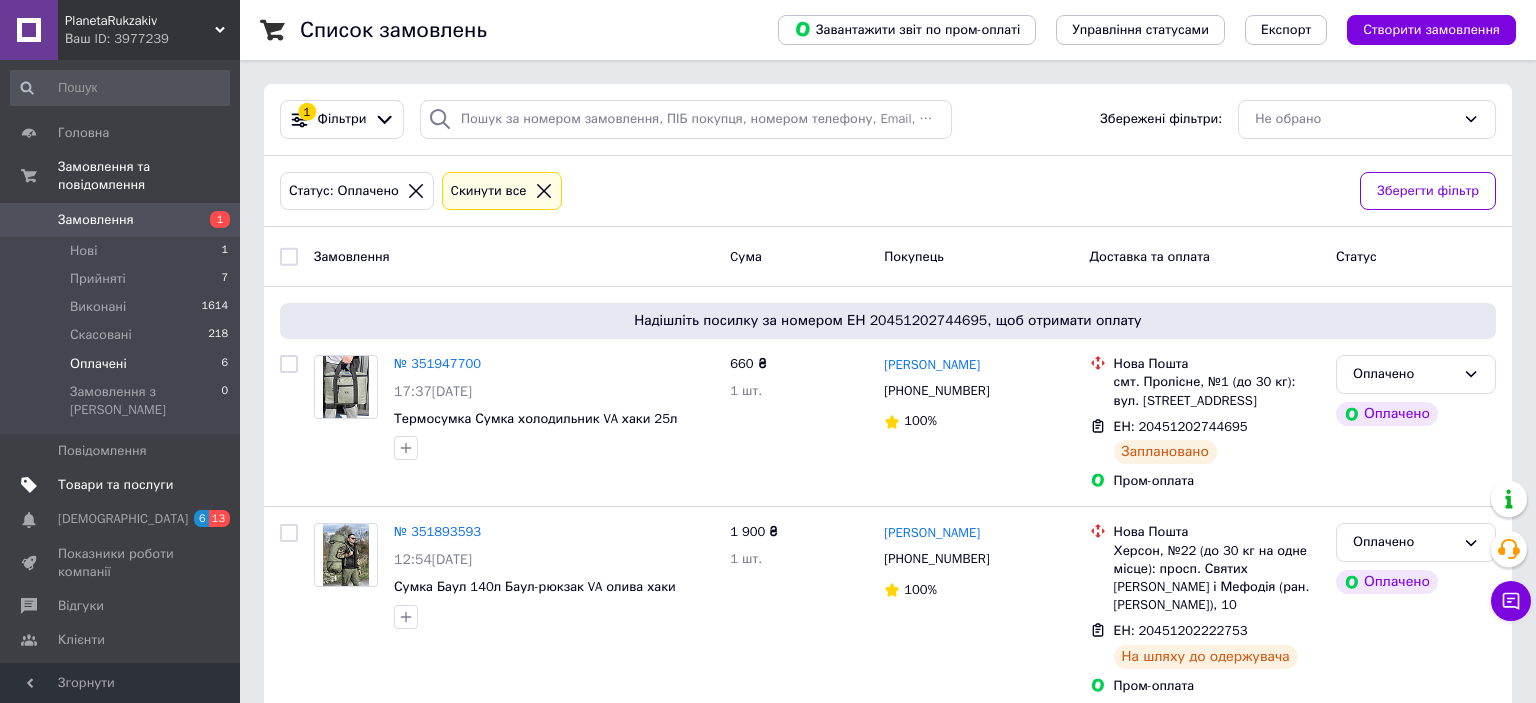 click on "Товари та послуги" at bounding box center [115, 485] 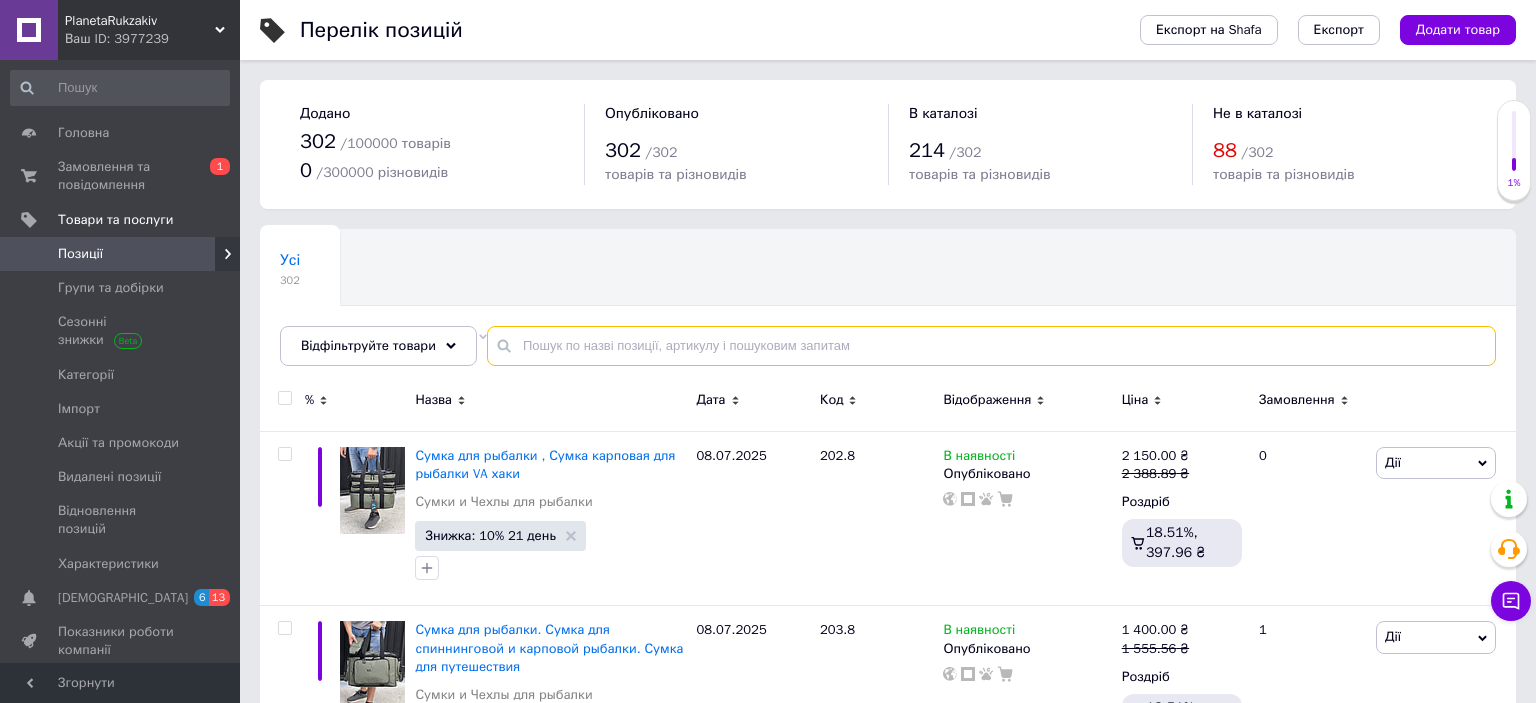 click at bounding box center (991, 346) 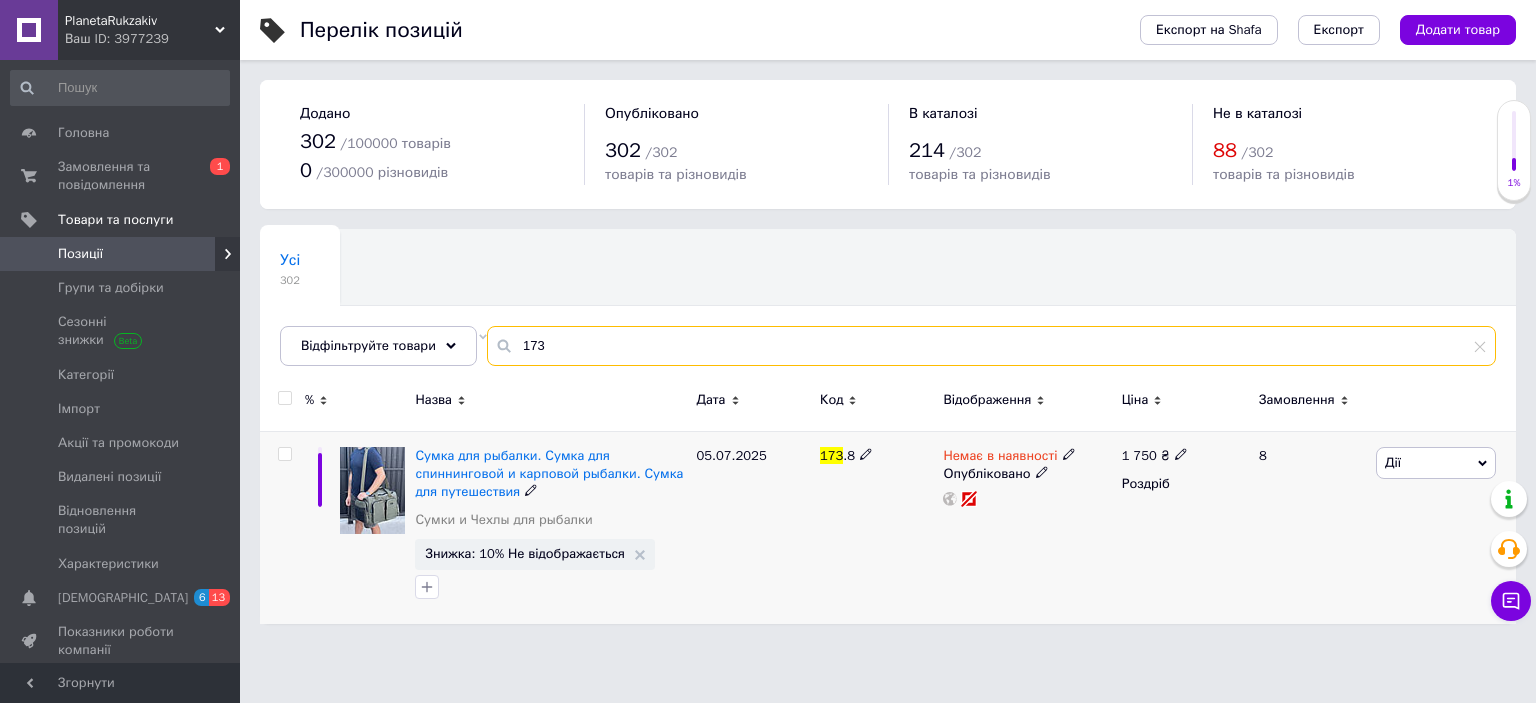 type on "173" 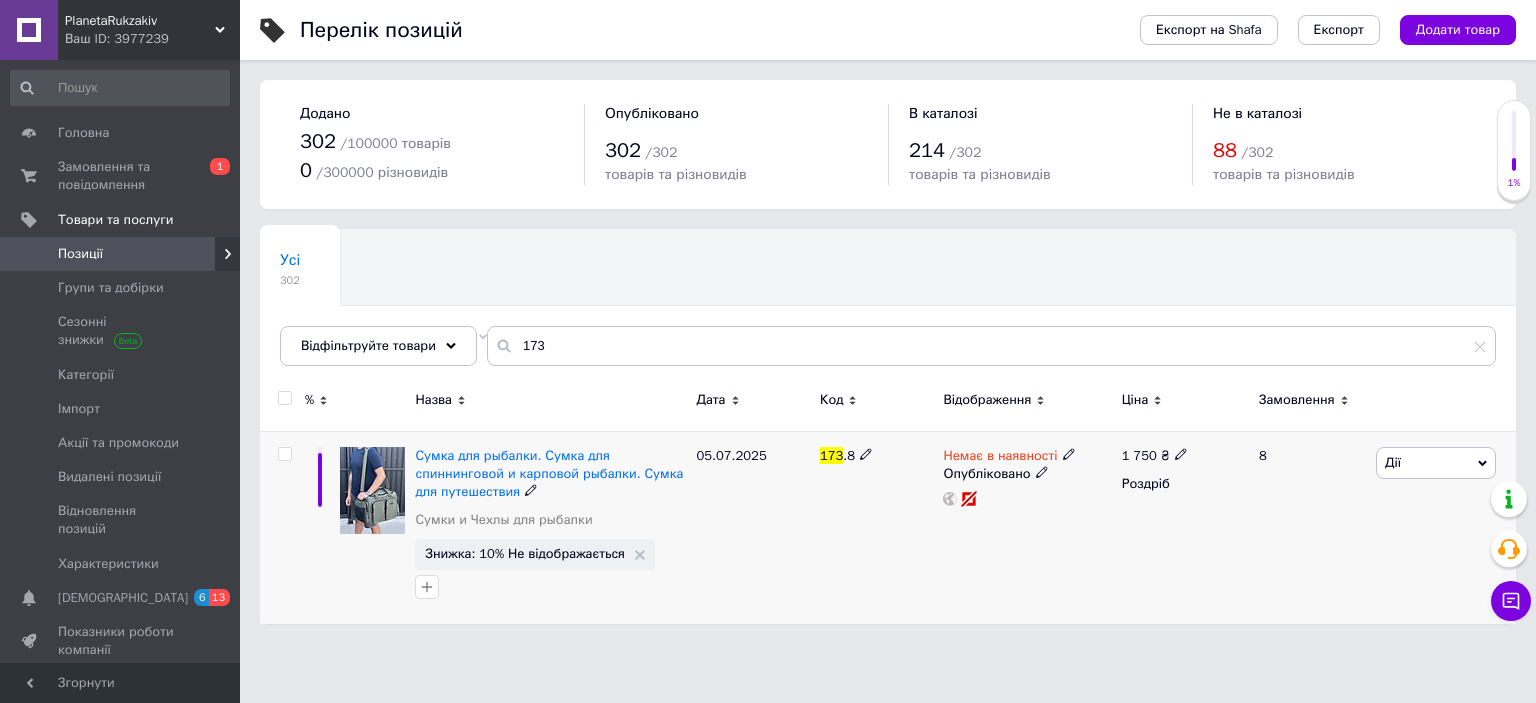 click 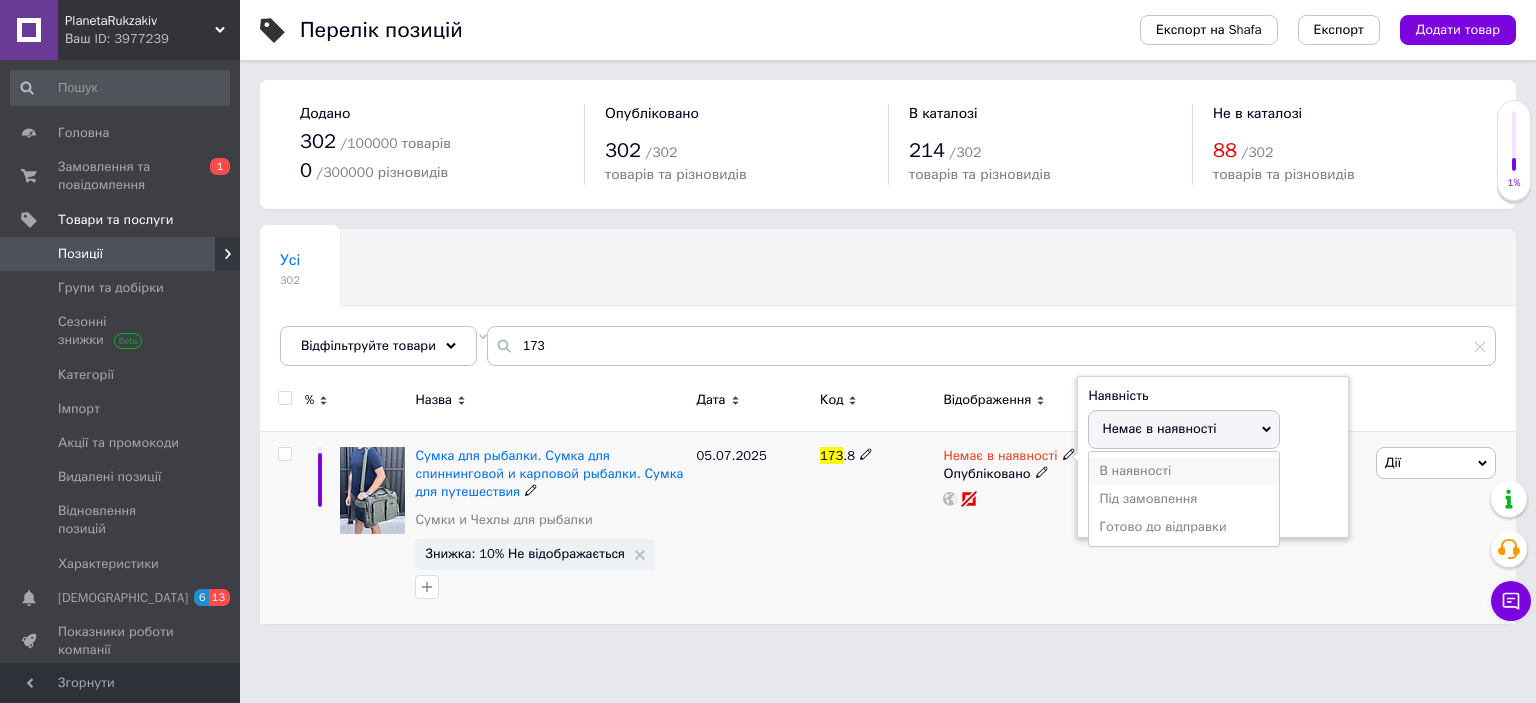 click on "В наявності" at bounding box center [1184, 471] 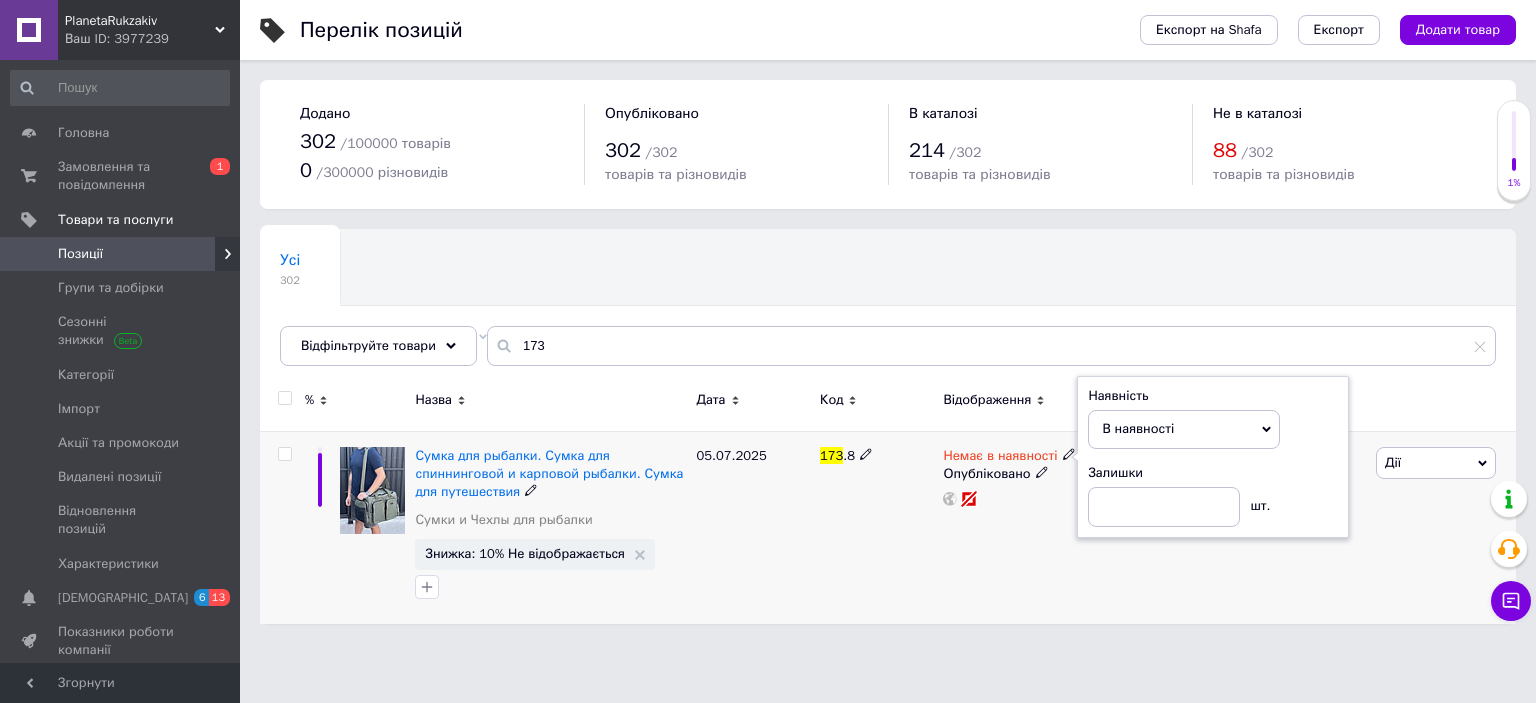 click on "173 .8" at bounding box center [876, 527] 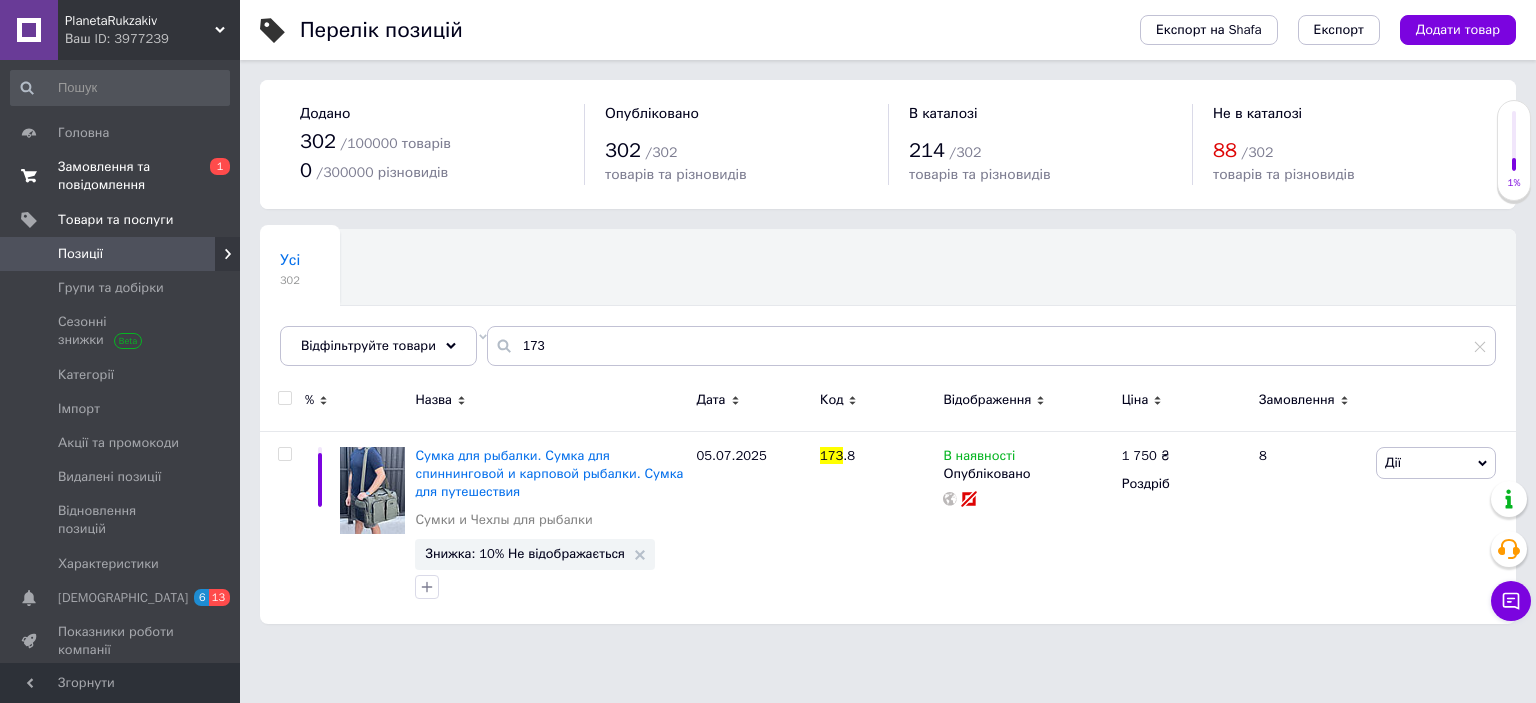 click on "Замовлення та повідомлення" at bounding box center (121, 176) 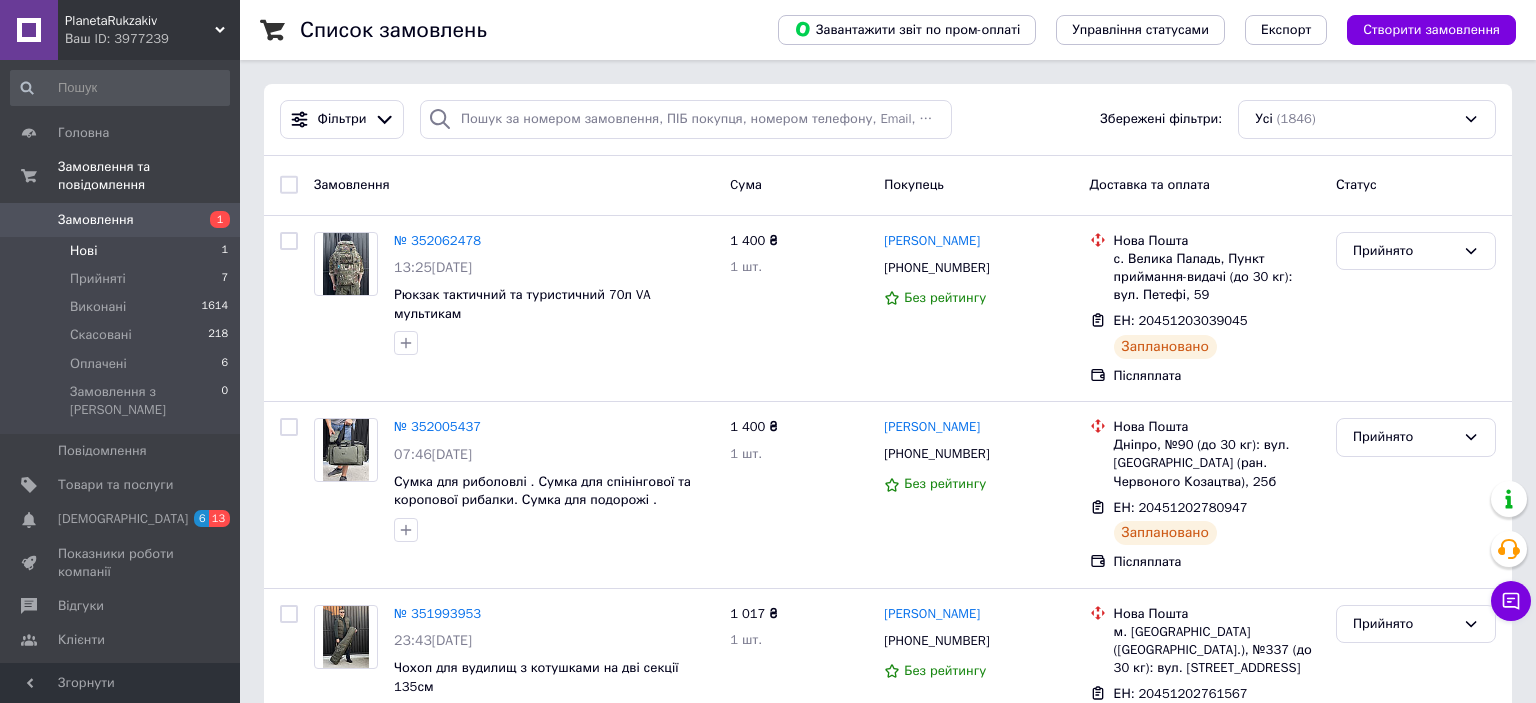 click on "Нові 1" at bounding box center [120, 251] 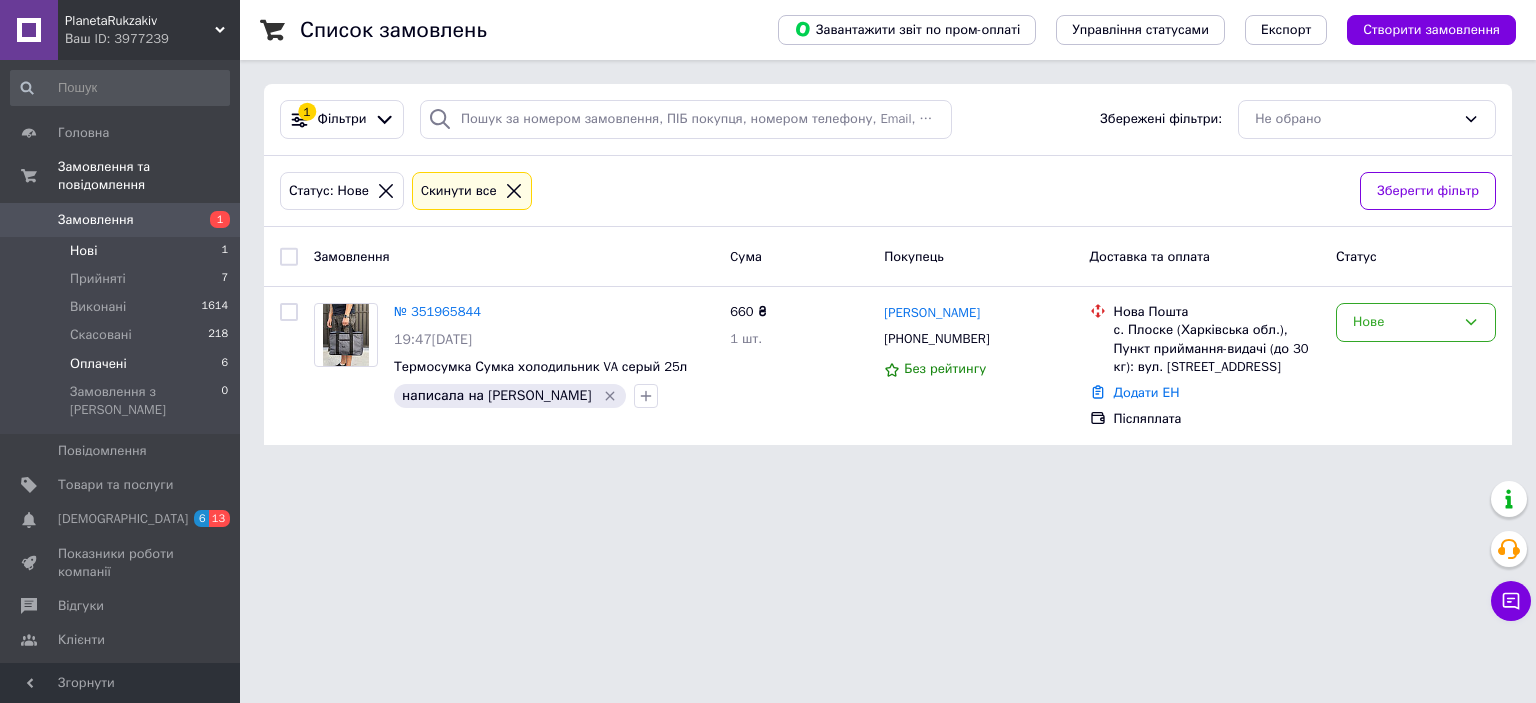 click on "Оплачені 6" at bounding box center (120, 364) 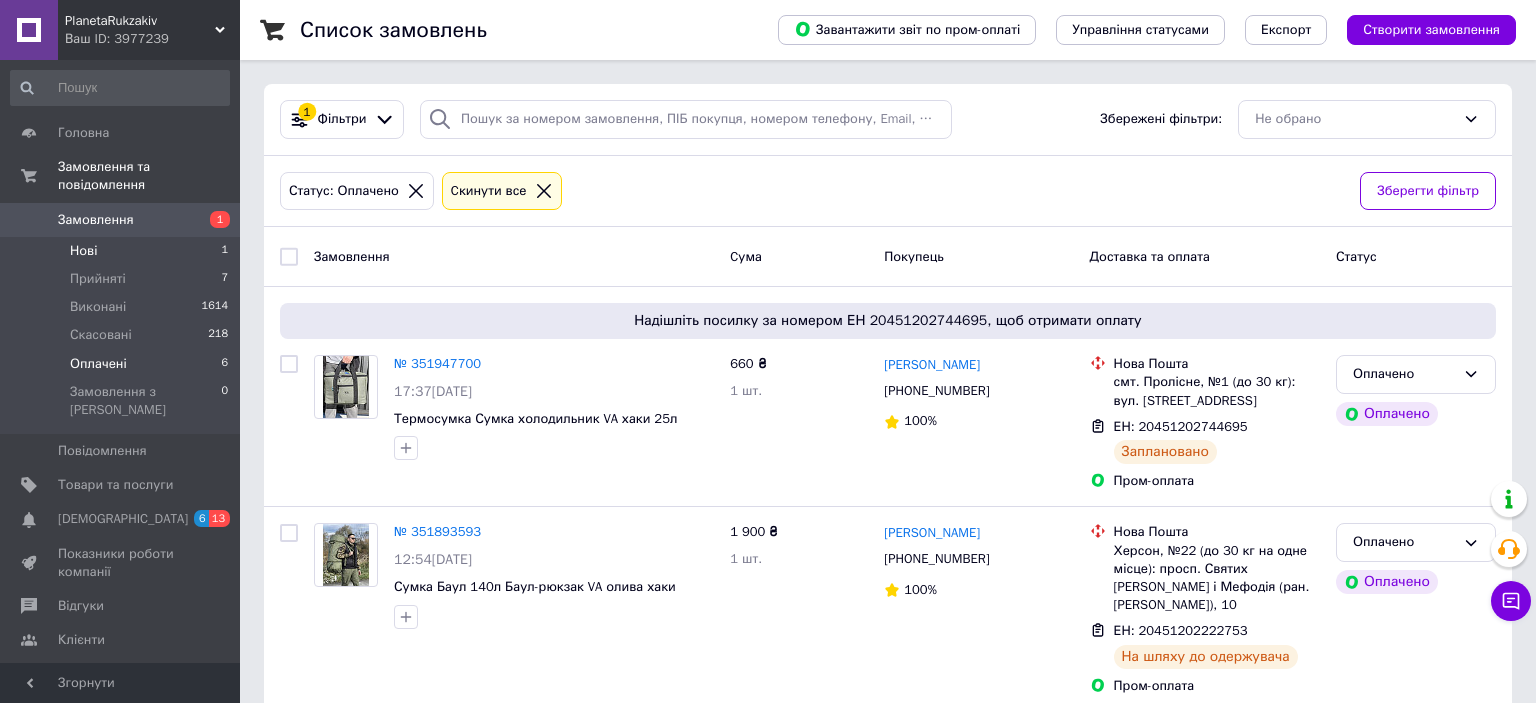 click on "Нові 1" at bounding box center [120, 251] 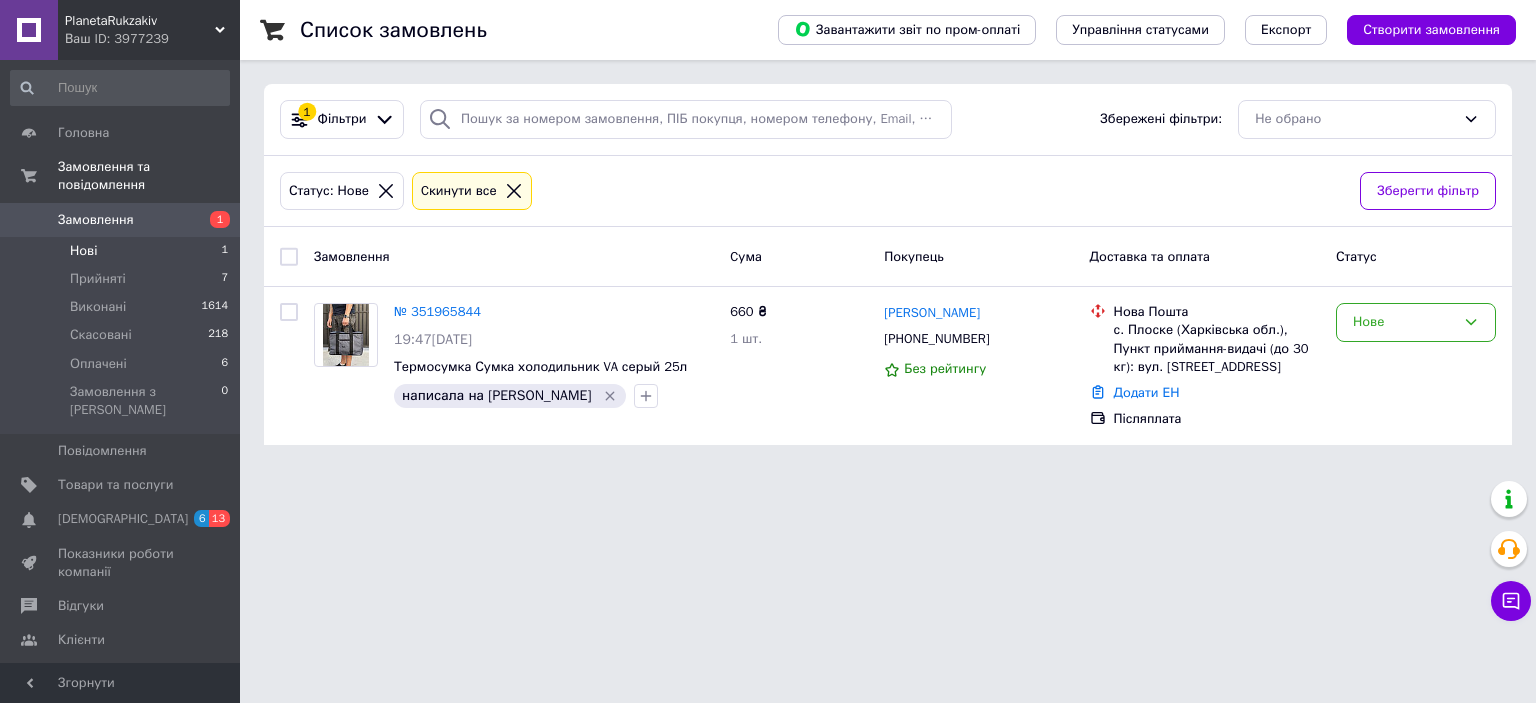 click on "Нові 1" at bounding box center (120, 251) 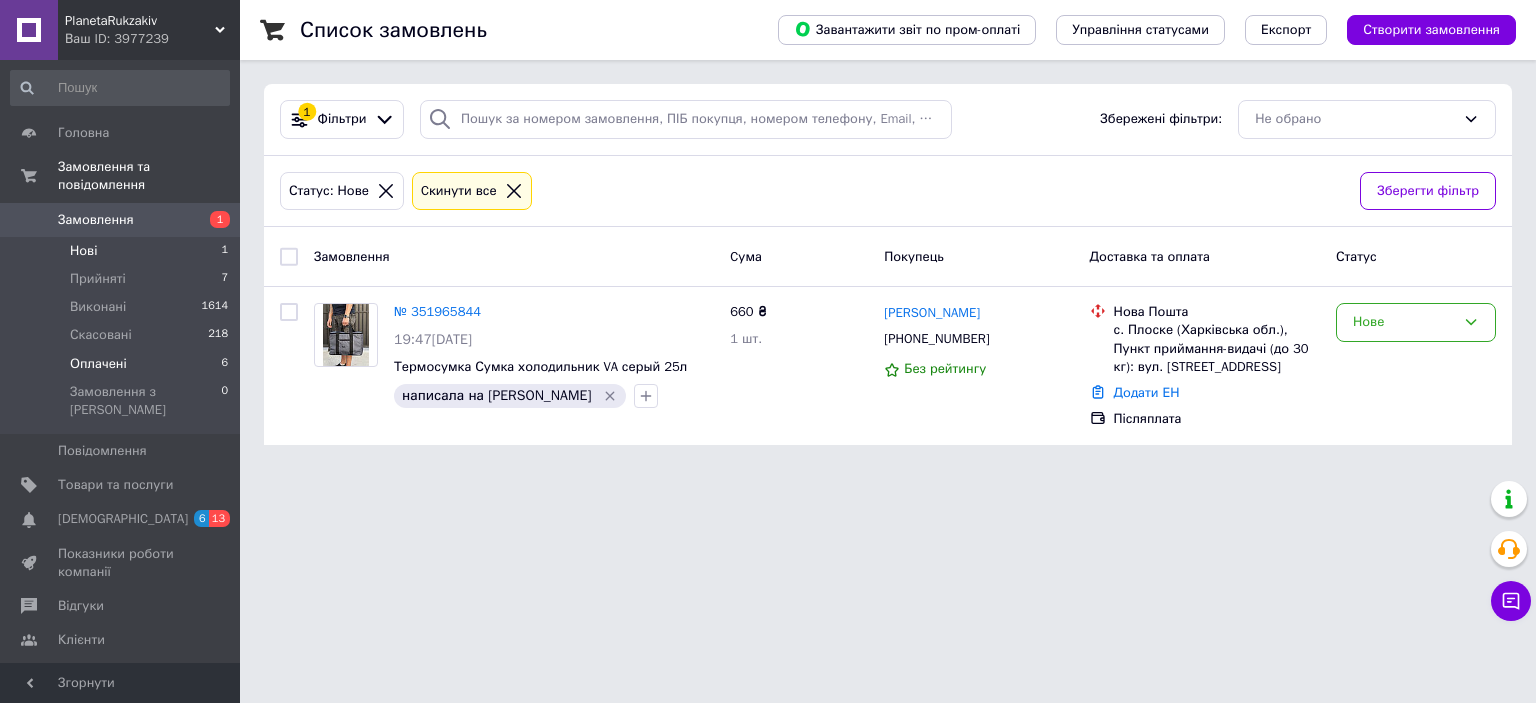 click on "Оплачені 6" at bounding box center [120, 364] 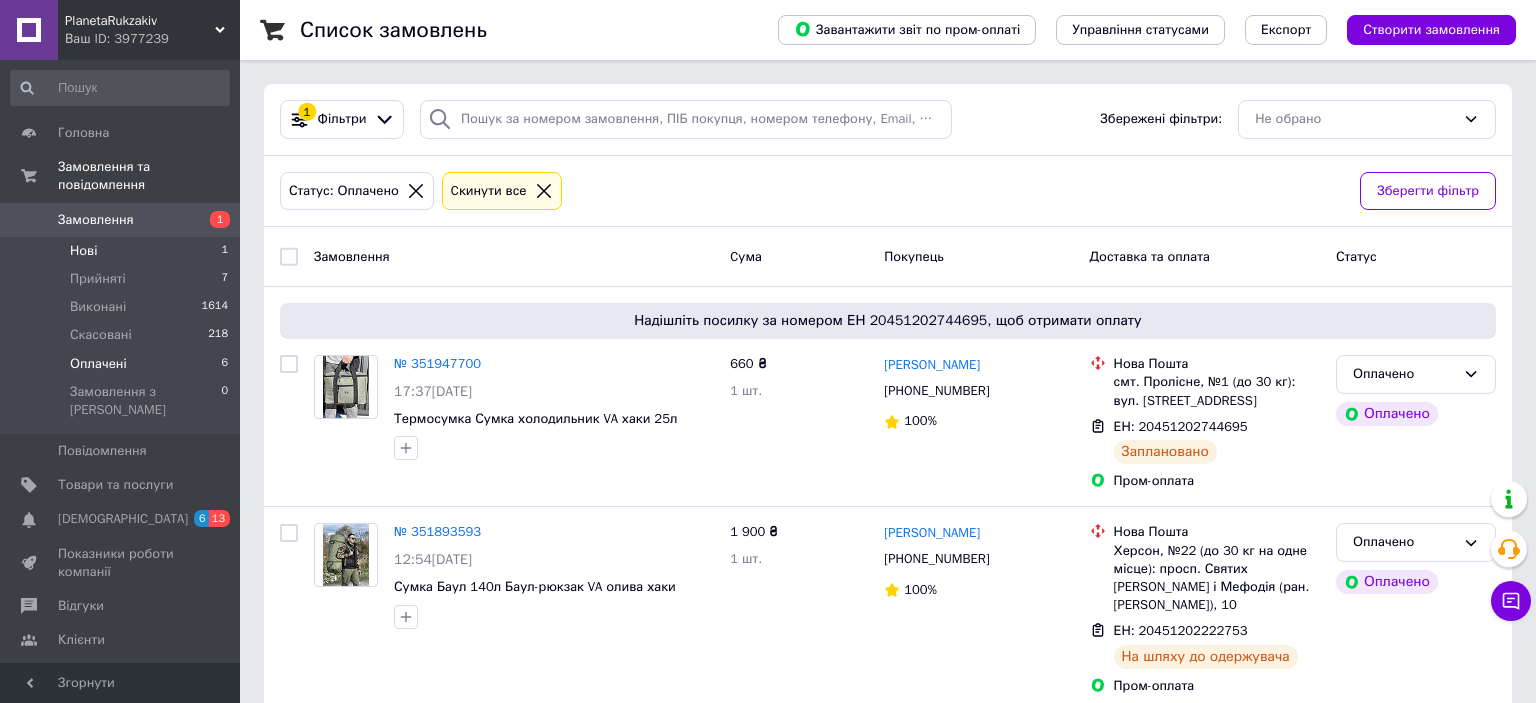 click on "Нові 1" at bounding box center [120, 251] 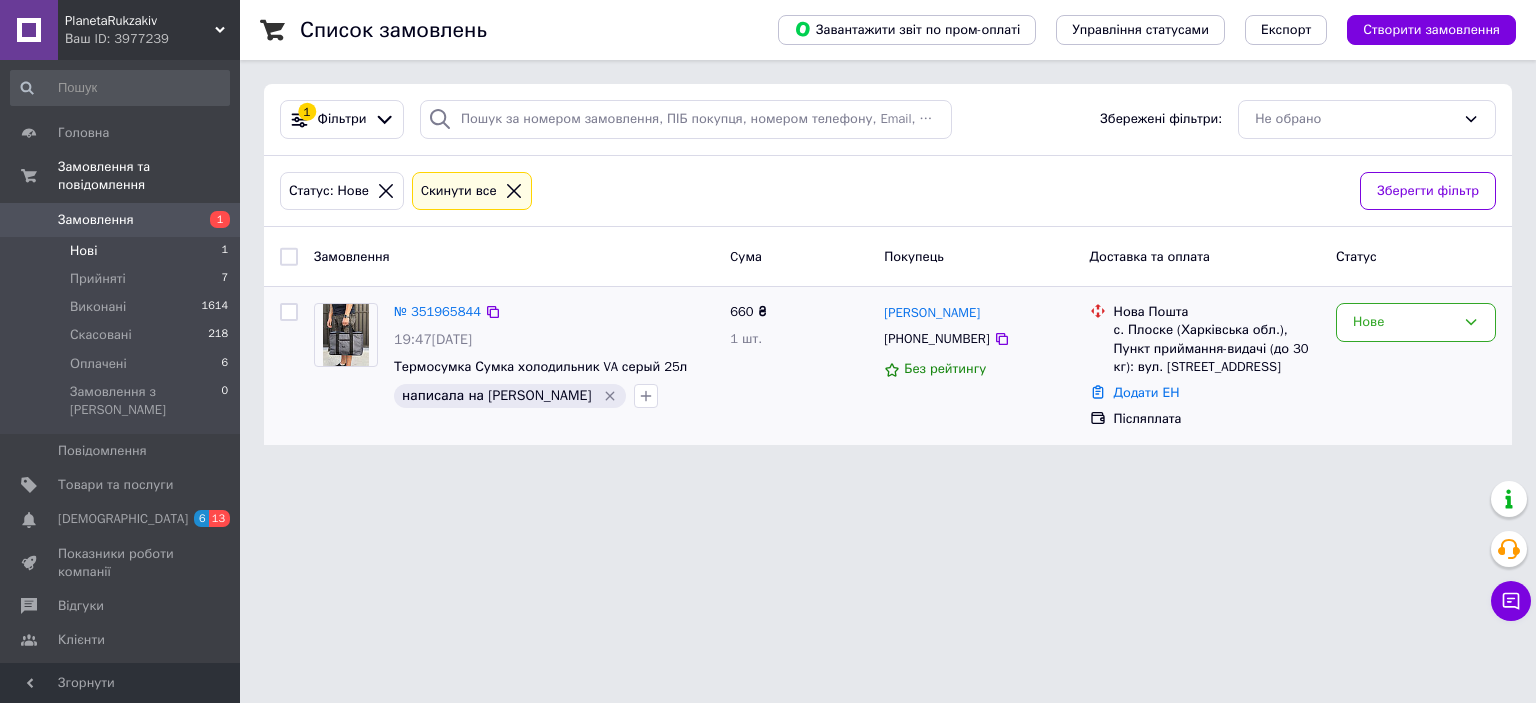 click on "№ 351965844 19:47[DATE] Термосумка Сумка холодильник VA серый 25л написала на [PERSON_NAME]" at bounding box center [554, 355] 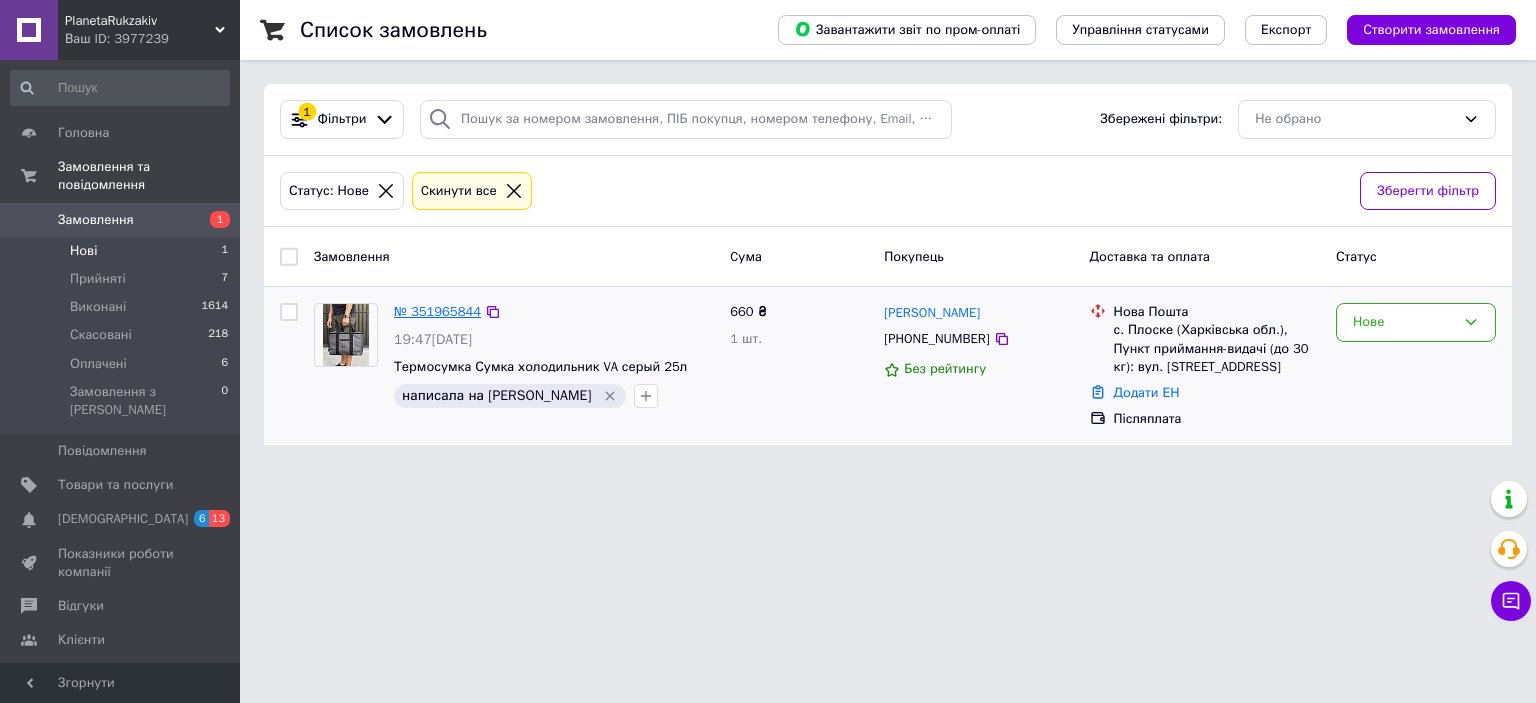 click on "№ 351965844" at bounding box center (437, 311) 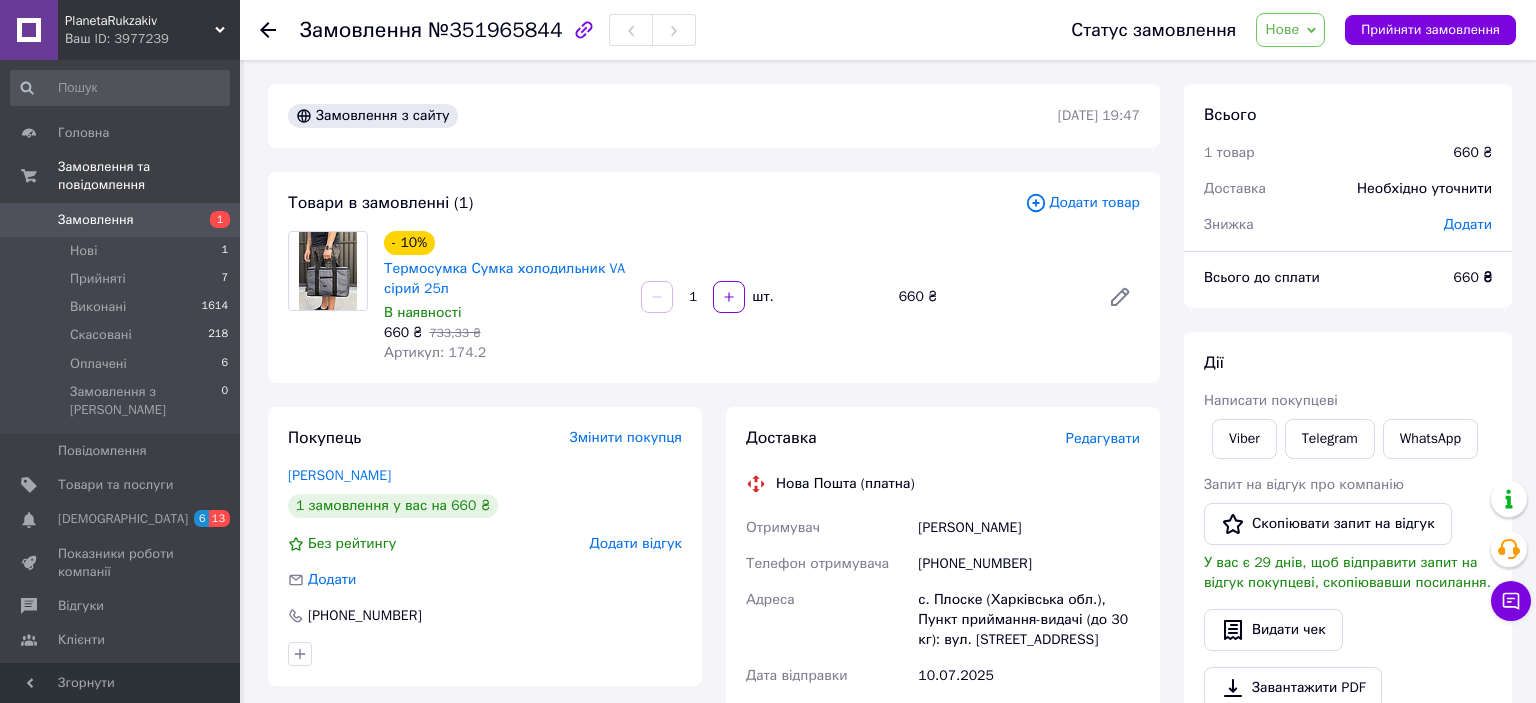 click on "Нове" at bounding box center [1282, 29] 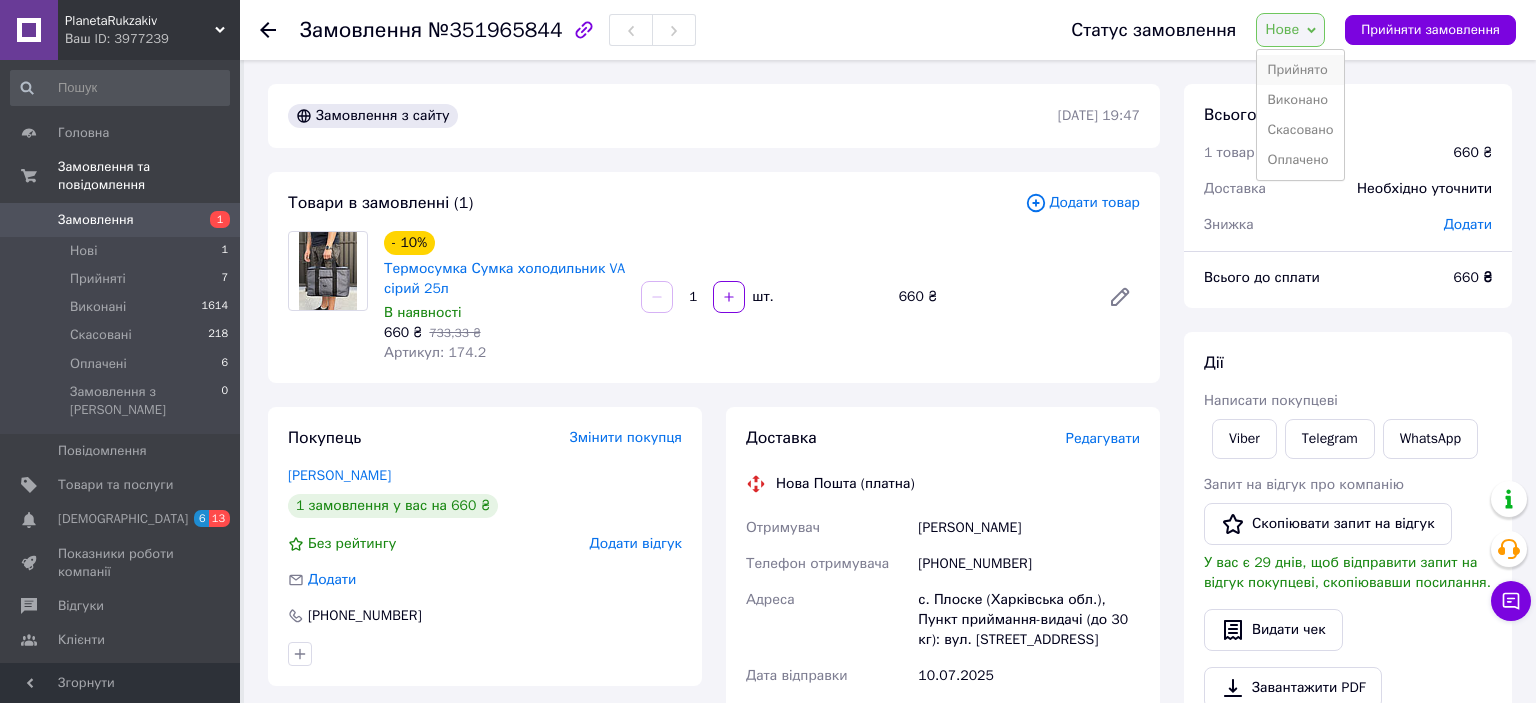 click on "Прийнято" at bounding box center (1300, 70) 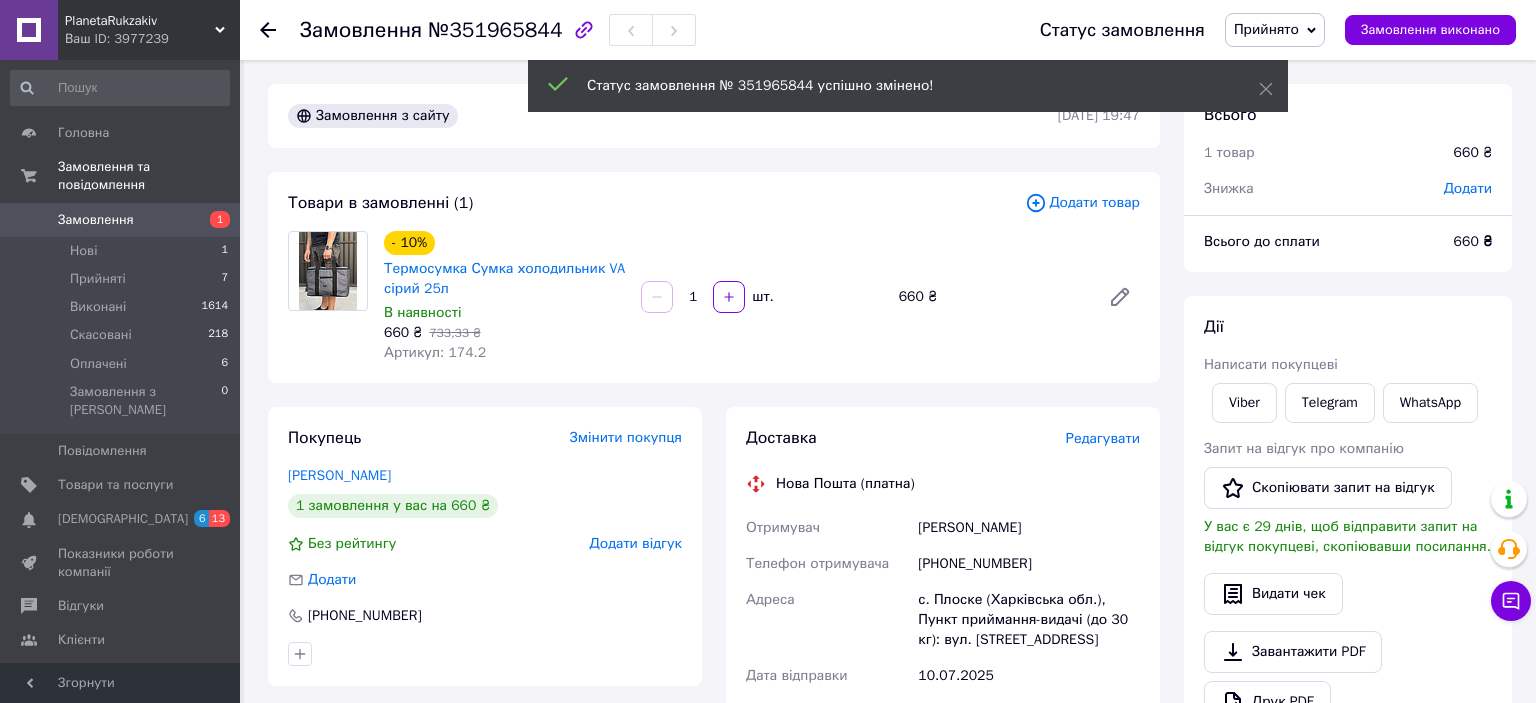 click on "Редагувати" at bounding box center (1103, 438) 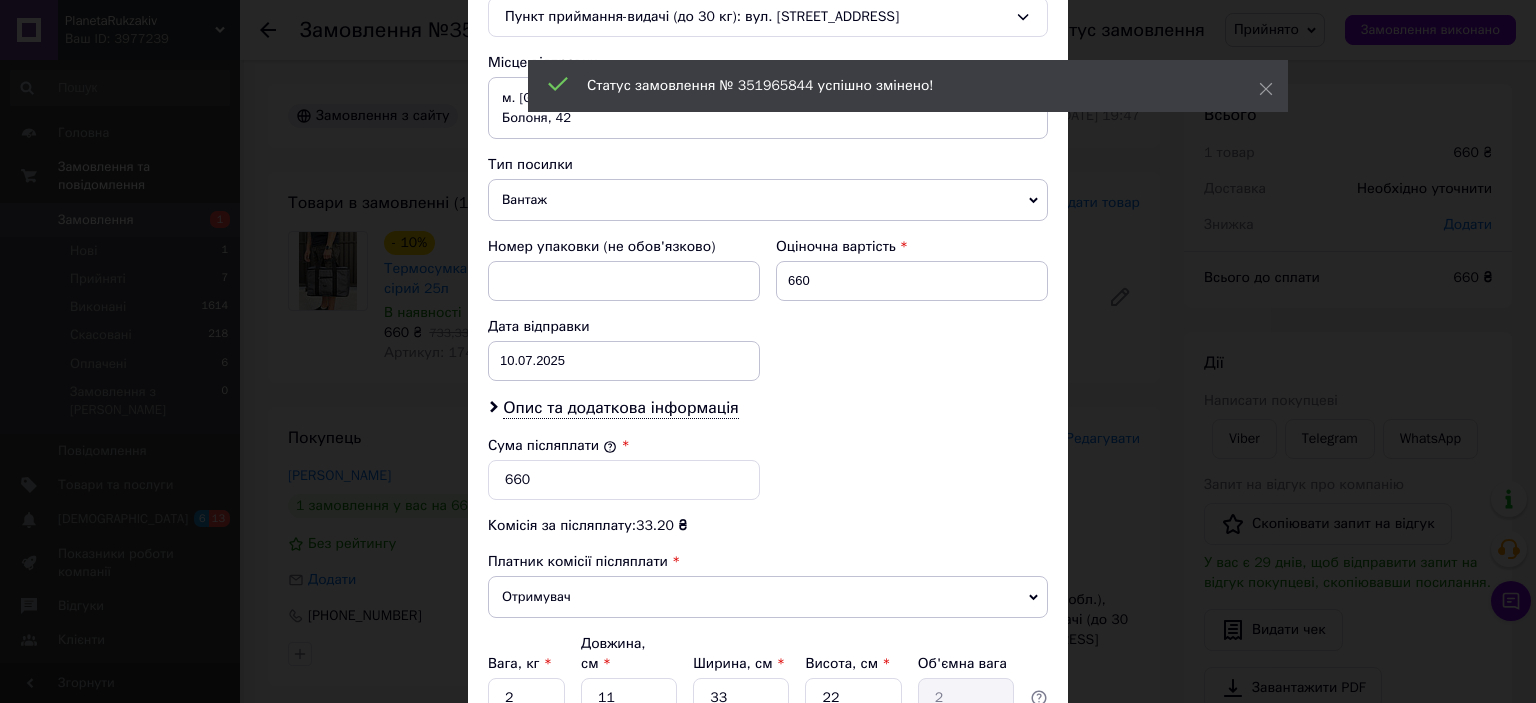 scroll, scrollTop: 817, scrollLeft: 0, axis: vertical 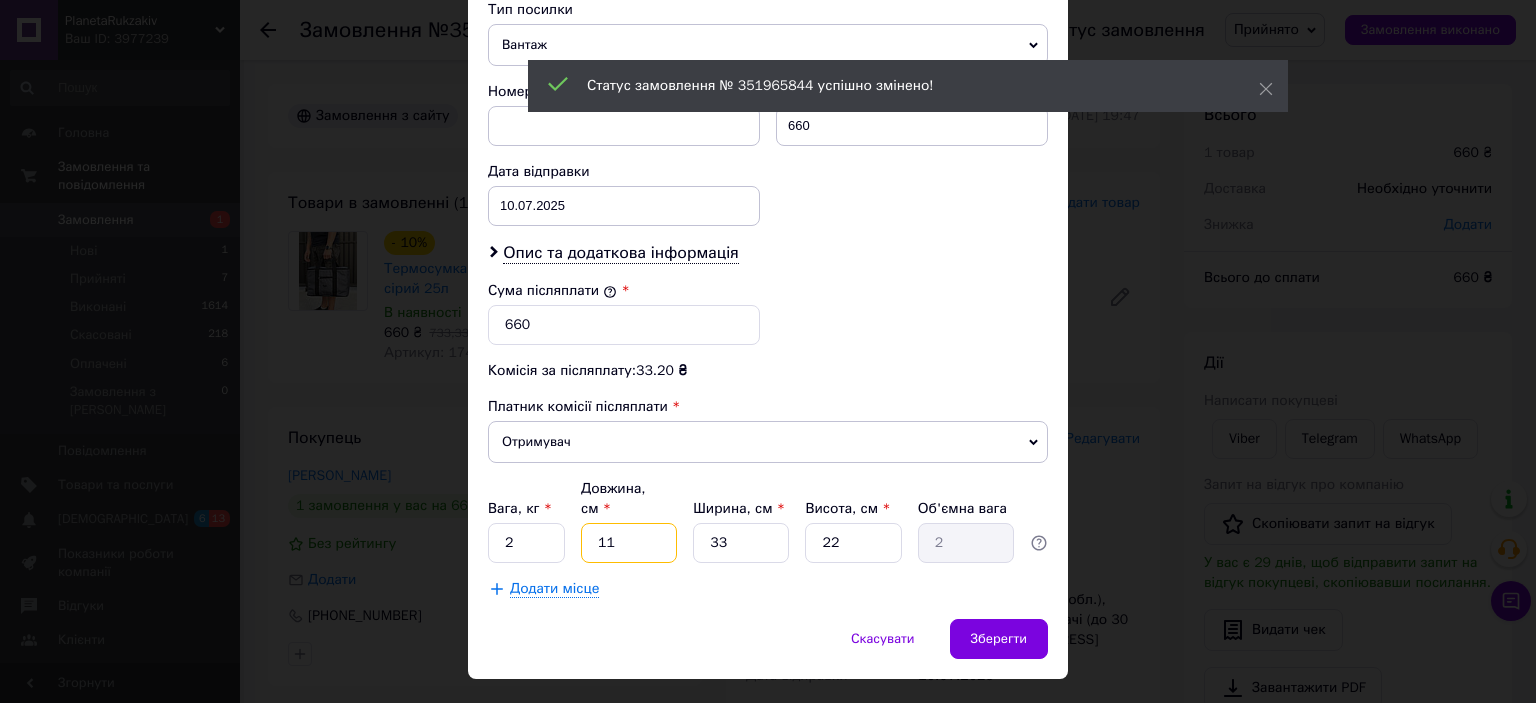 drag, startPoint x: 638, startPoint y: 484, endPoint x: 586, endPoint y: 492, distance: 52.611786 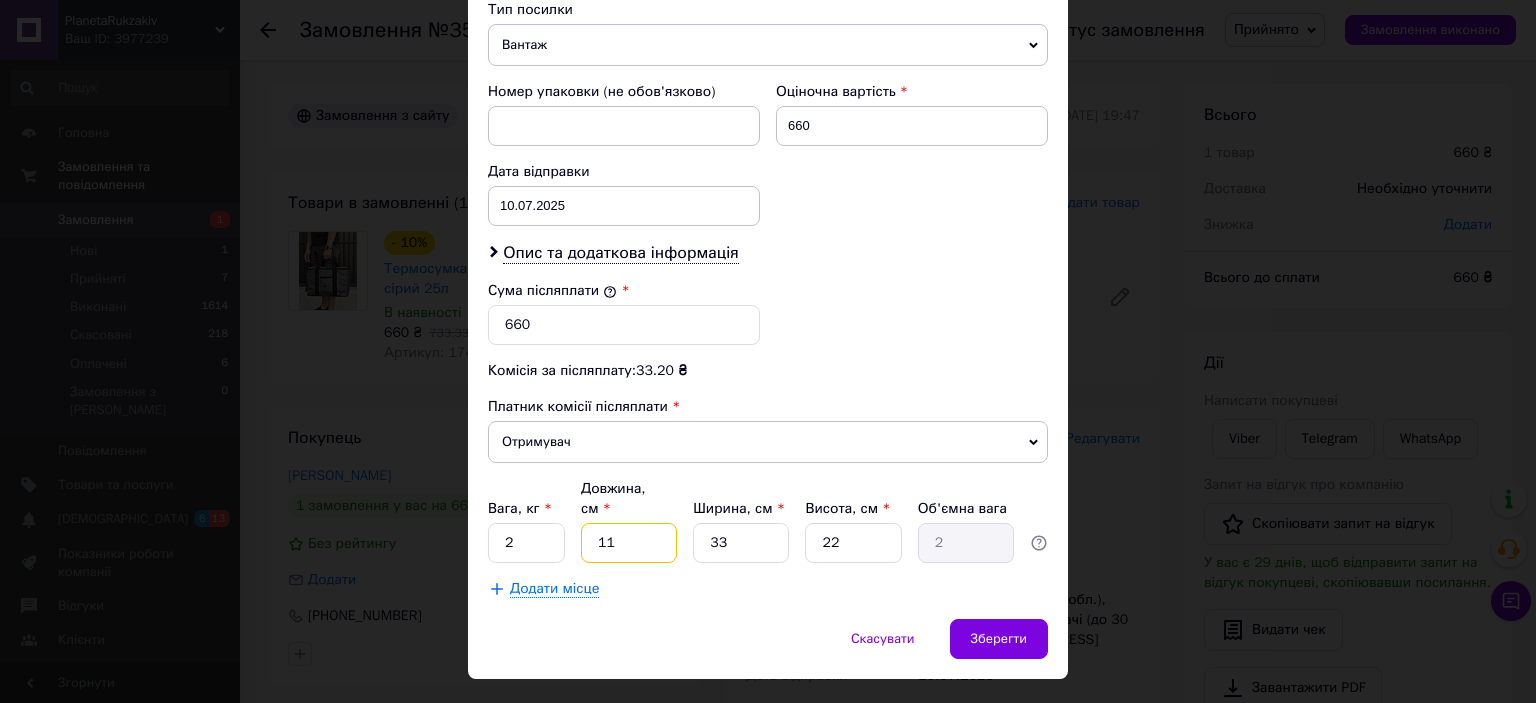 type on "4" 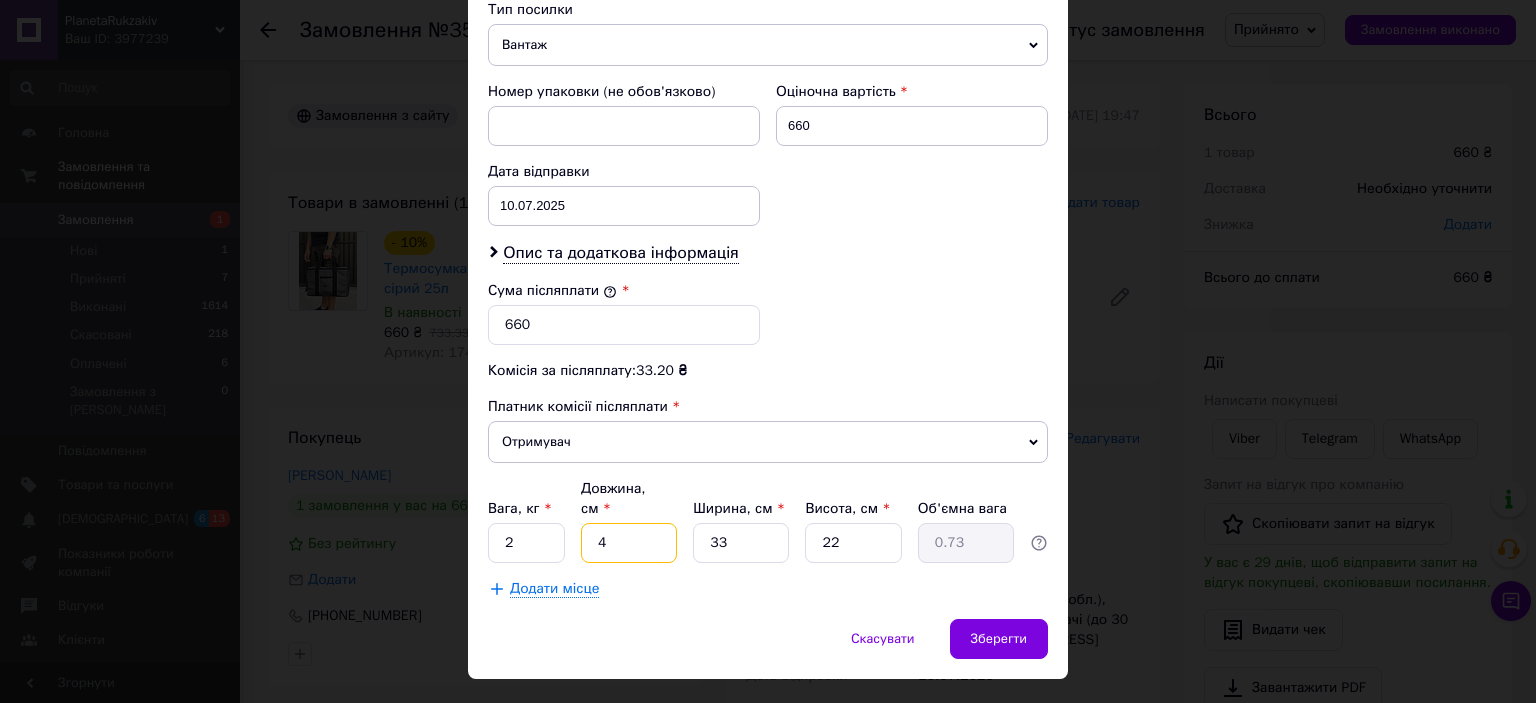 type on "40" 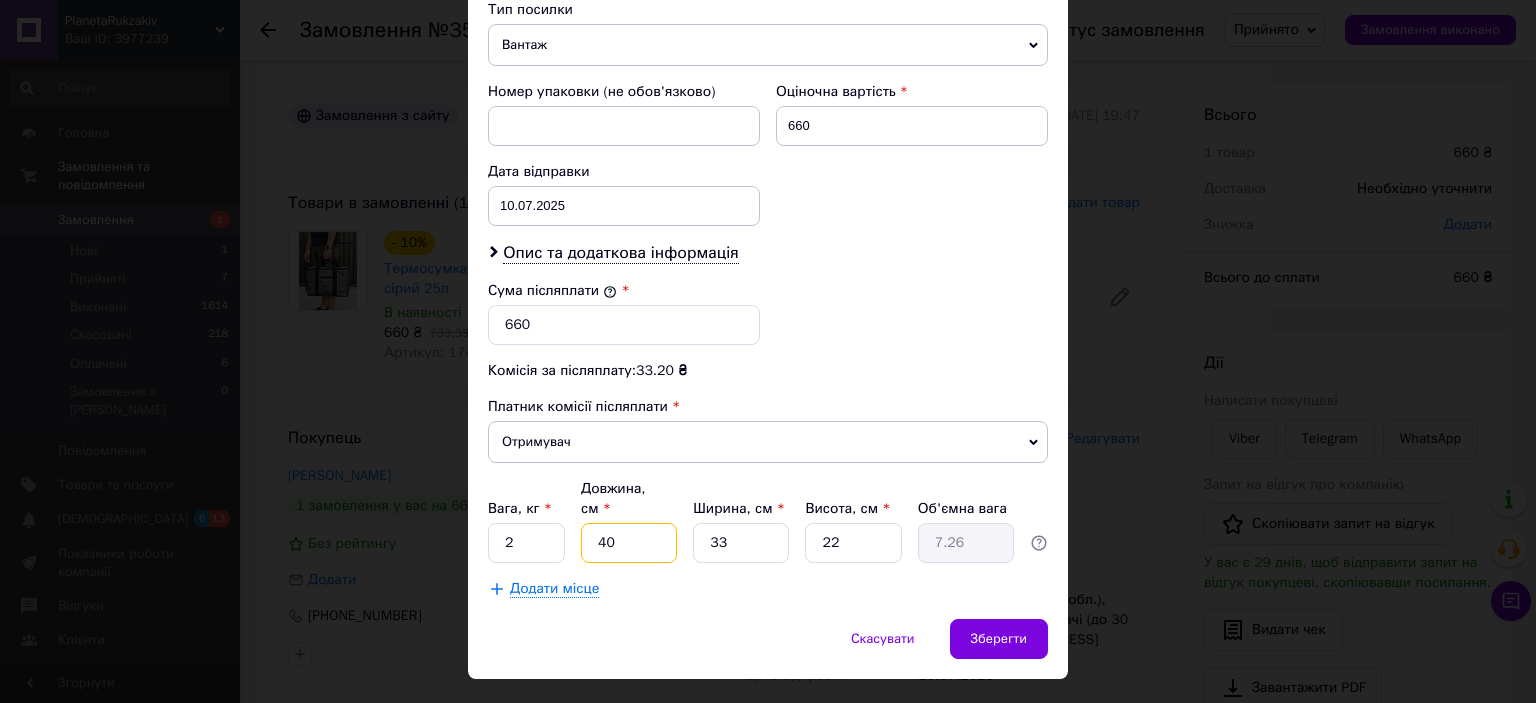 type on "40" 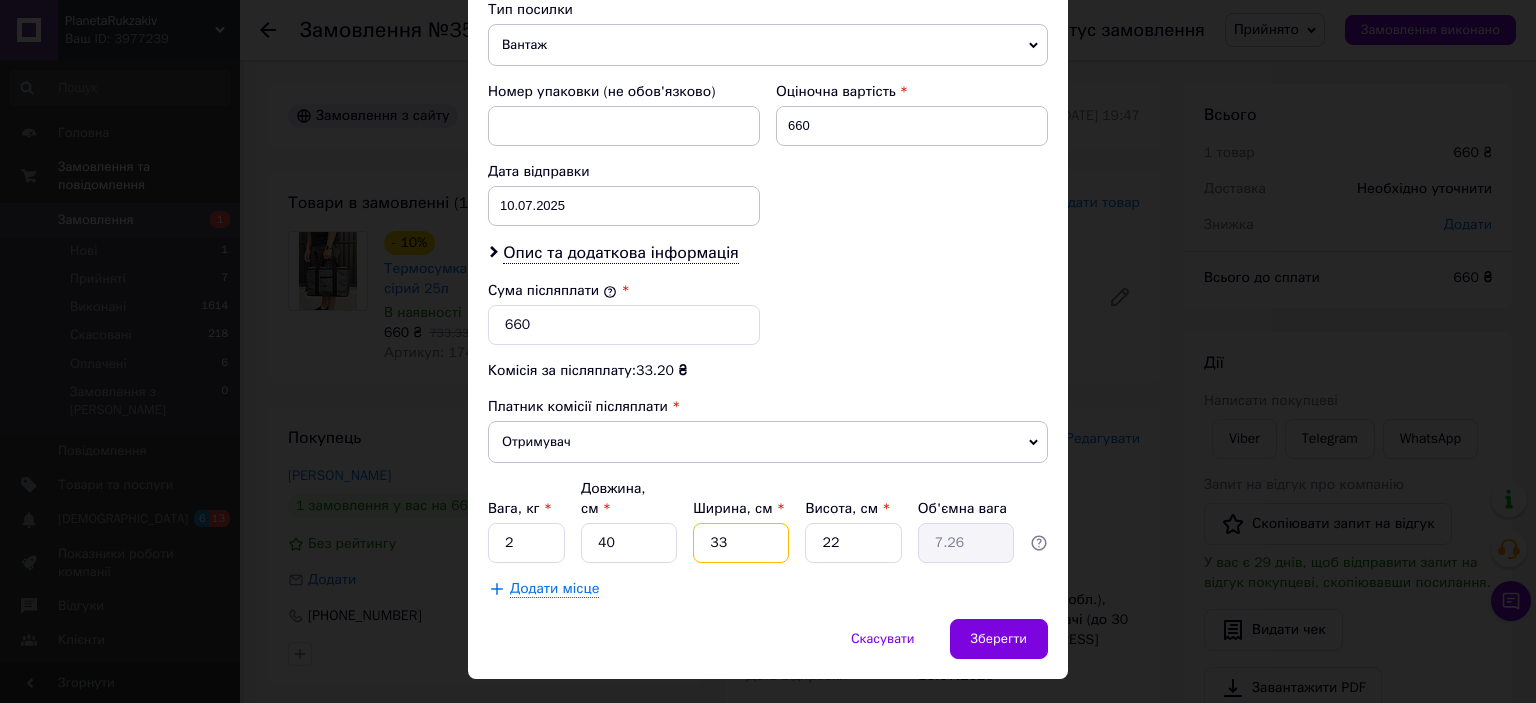 drag, startPoint x: 750, startPoint y: 502, endPoint x: 672, endPoint y: 506, distance: 78.10249 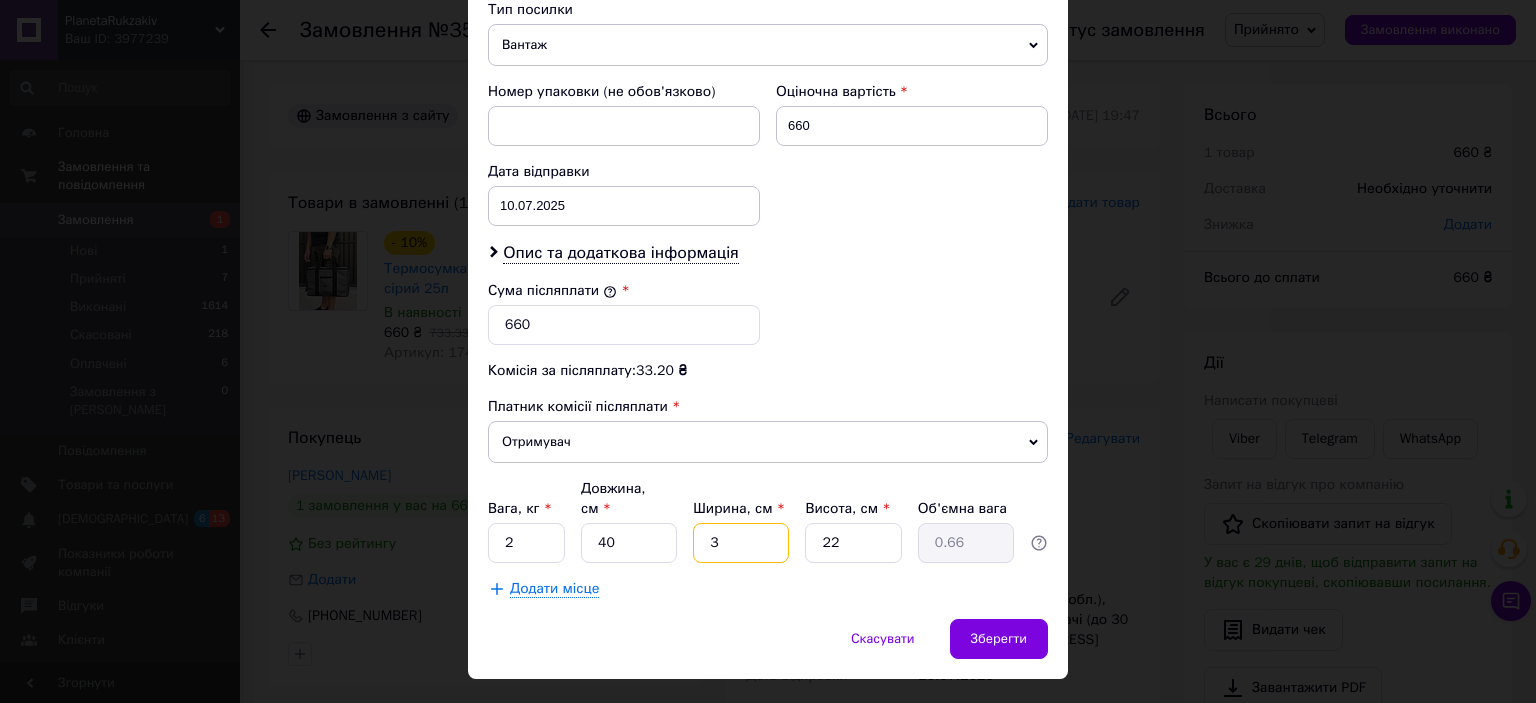 type on "30" 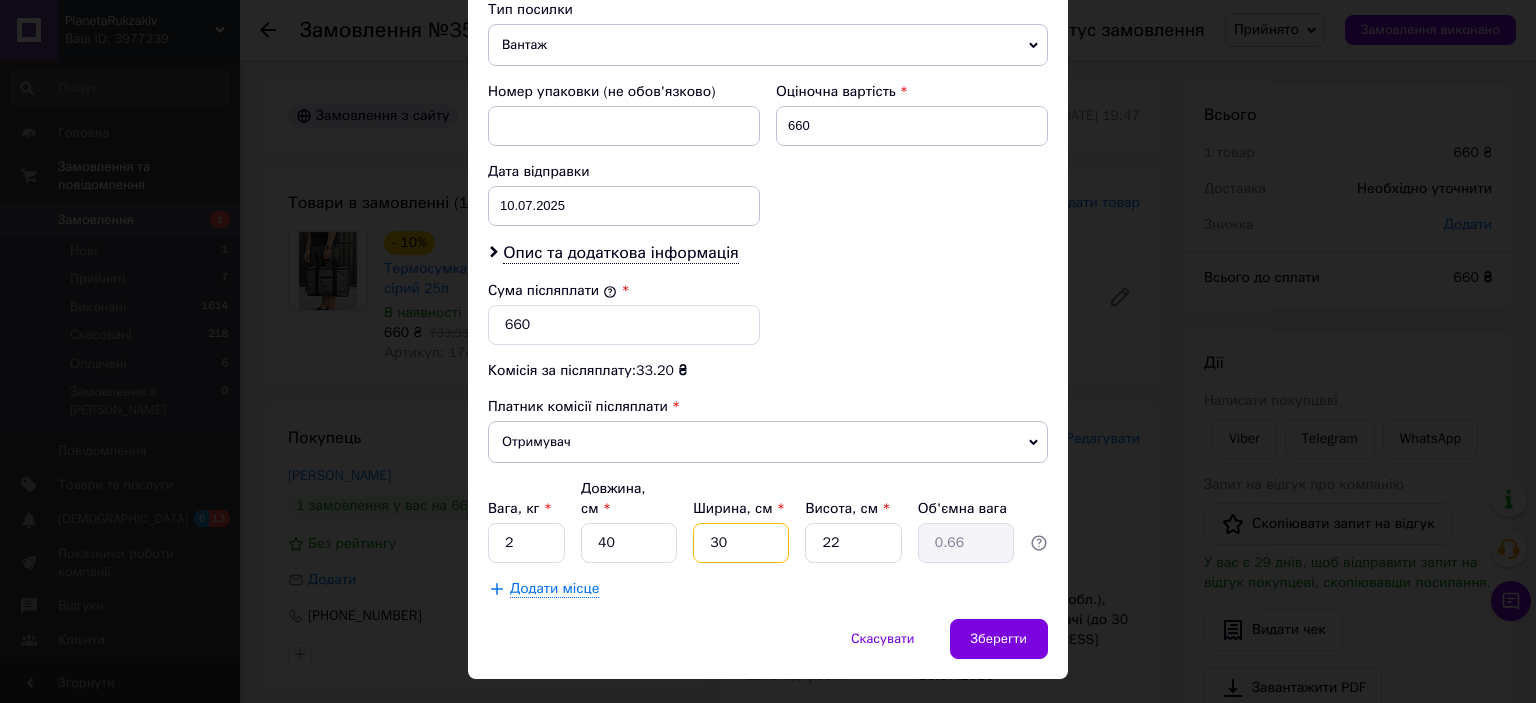 type on "6.6" 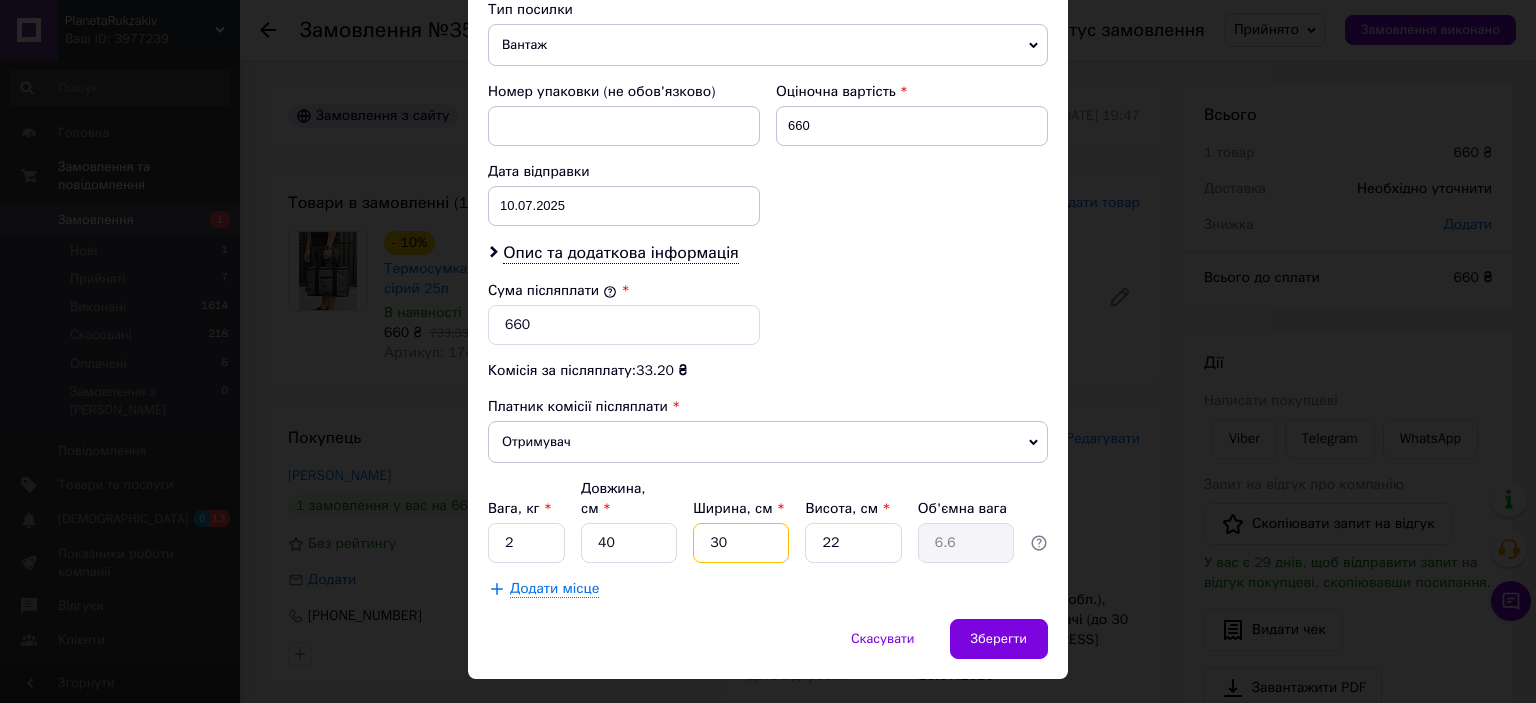 type on "30" 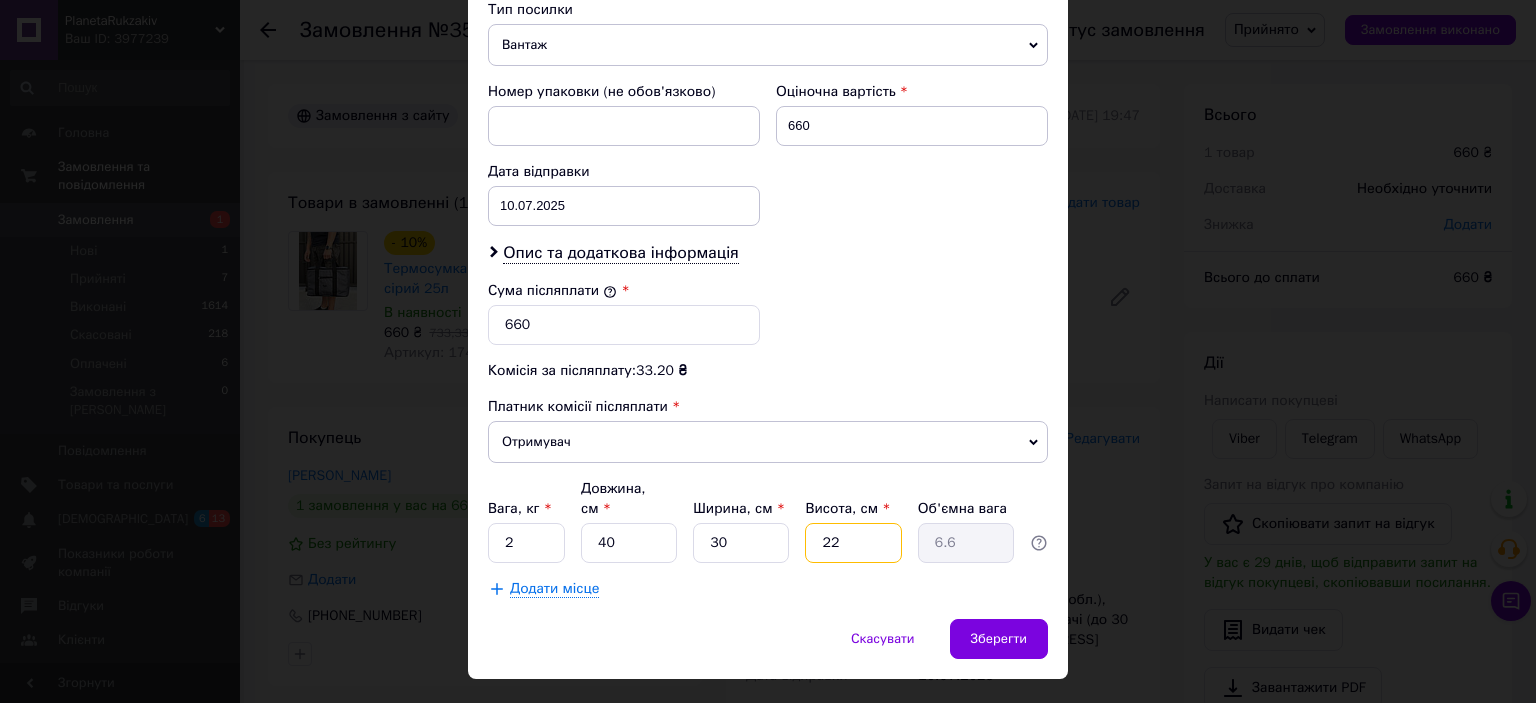 drag, startPoint x: 851, startPoint y: 504, endPoint x: 804, endPoint y: 508, distance: 47.169907 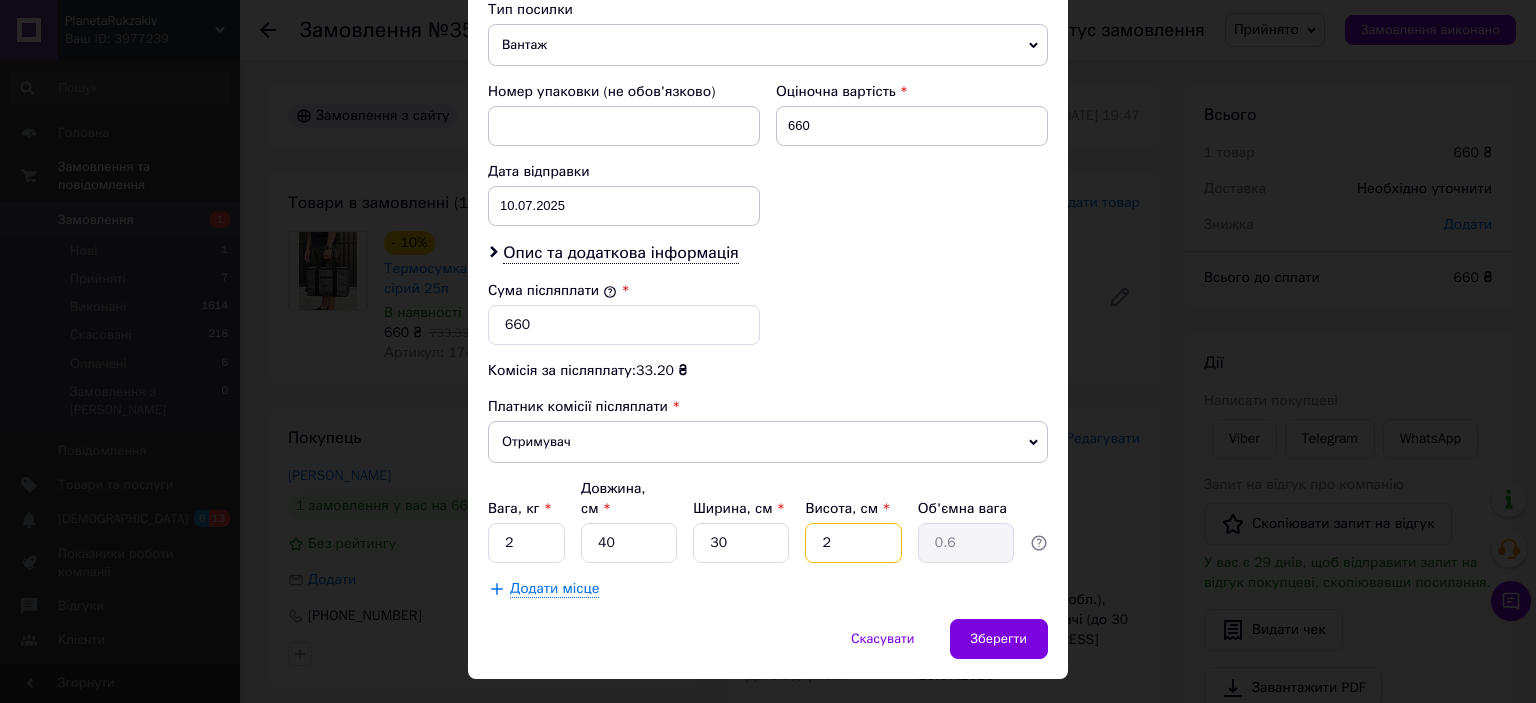 type on "20" 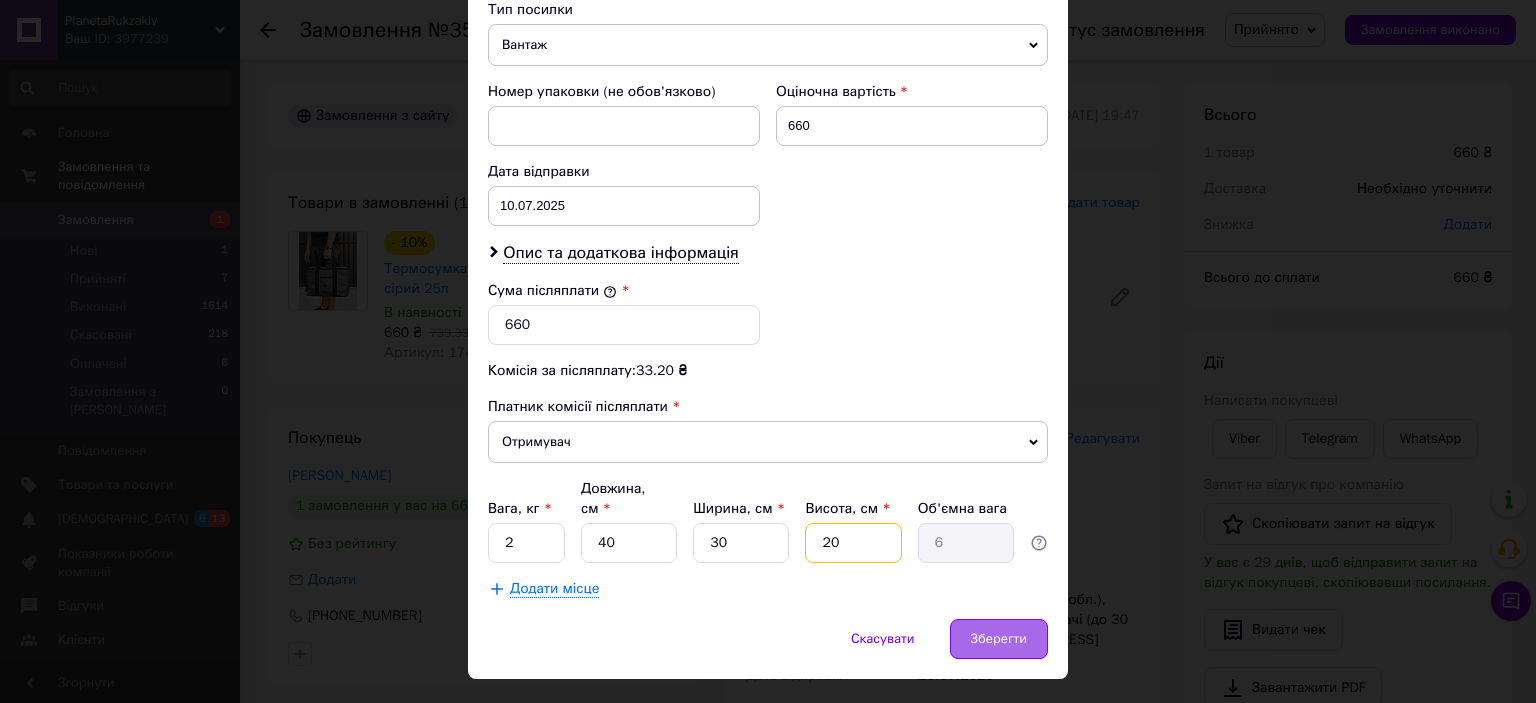 type on "20" 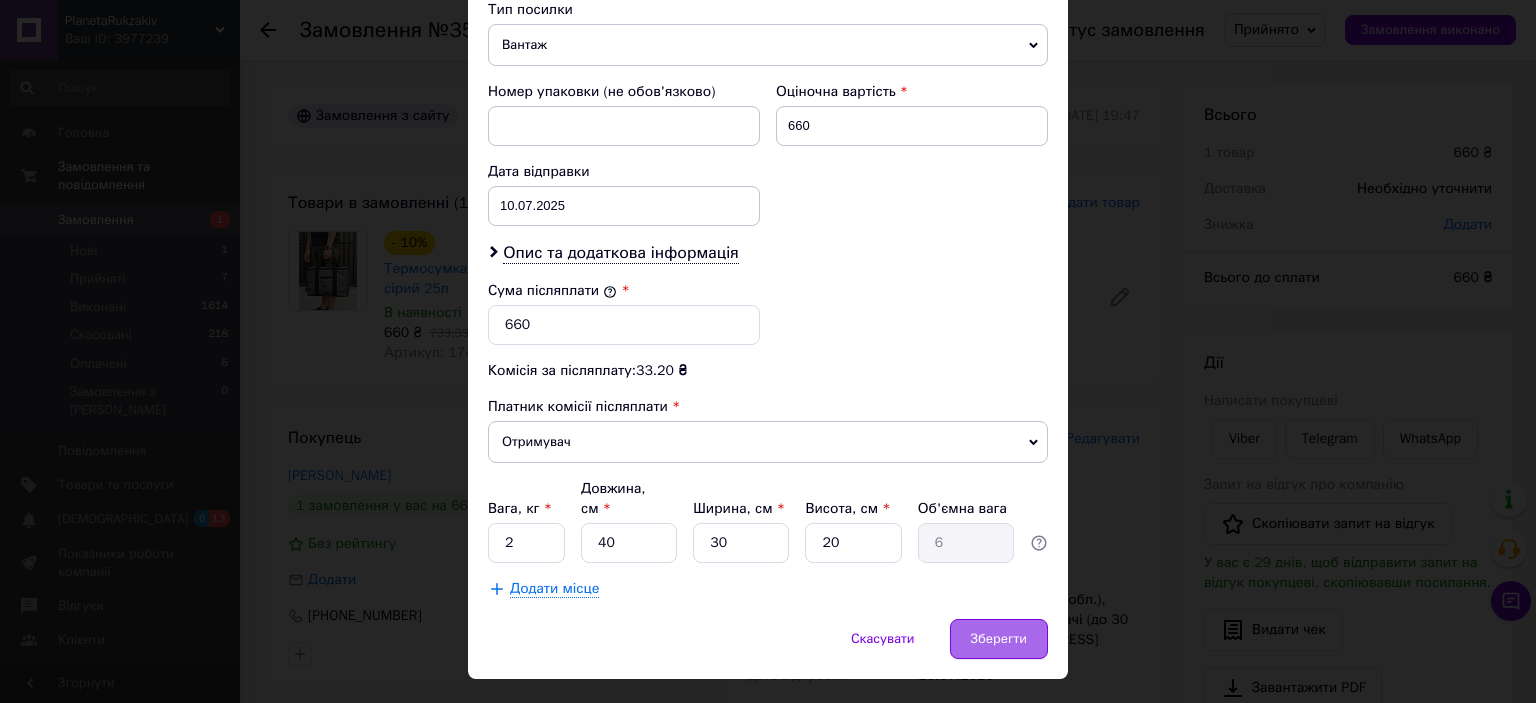 click on "Зберегти" at bounding box center (999, 639) 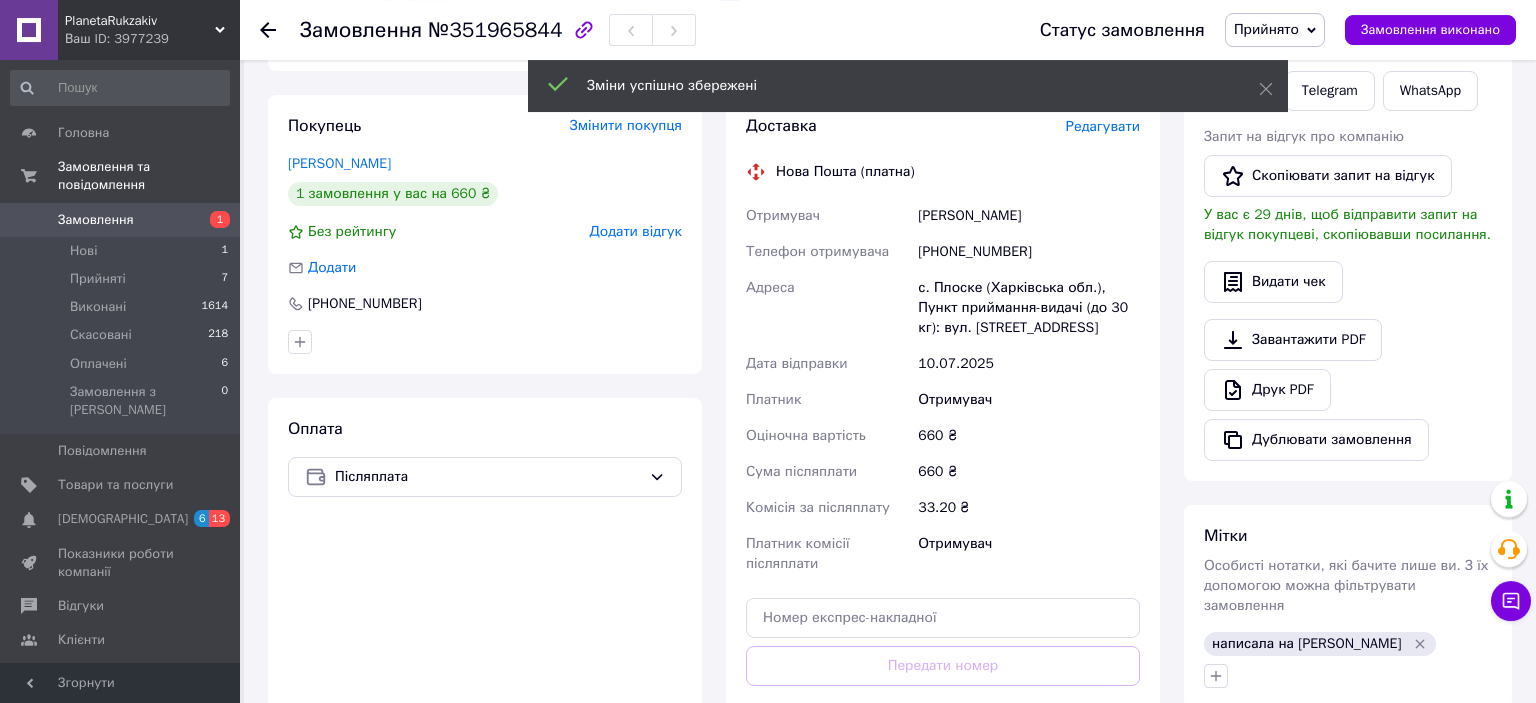 scroll, scrollTop: 528, scrollLeft: 0, axis: vertical 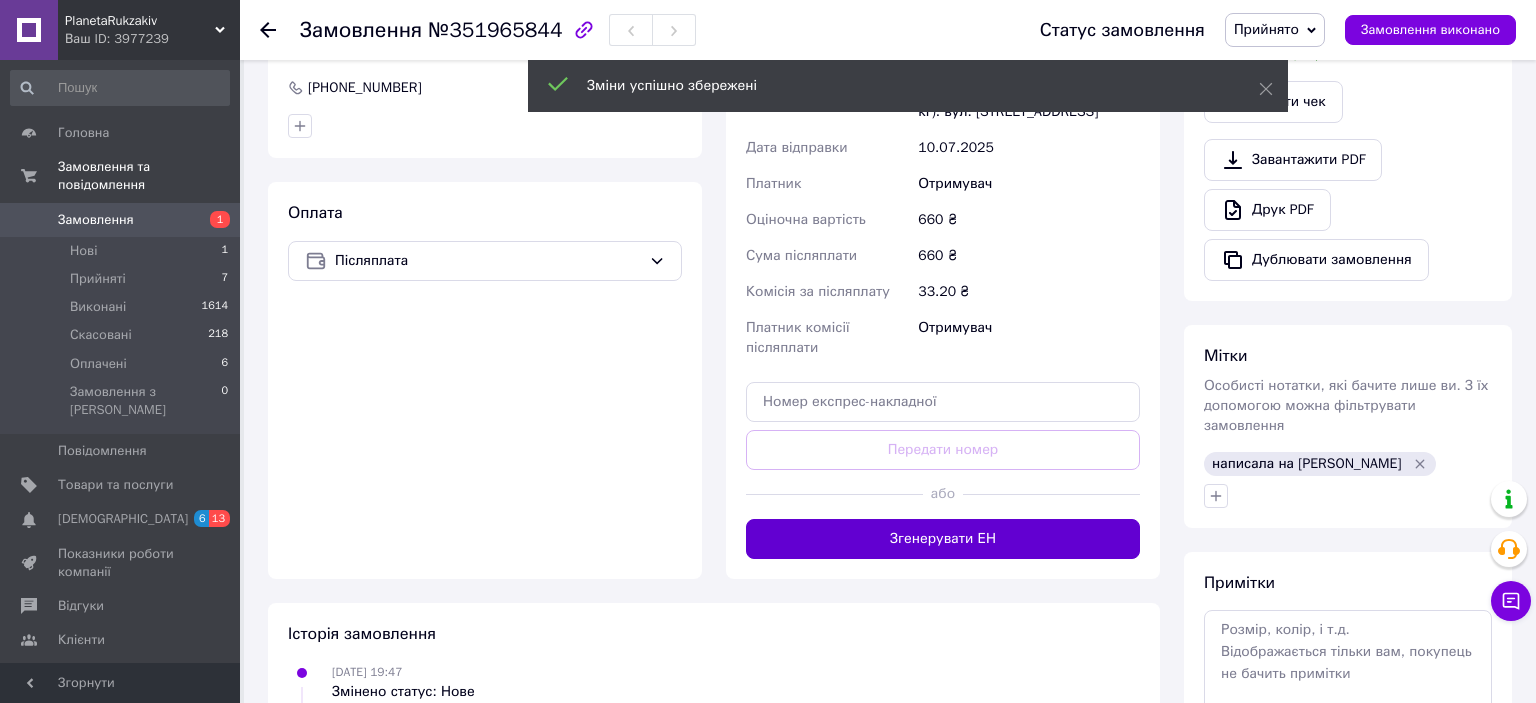 click on "Згенерувати ЕН" at bounding box center (943, 539) 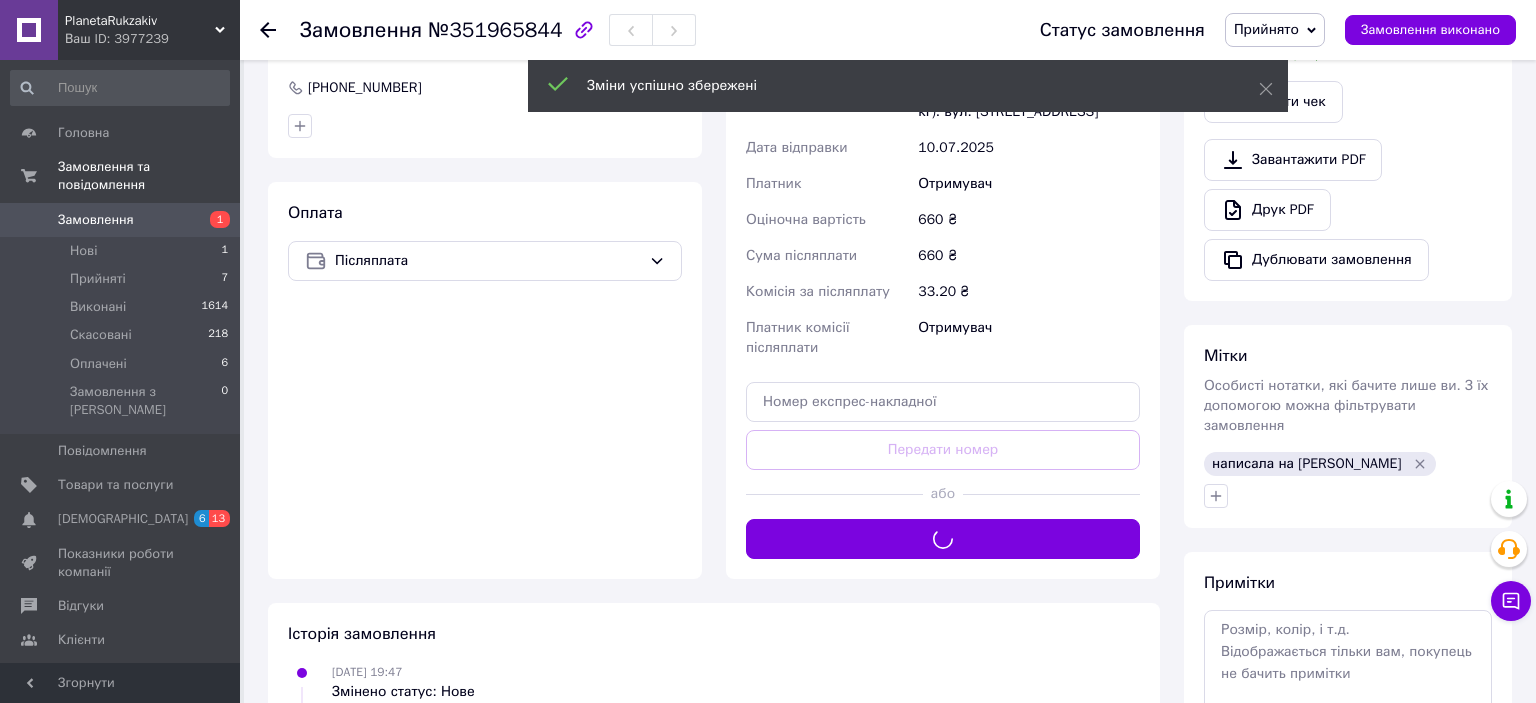 scroll, scrollTop: 105, scrollLeft: 0, axis: vertical 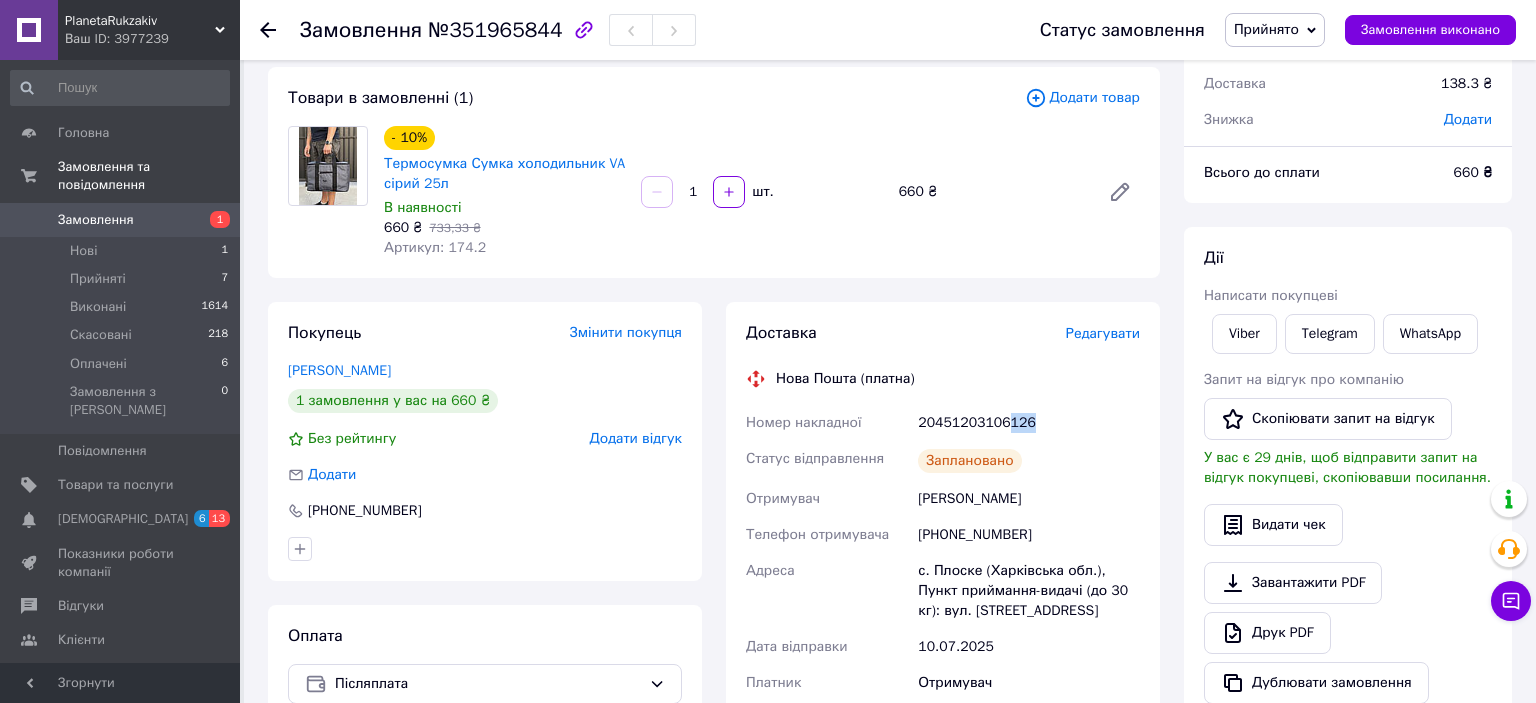 drag, startPoint x: 1037, startPoint y: 423, endPoint x: 1002, endPoint y: 438, distance: 38.078865 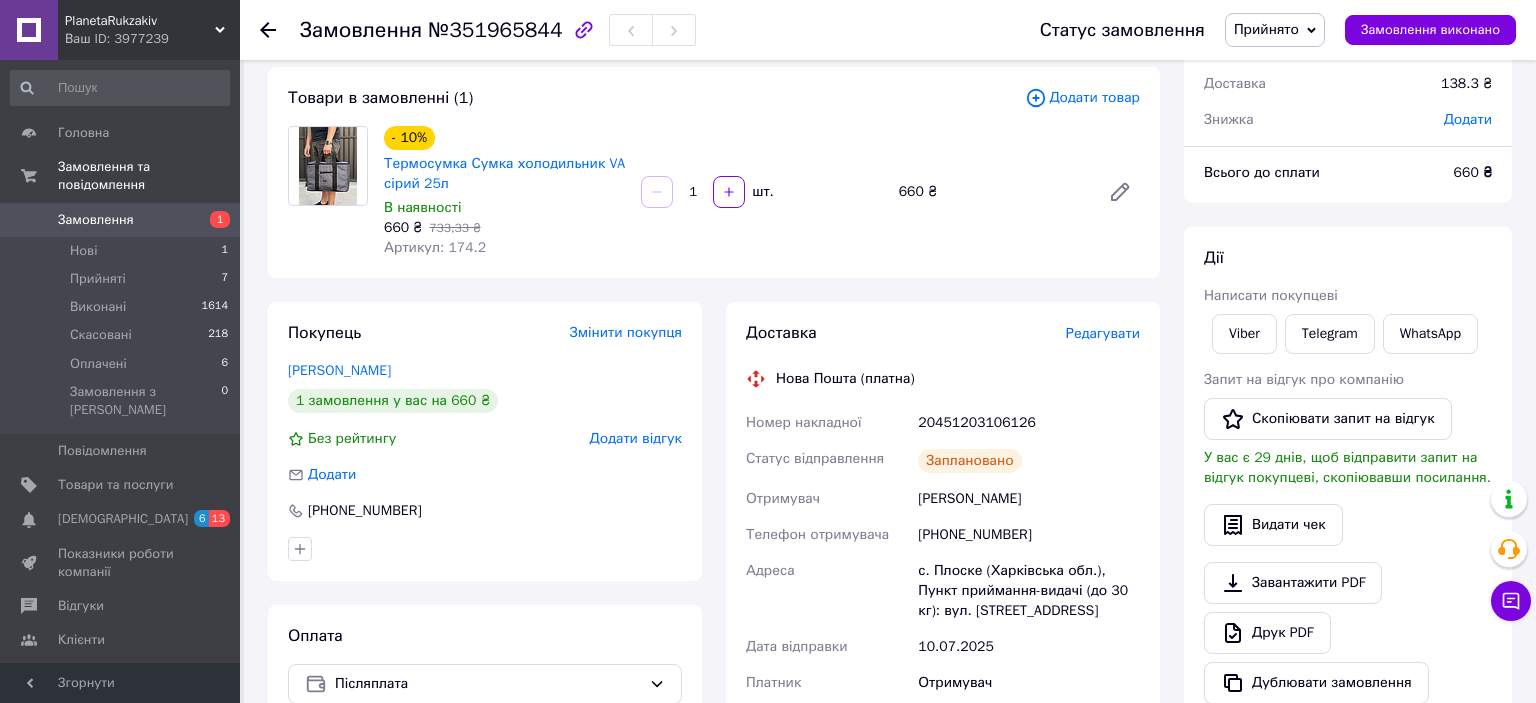 click on "20451203106126" at bounding box center [1029, 423] 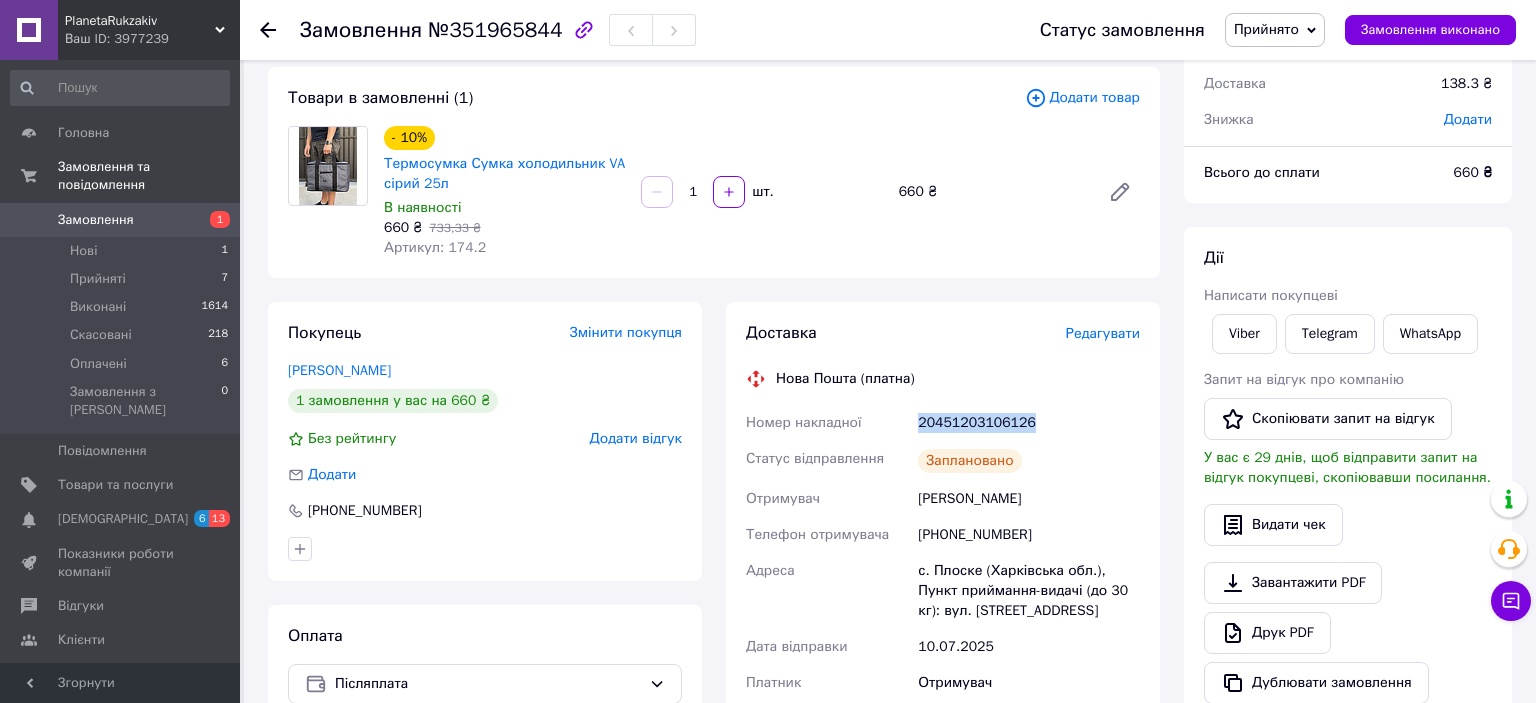 drag, startPoint x: 1042, startPoint y: 425, endPoint x: 912, endPoint y: 427, distance: 130.01538 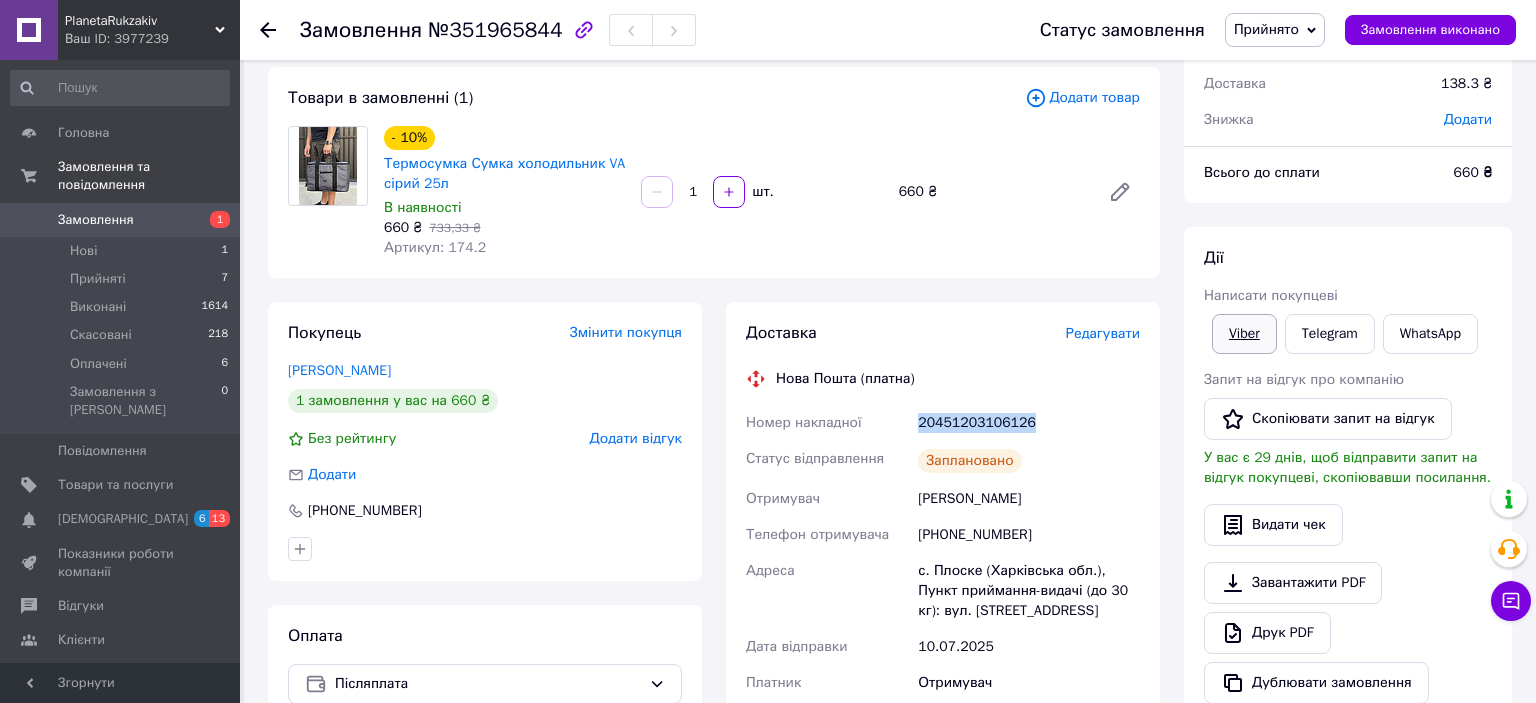 click on "Viber" at bounding box center (1244, 334) 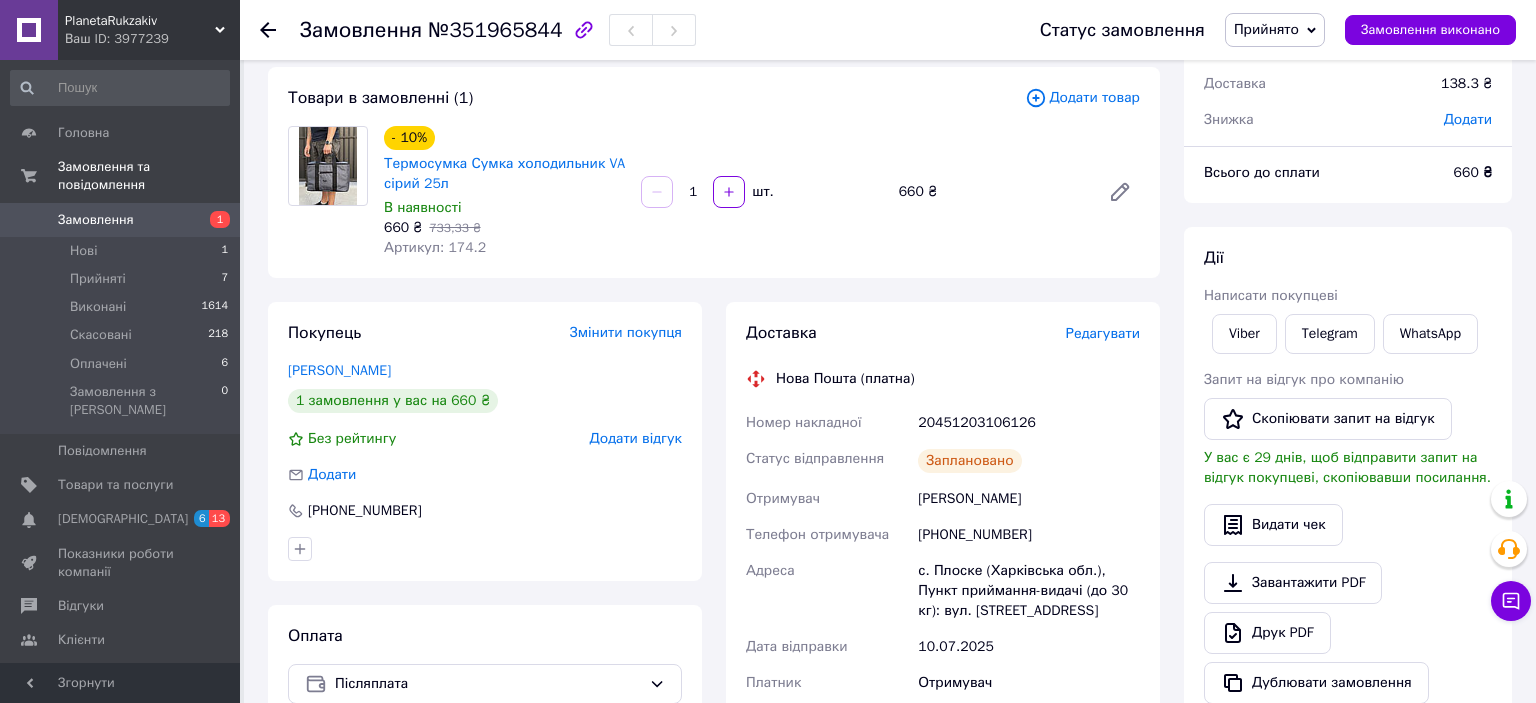click 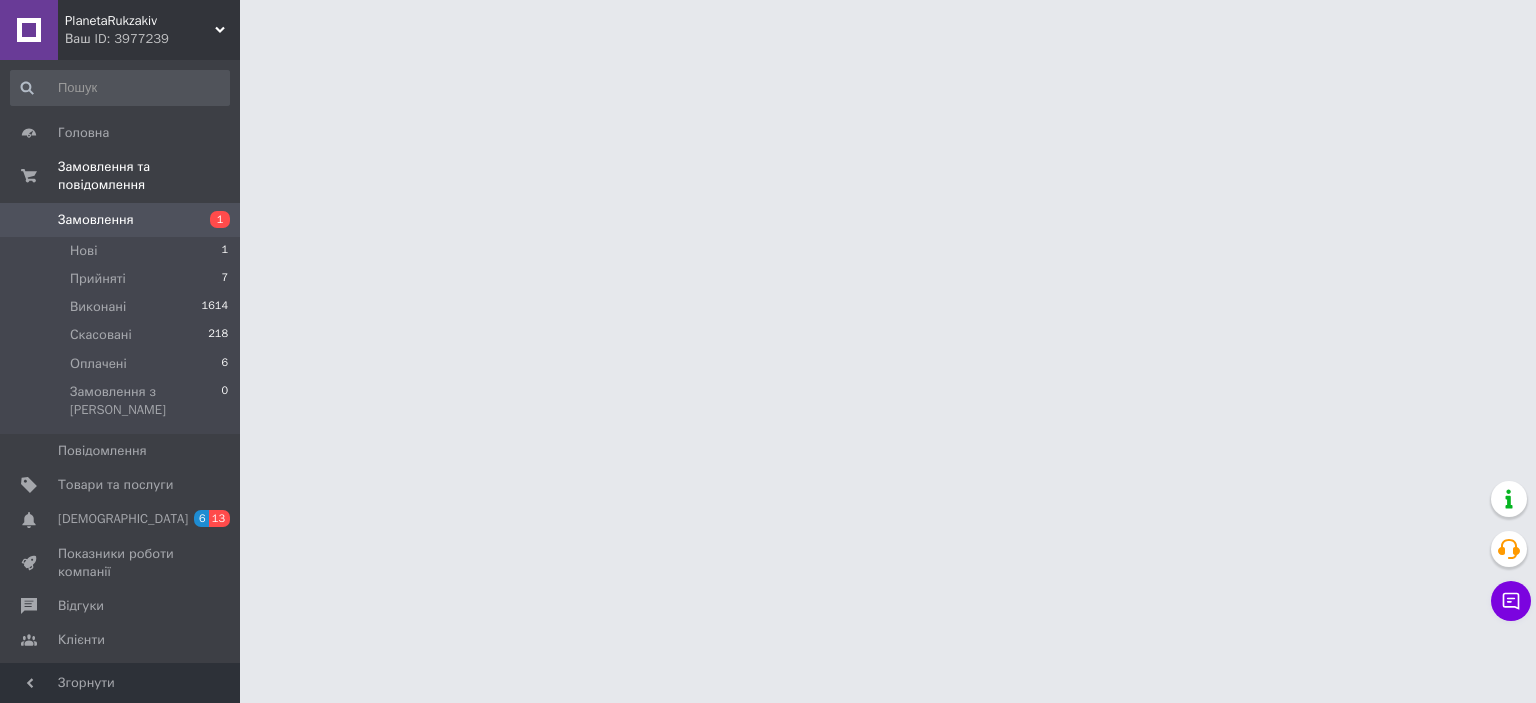 scroll, scrollTop: 0, scrollLeft: 0, axis: both 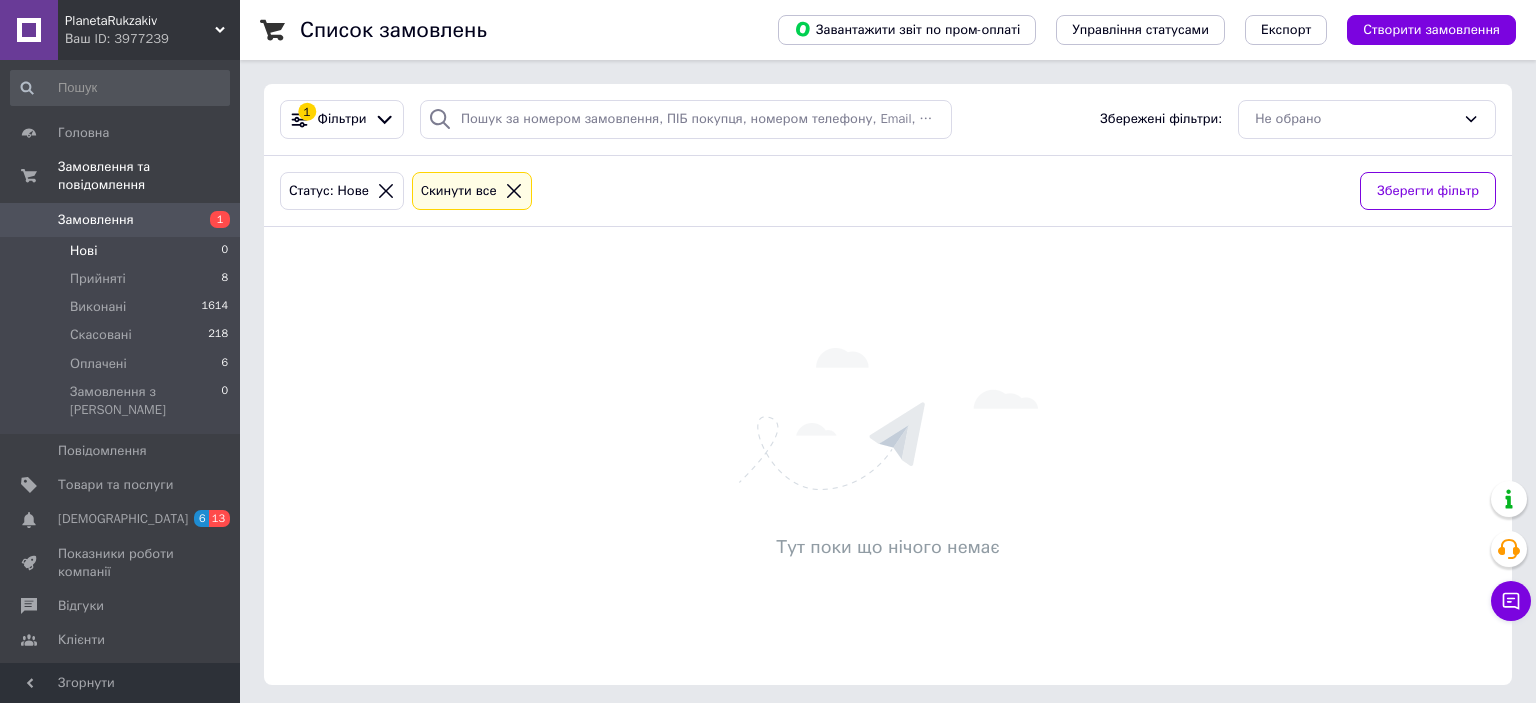 click on "Нові 0" at bounding box center (120, 251) 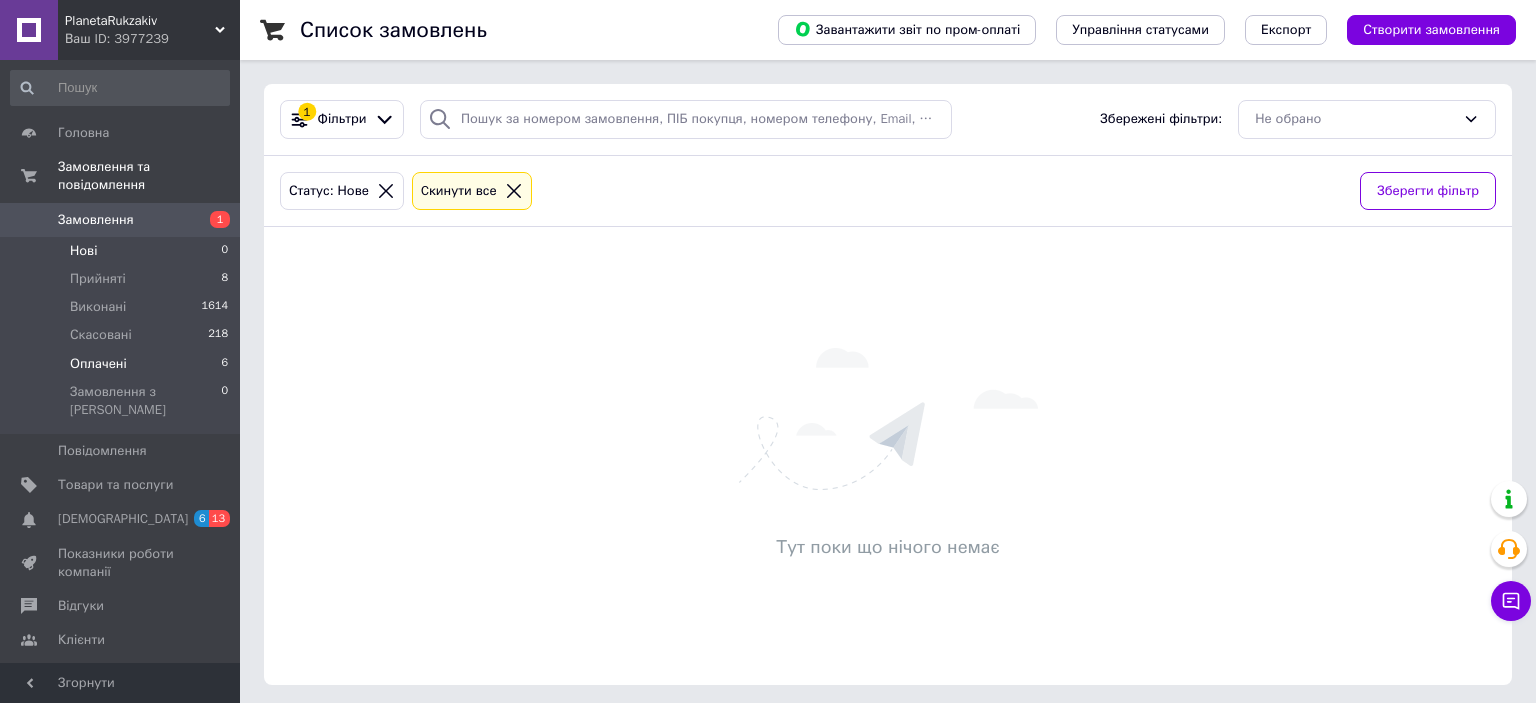 click on "Оплачені 6" at bounding box center (120, 364) 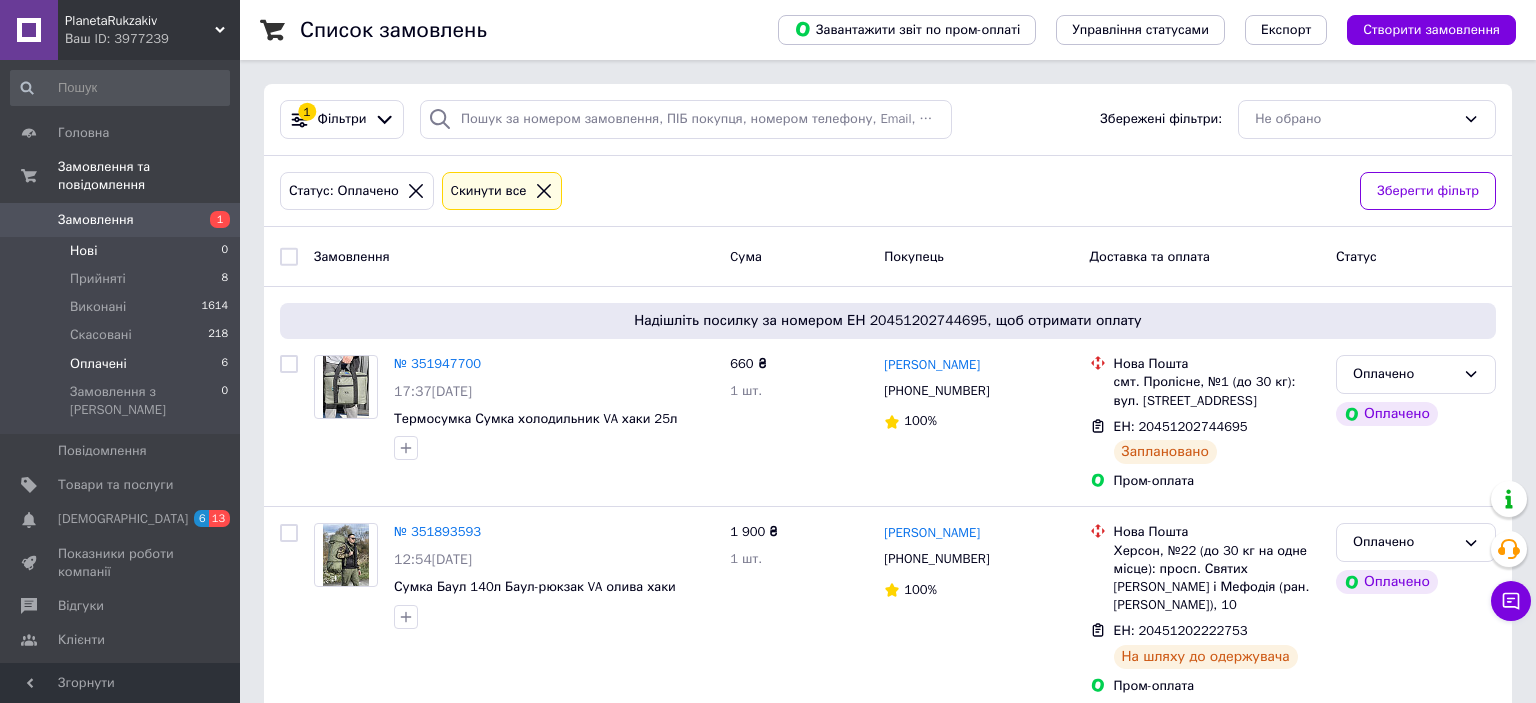 click on "Нові 0" at bounding box center (120, 251) 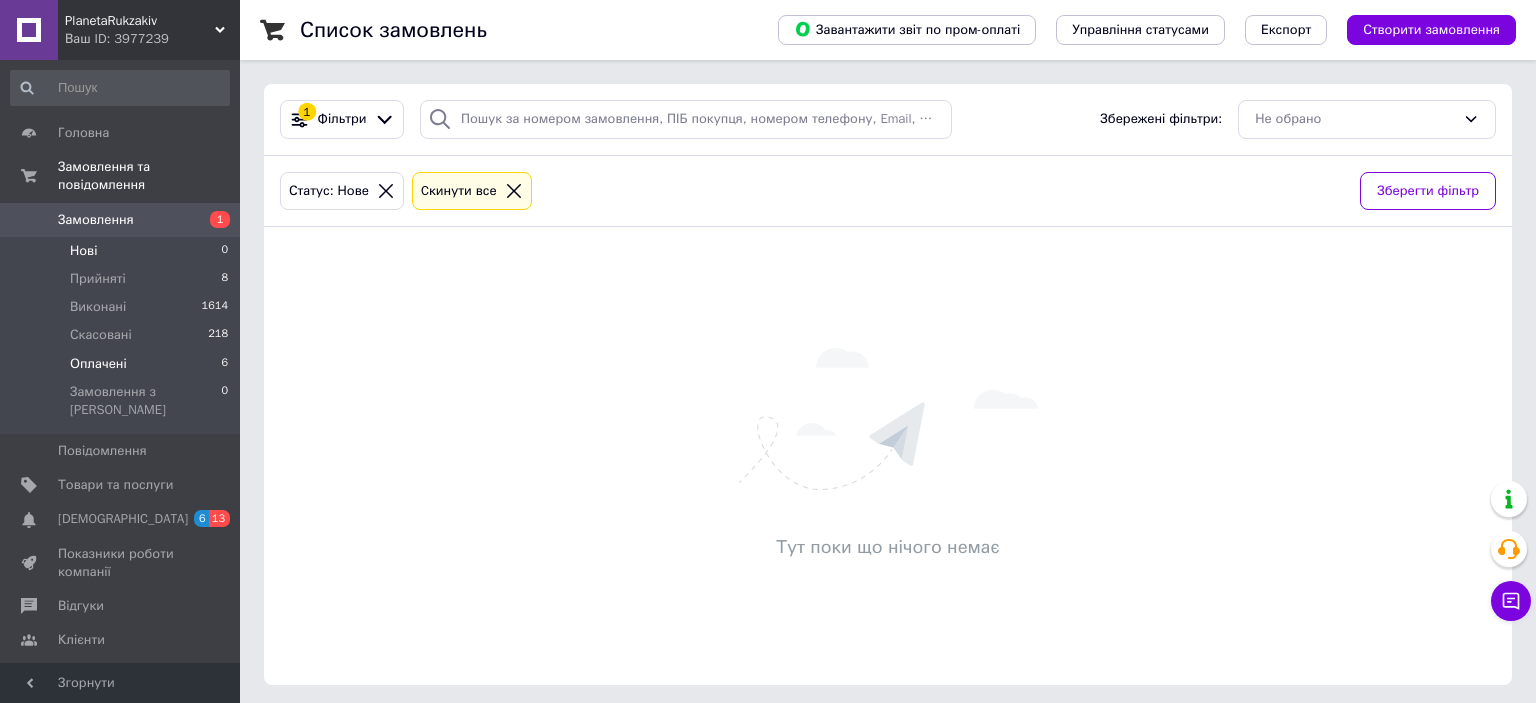 click on "Оплачені" at bounding box center (98, 364) 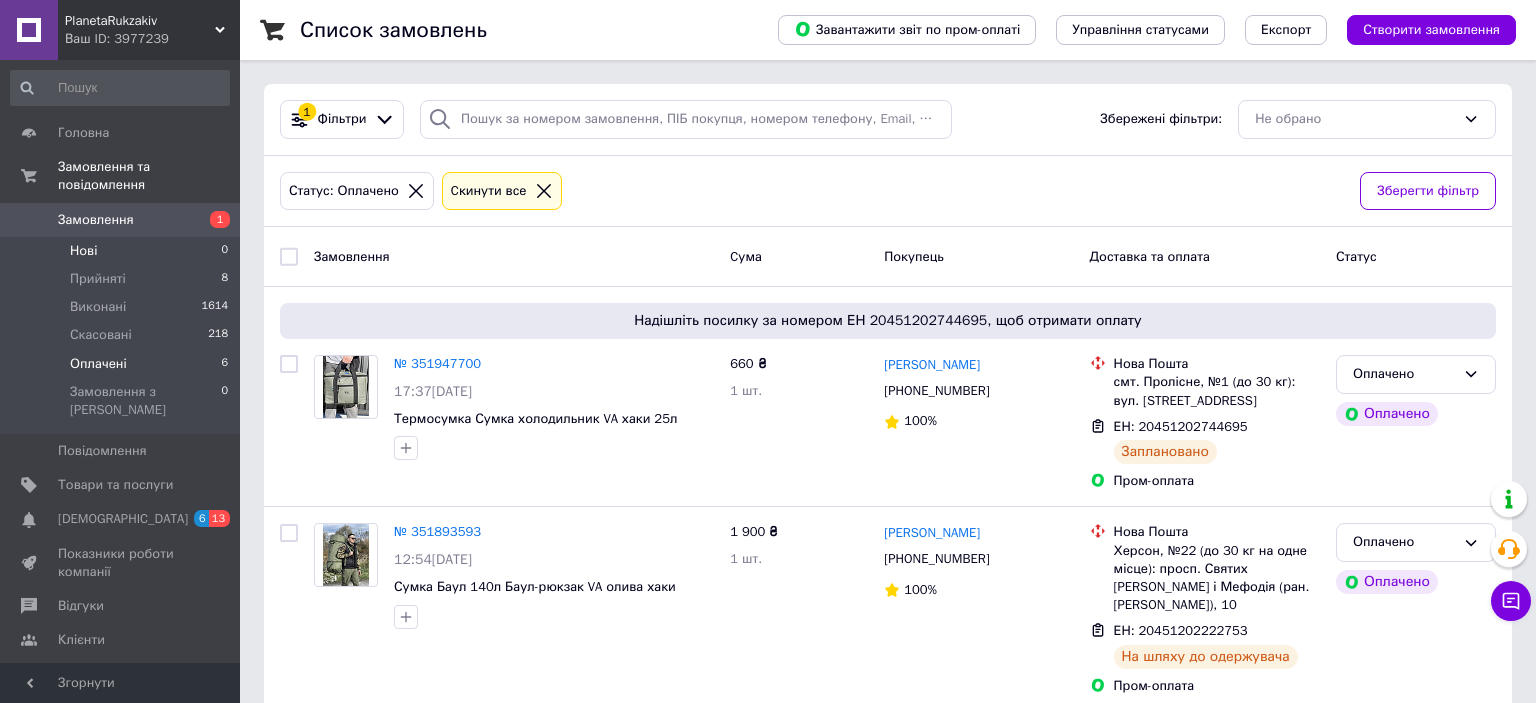 click on "Нові 0" at bounding box center (120, 251) 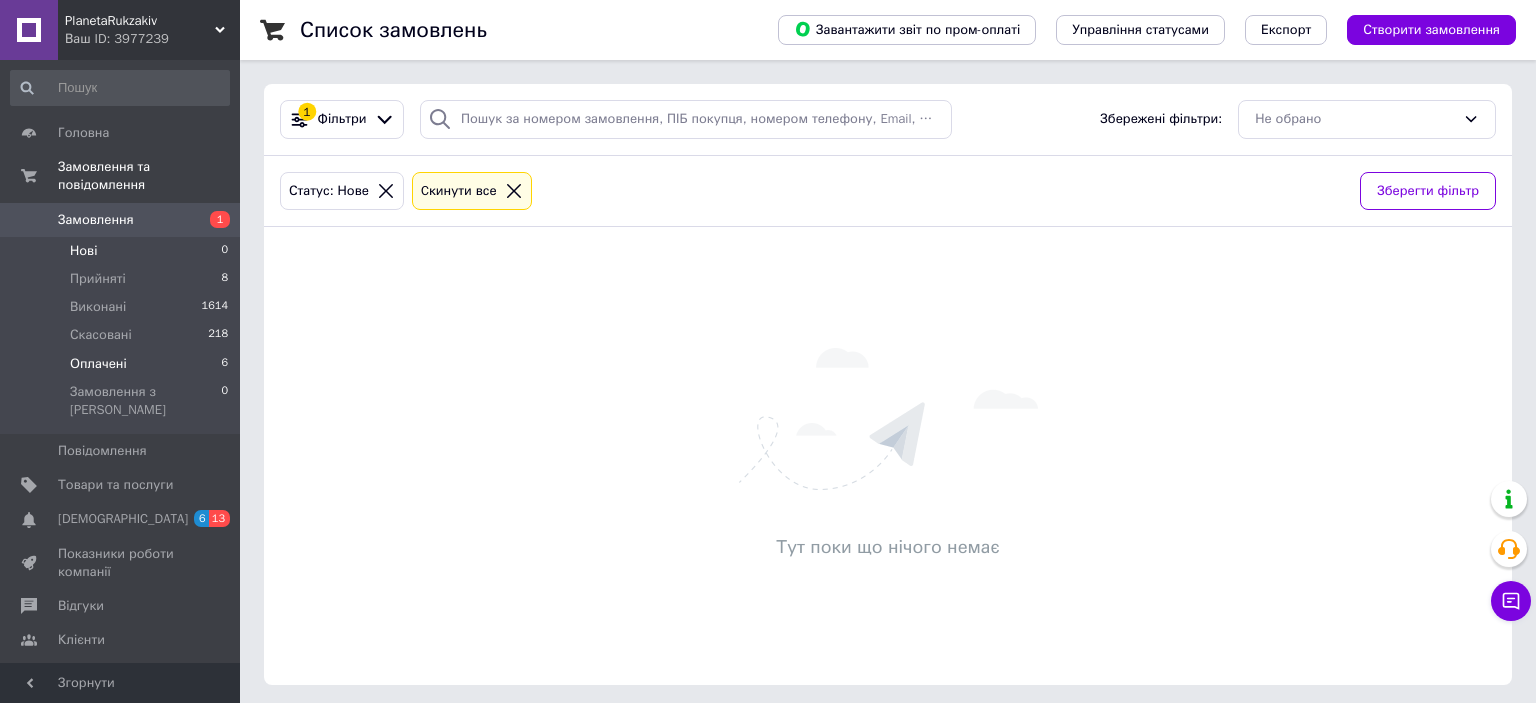 click on "Оплачені 6" at bounding box center (120, 364) 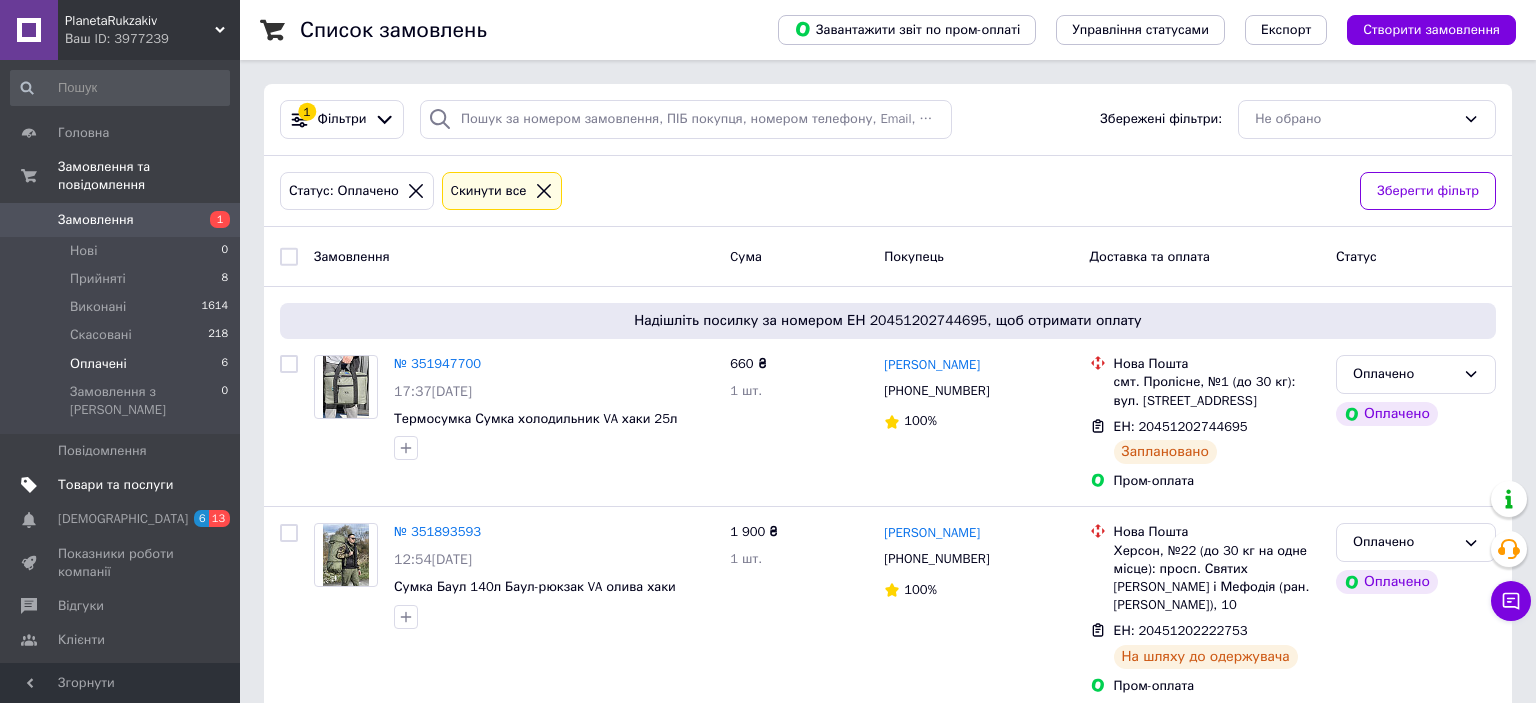 click on "Товари та послуги" at bounding box center [115, 485] 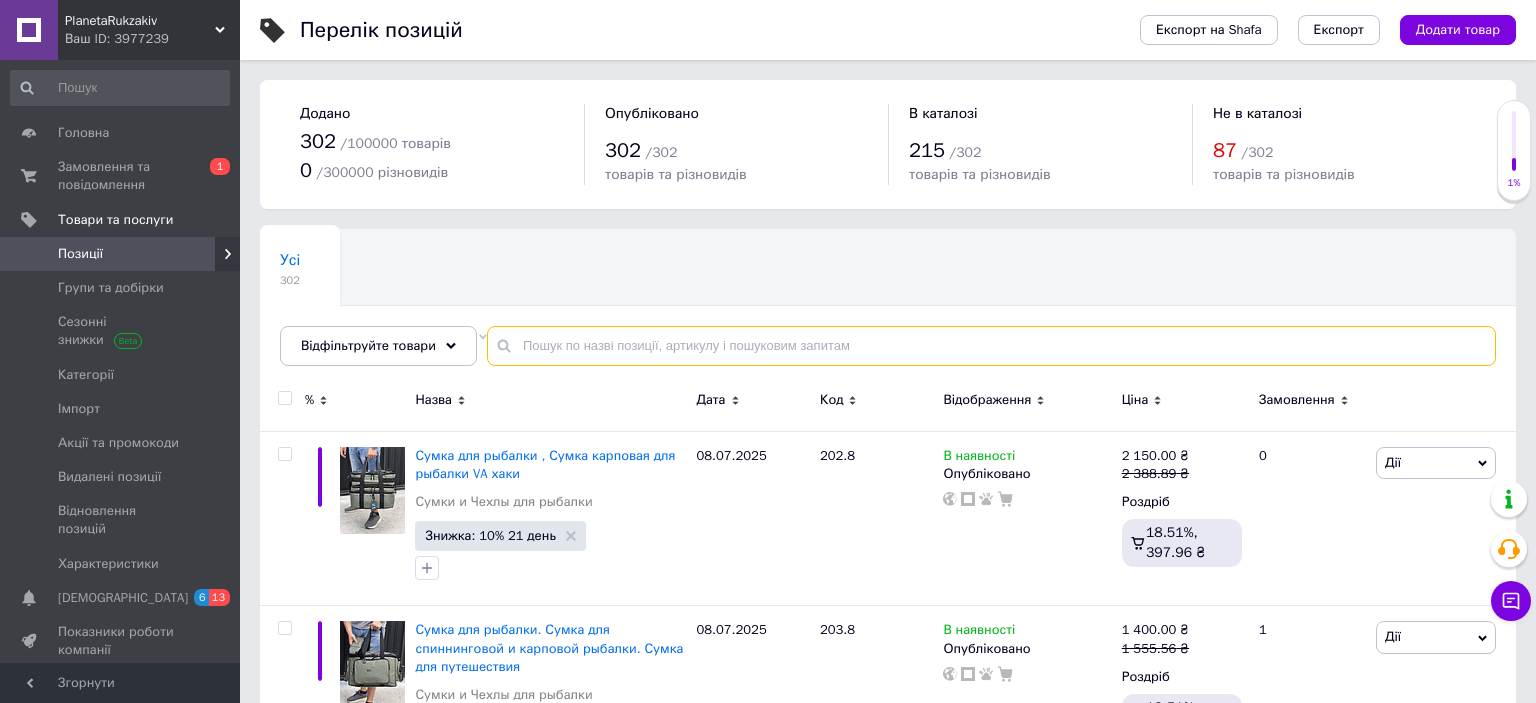 click at bounding box center [991, 346] 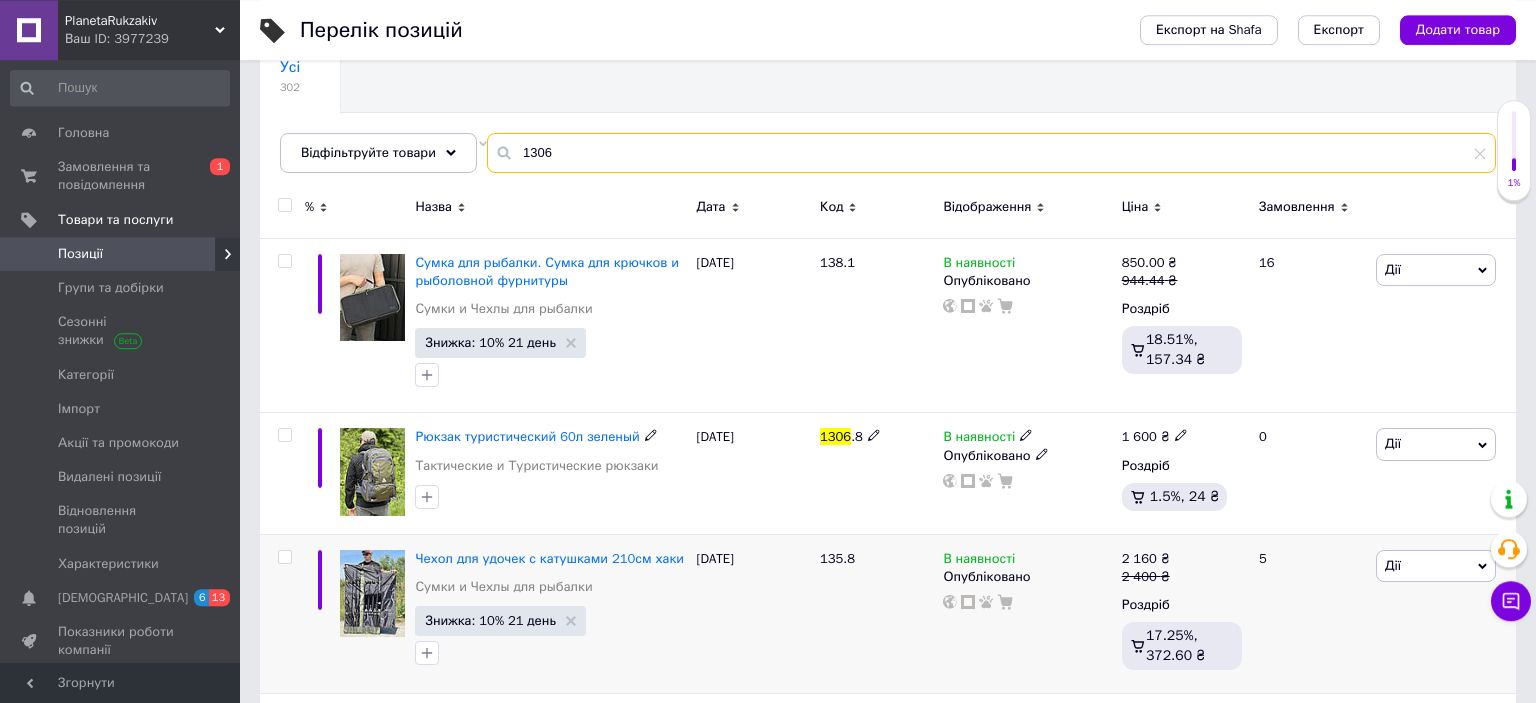 scroll, scrollTop: 211, scrollLeft: 0, axis: vertical 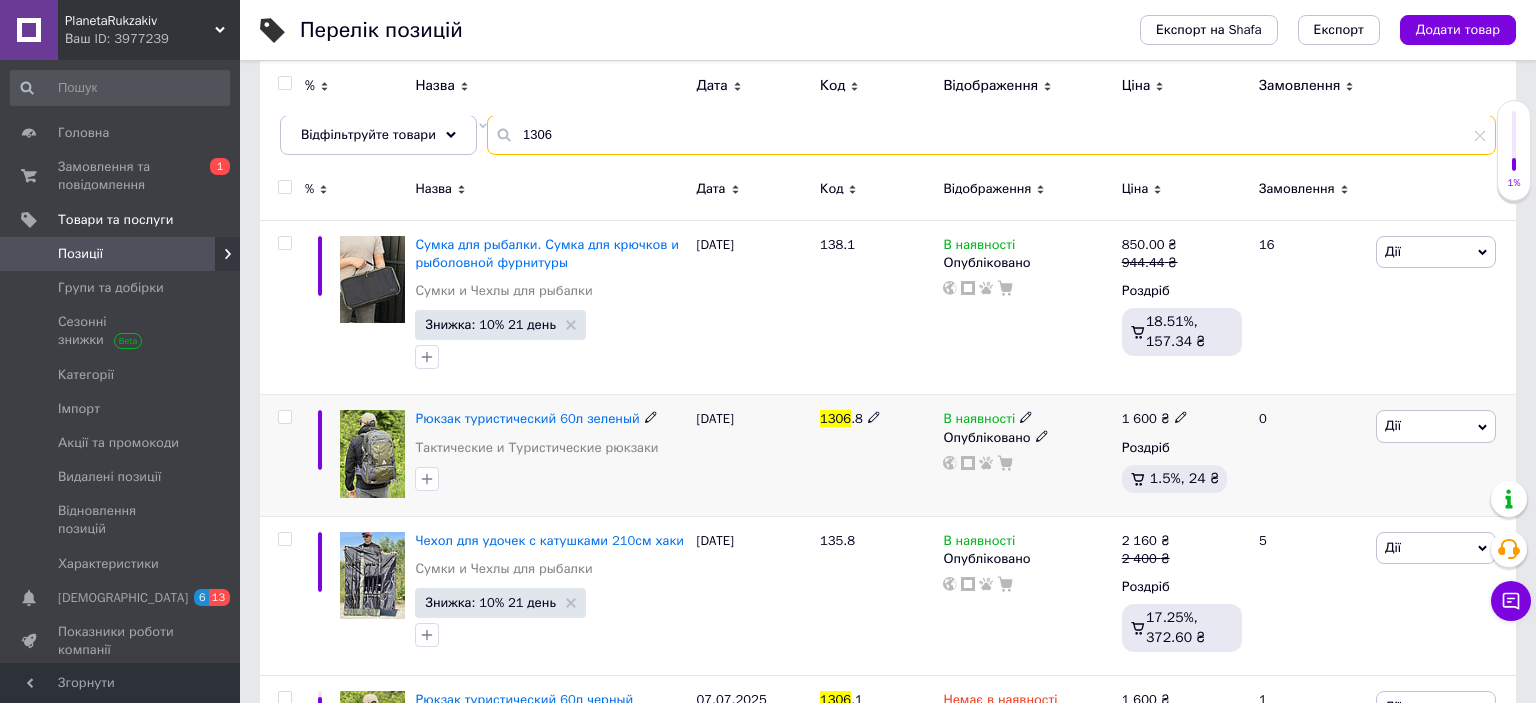 type on "1306" 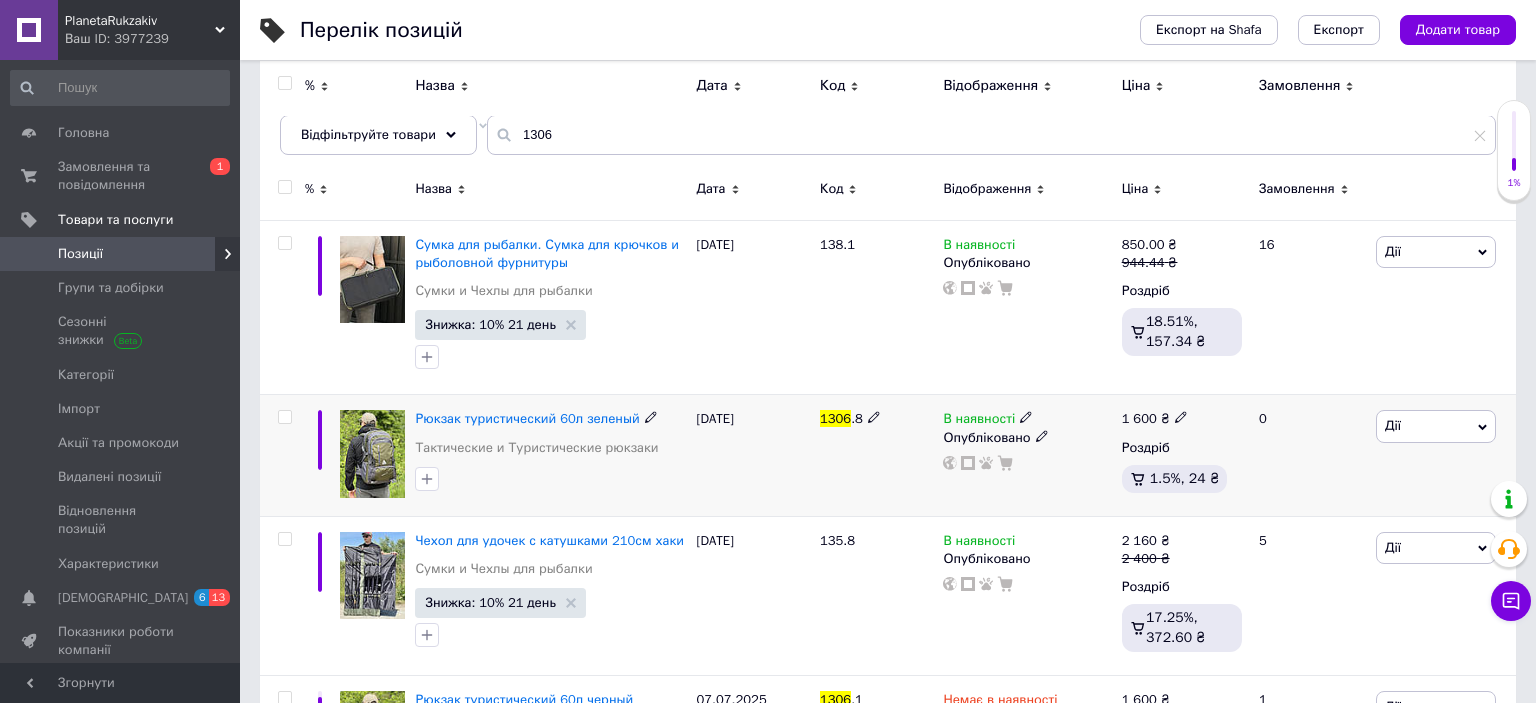 click 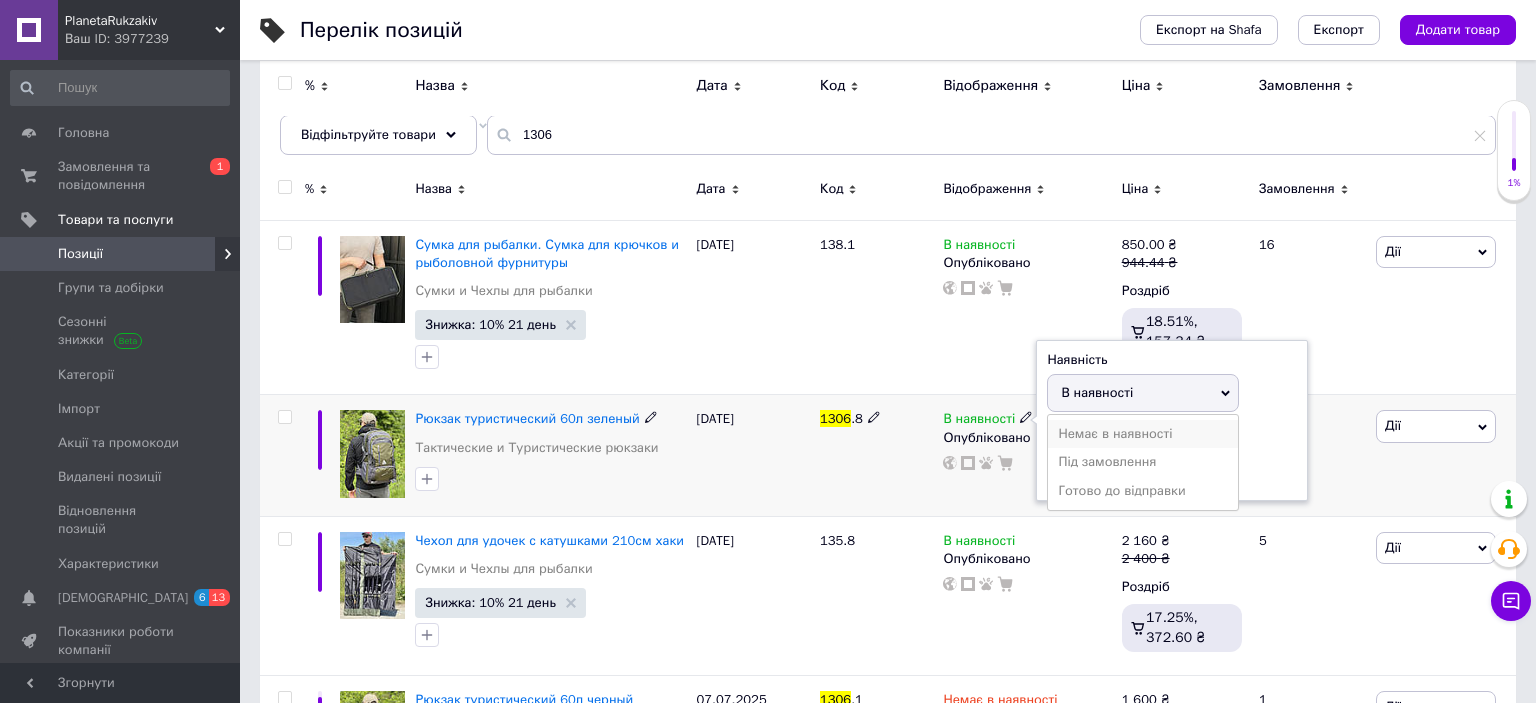 click on "Немає в наявності" at bounding box center (1143, 434) 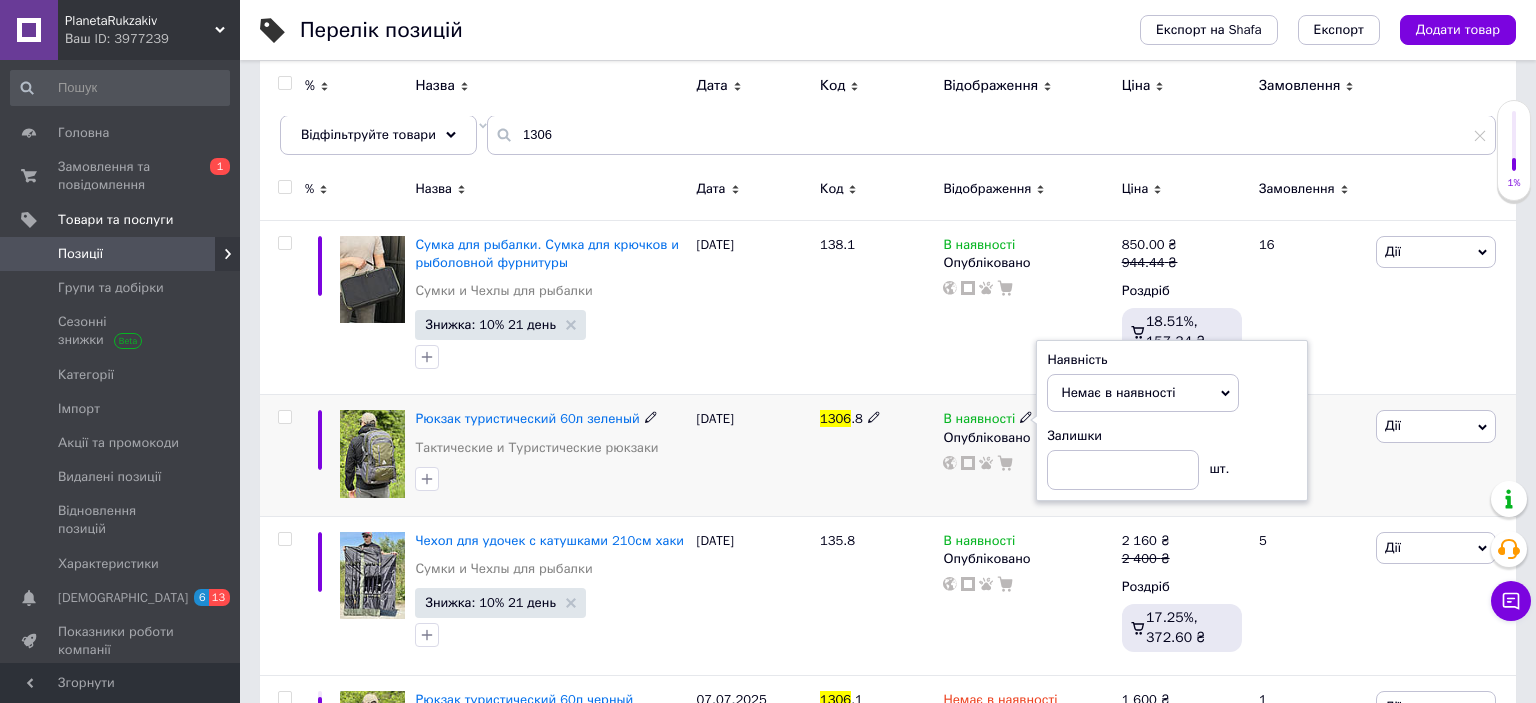 click on "1306 .8" at bounding box center [876, 455] 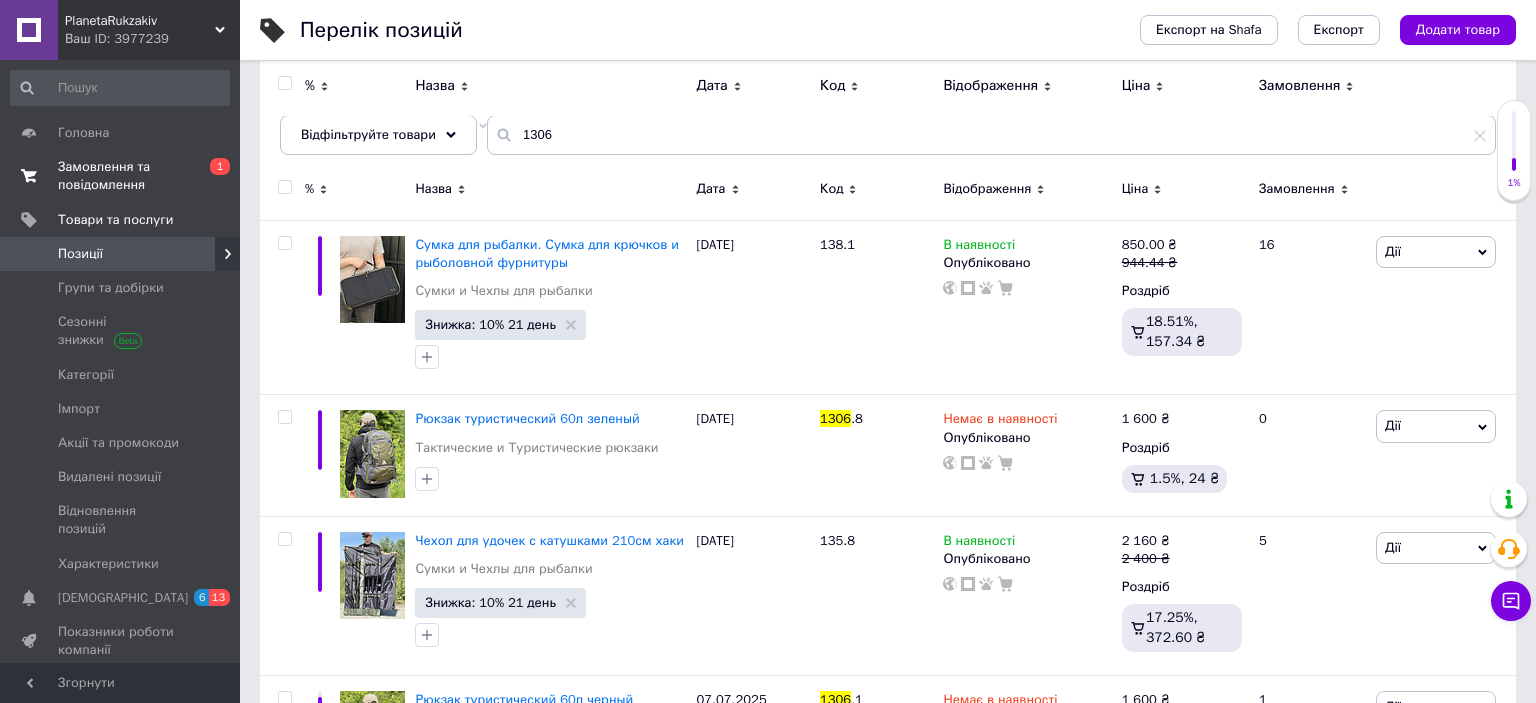 click on "Замовлення та повідомлення" at bounding box center [121, 176] 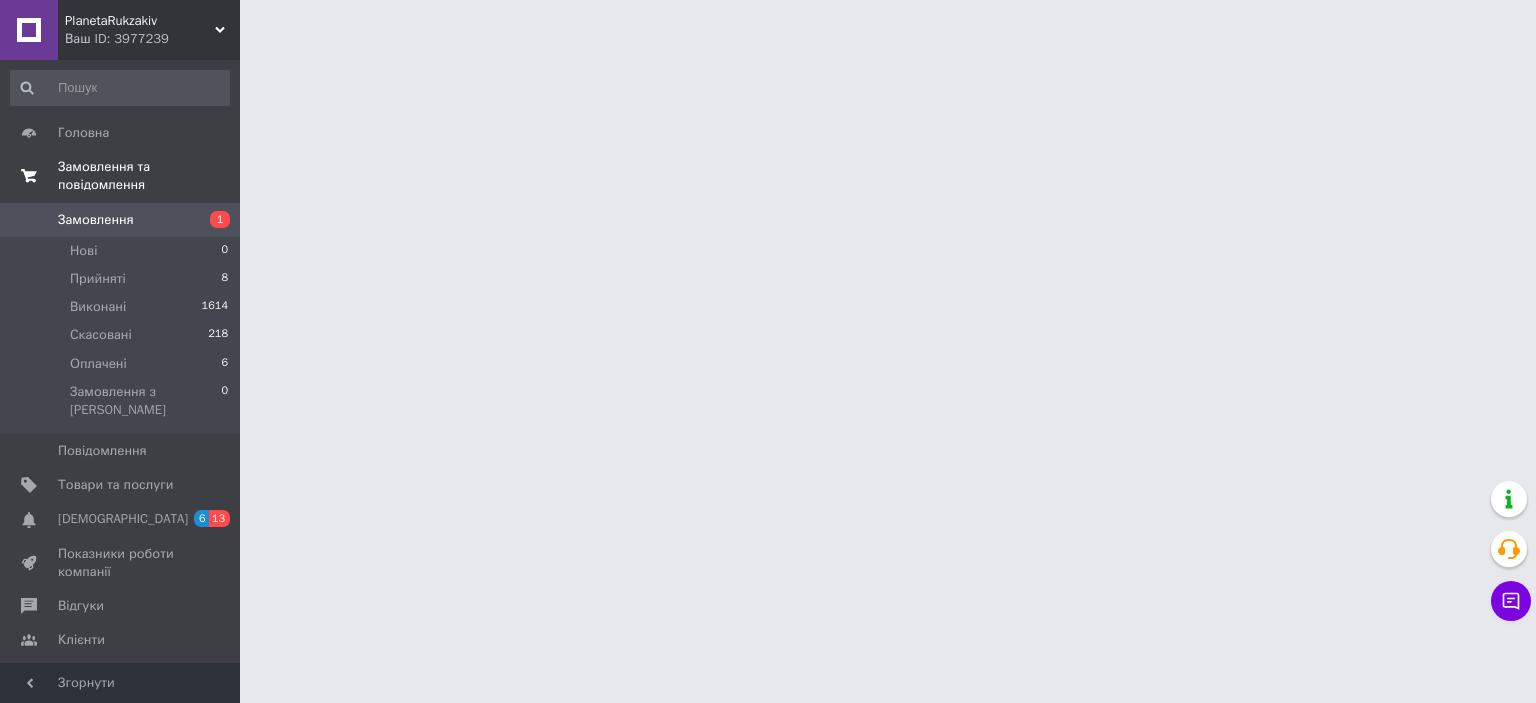 scroll, scrollTop: 0, scrollLeft: 0, axis: both 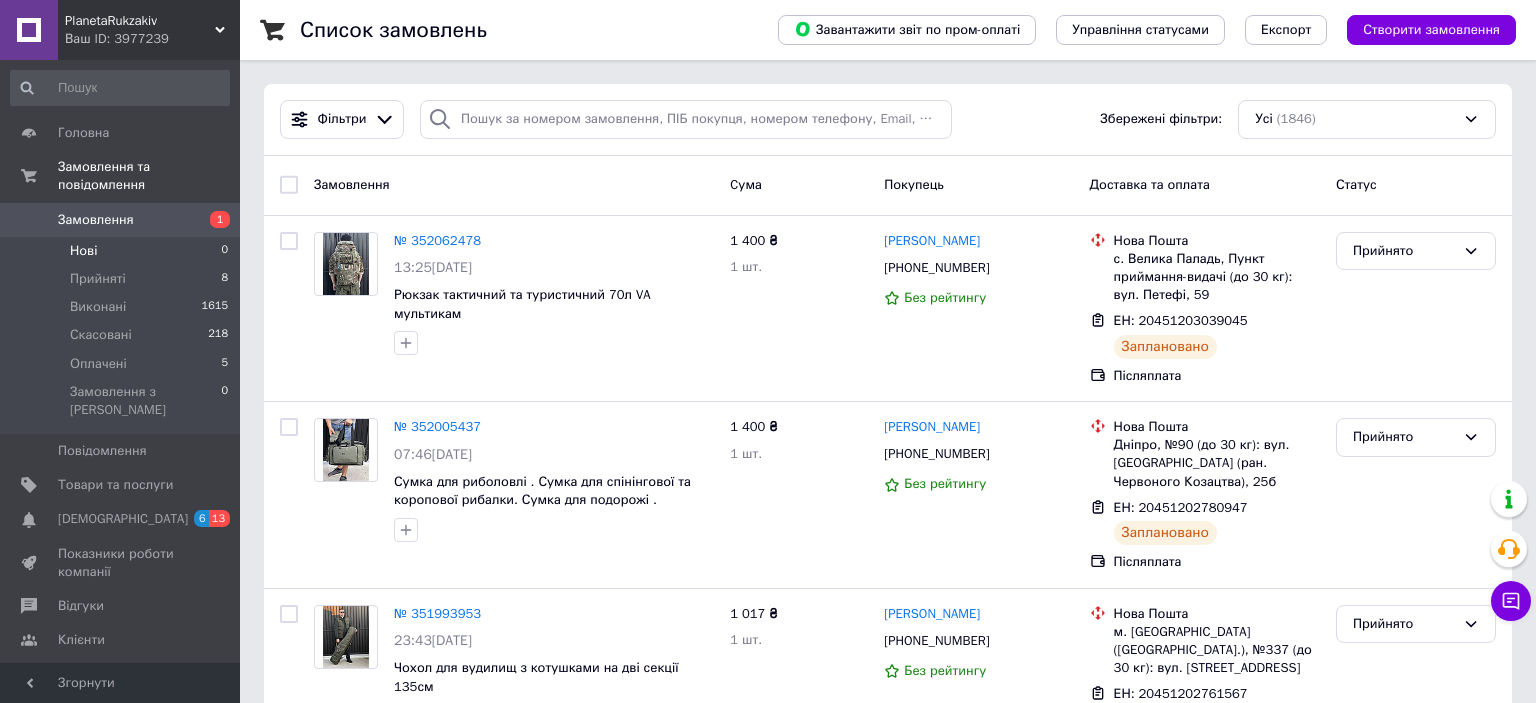 click on "Нові" at bounding box center (83, 251) 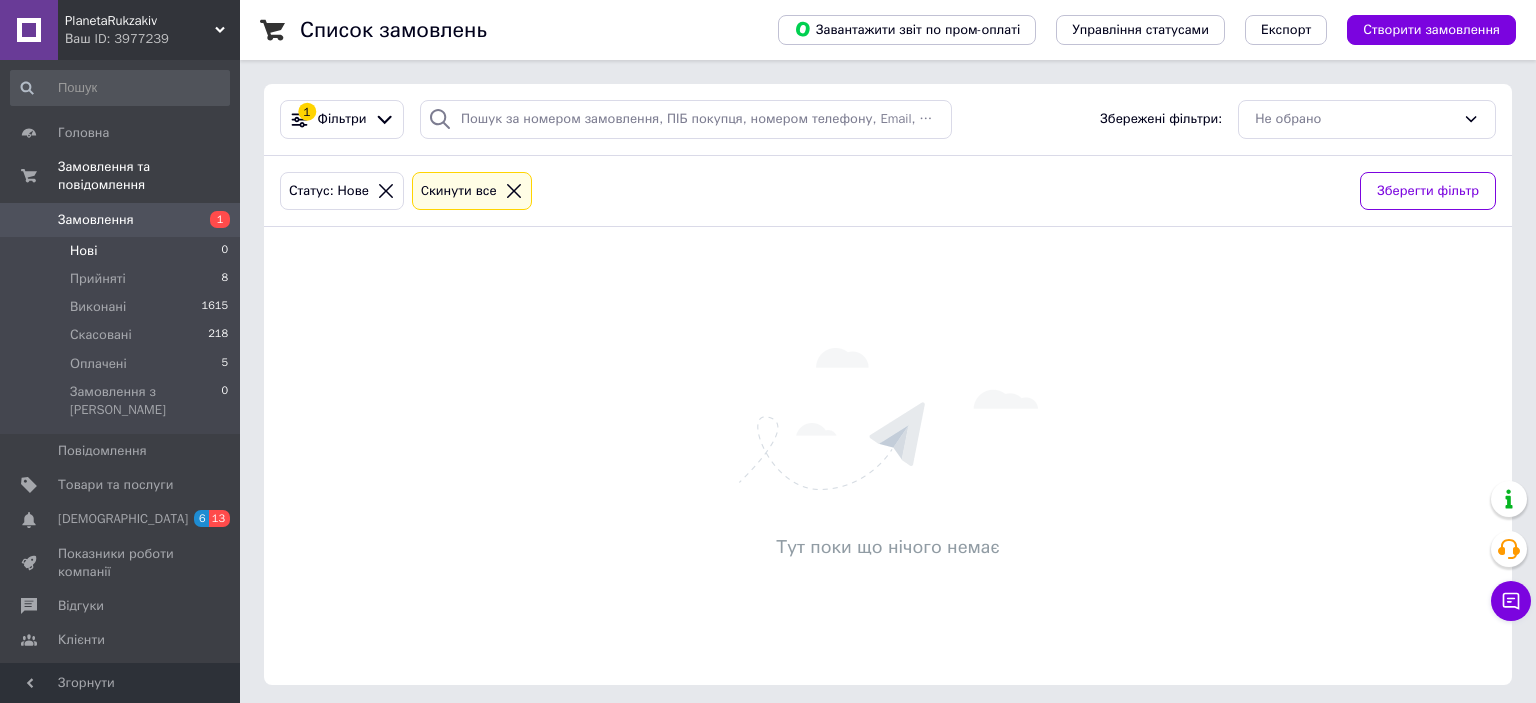 click on "Нові 0" at bounding box center (120, 251) 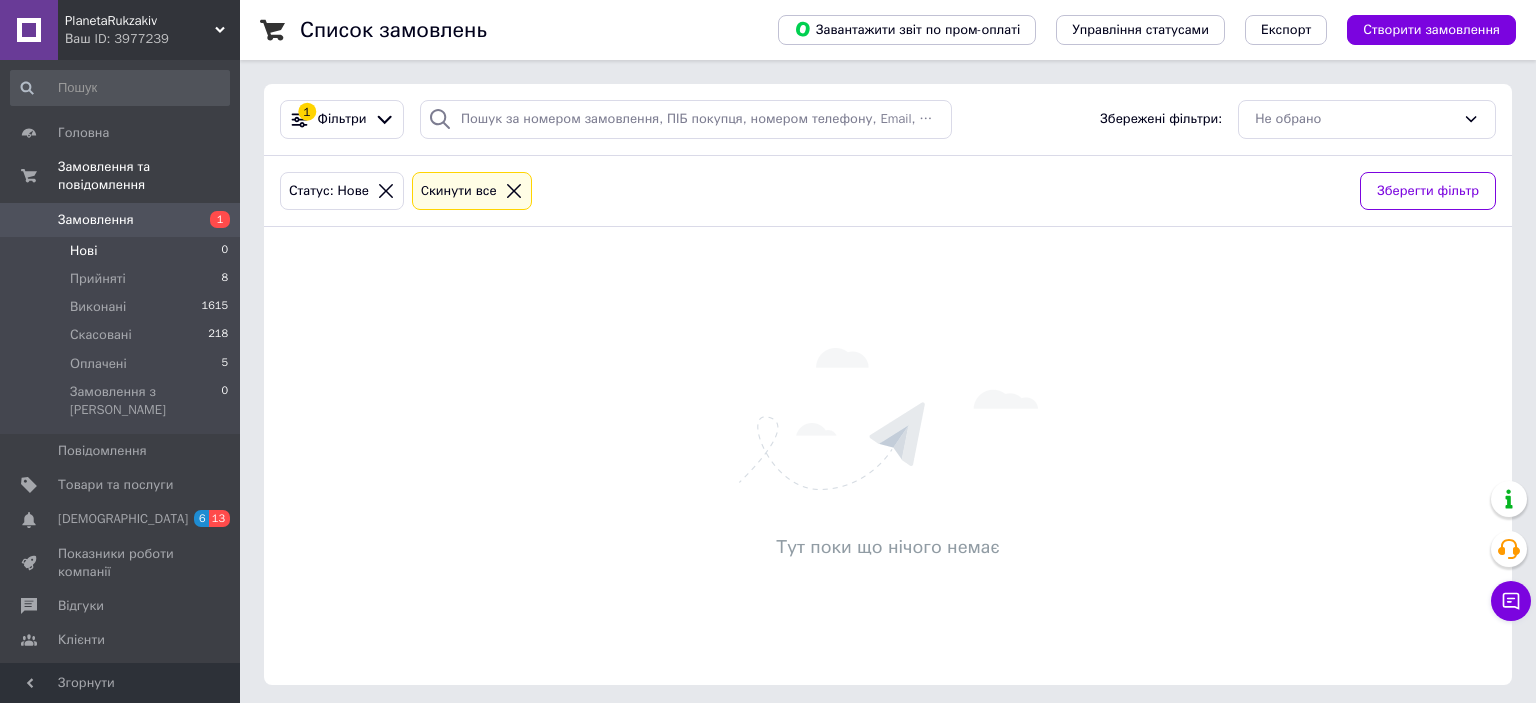 click on "Нові 0" at bounding box center [120, 251] 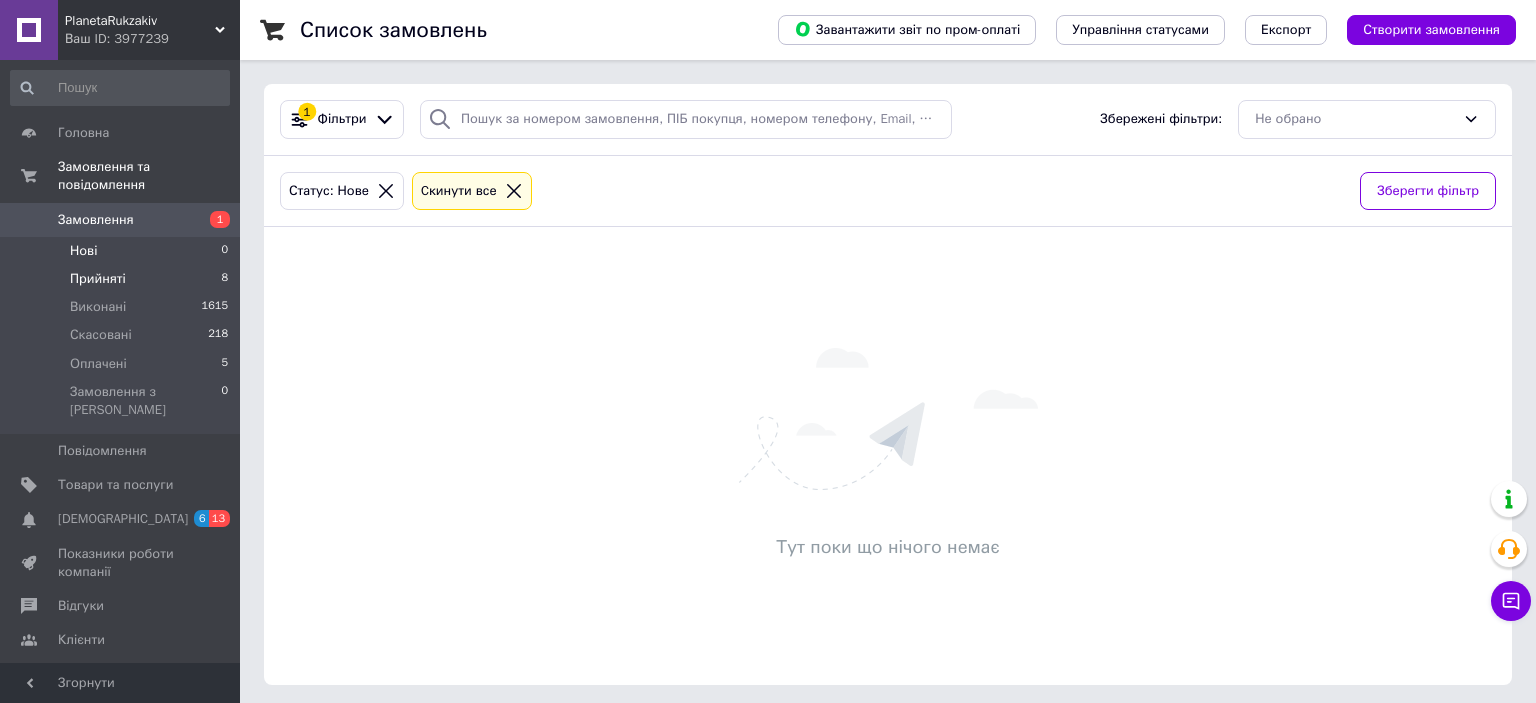 click on "Прийняті 8" at bounding box center [120, 279] 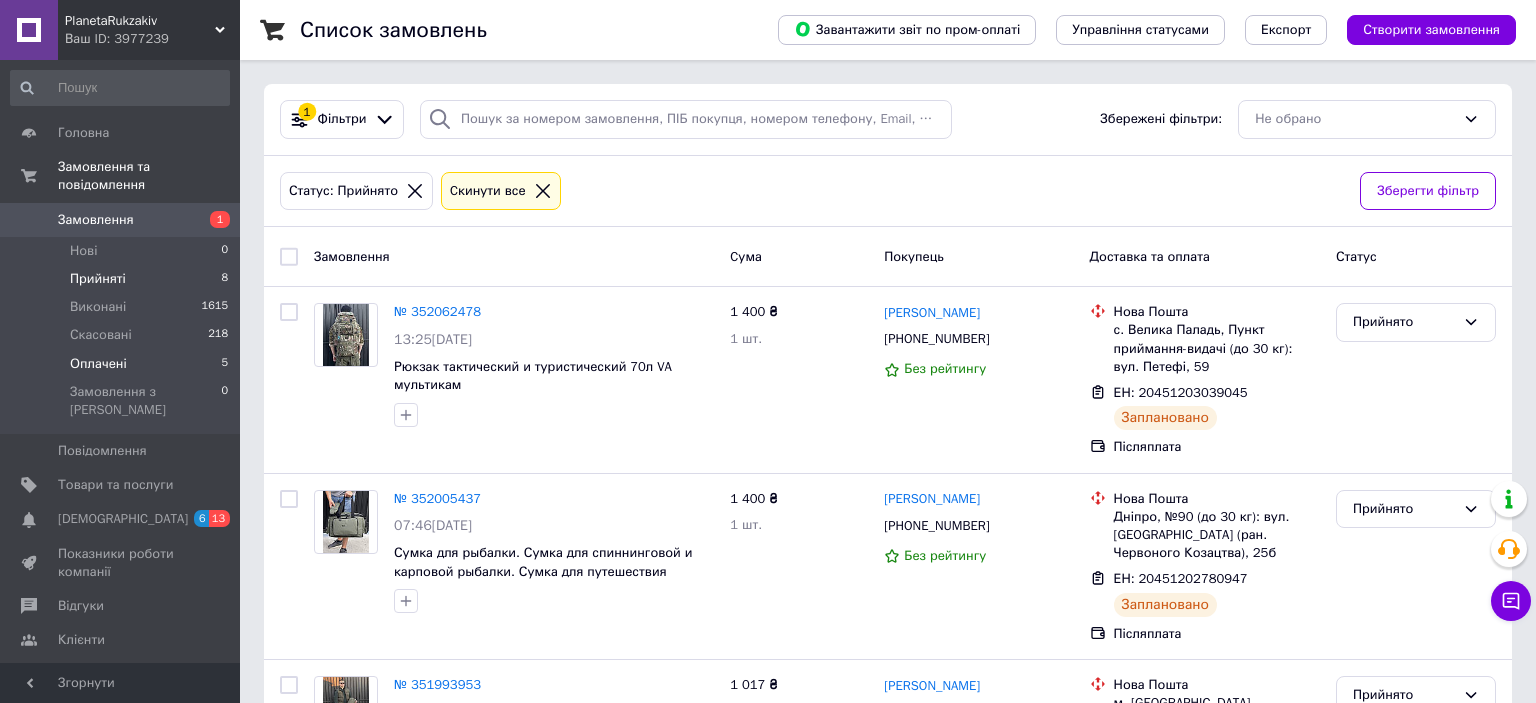 click on "Оплачені" at bounding box center (98, 364) 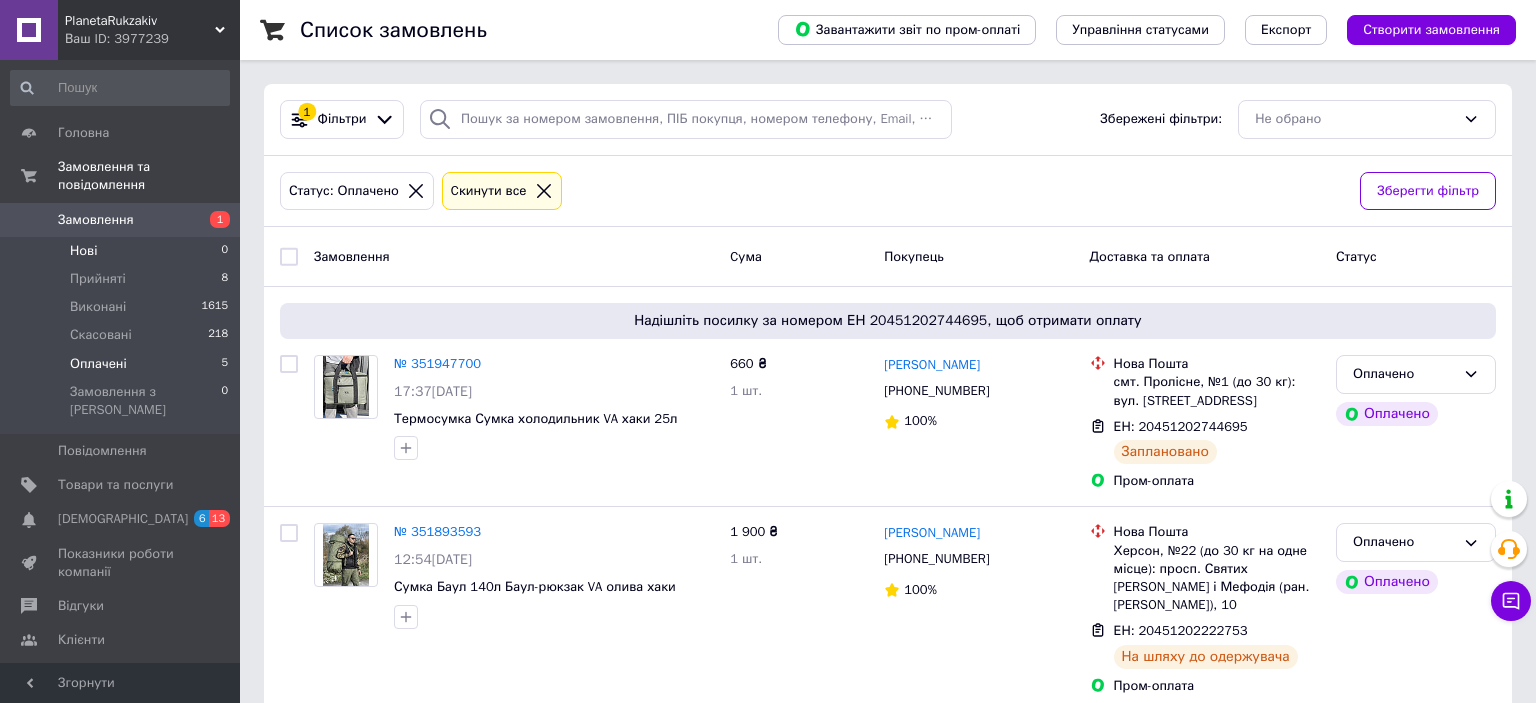 click on "Нові" at bounding box center (83, 251) 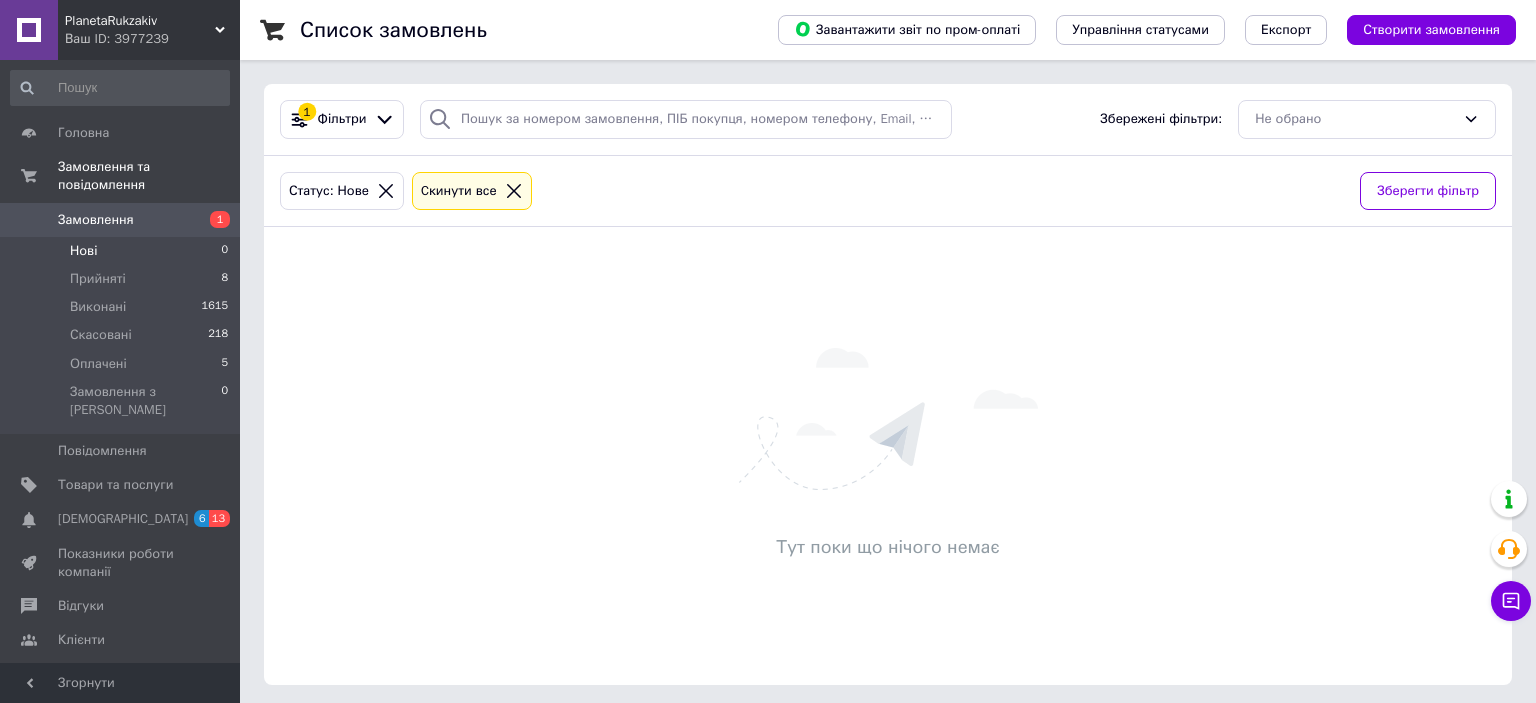 click on "Нові 0" at bounding box center (120, 251) 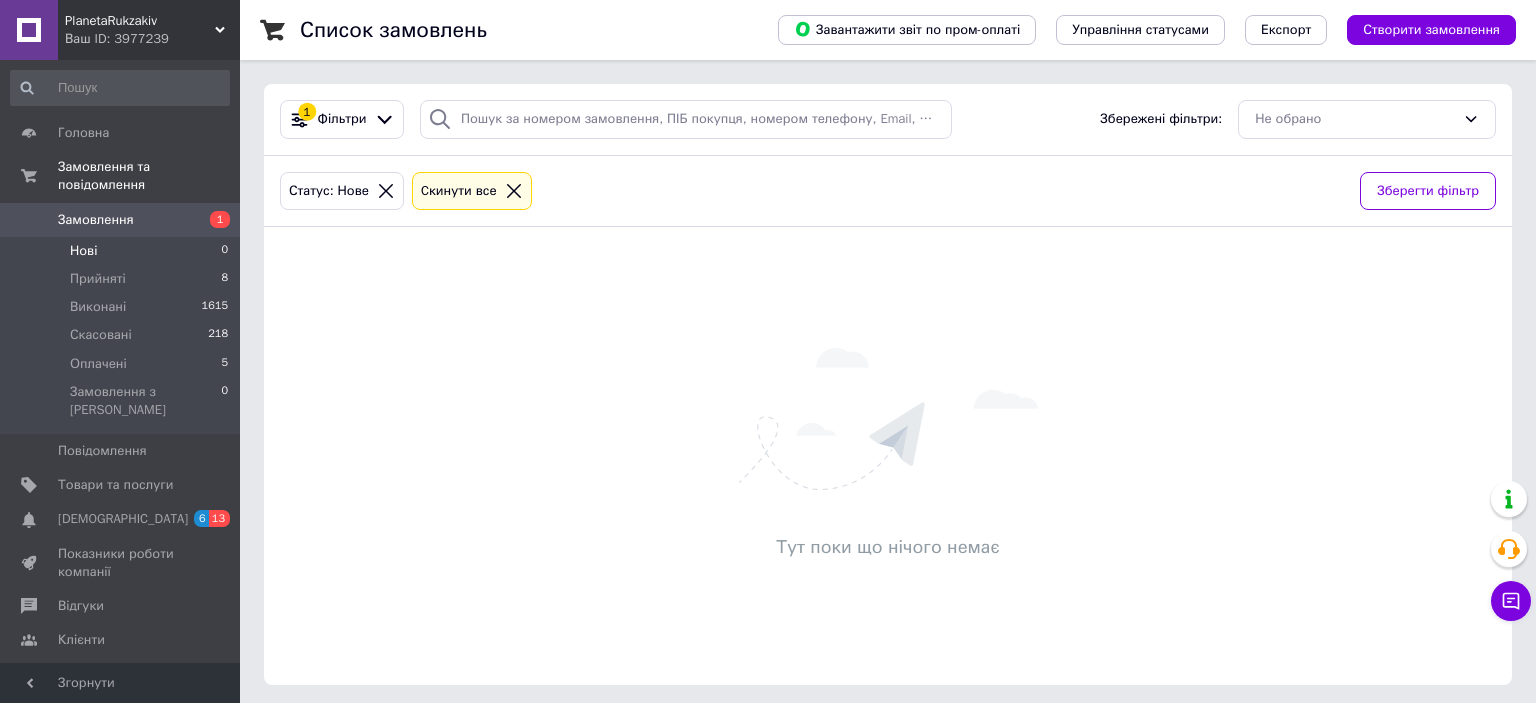 click on "Нові" at bounding box center [83, 251] 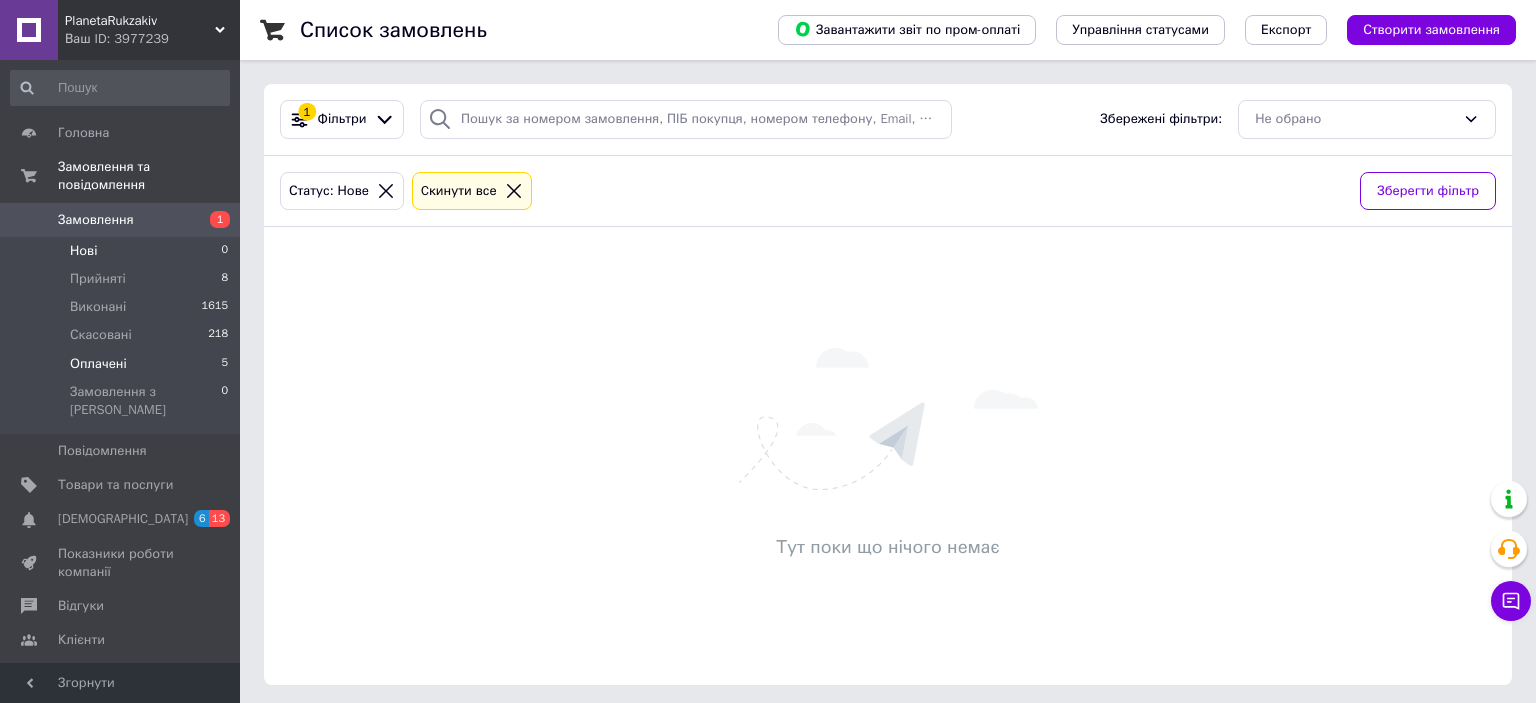 click on "Оплачені" at bounding box center [98, 364] 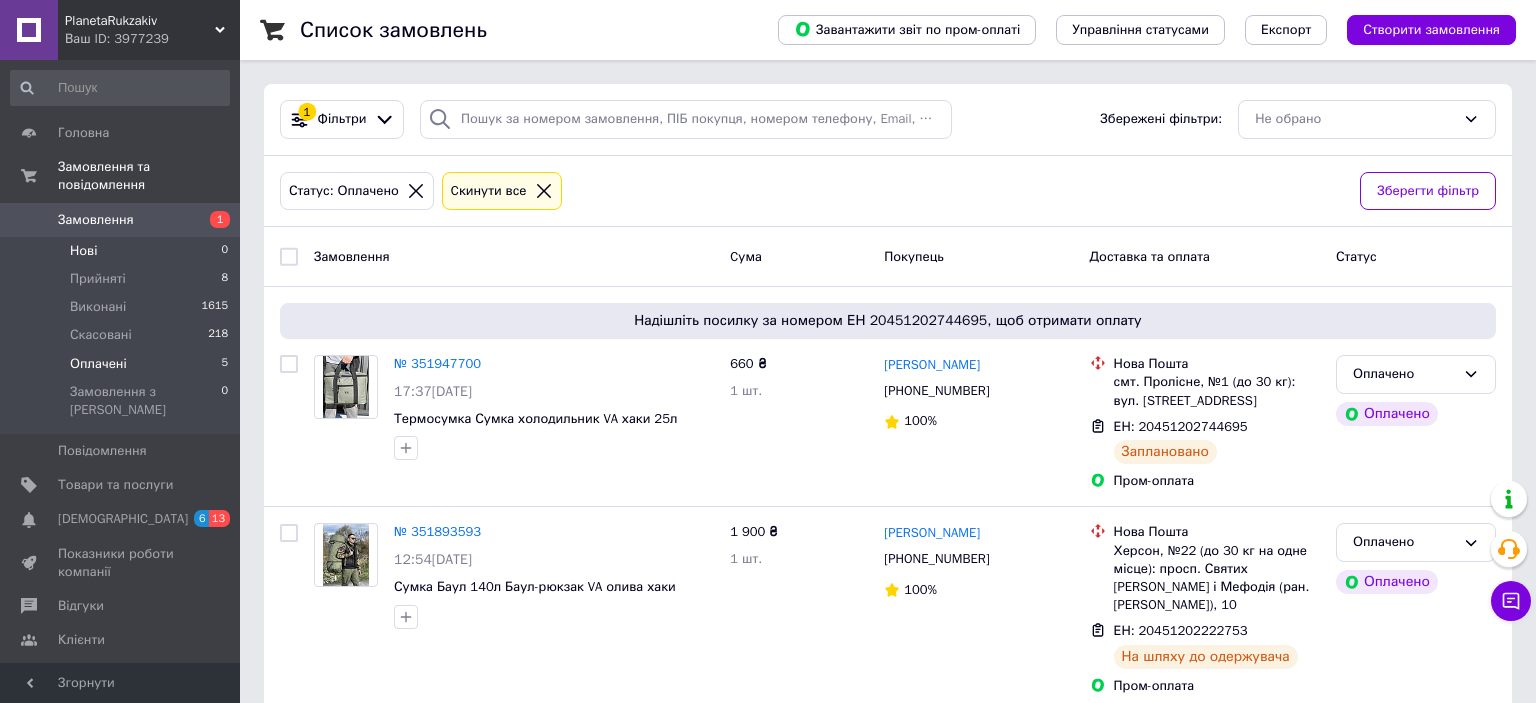 click on "Нові 0" at bounding box center (120, 251) 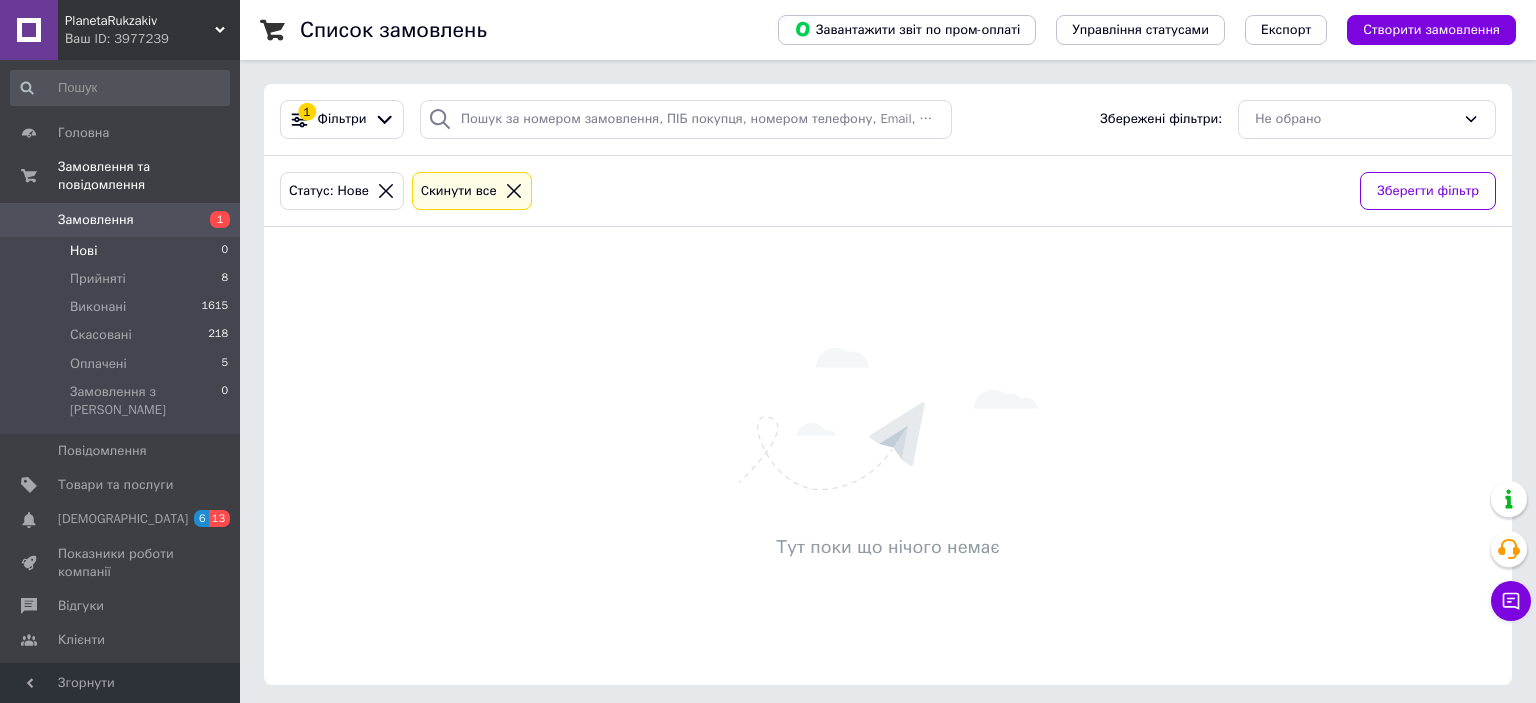 click on "Нові" at bounding box center (83, 251) 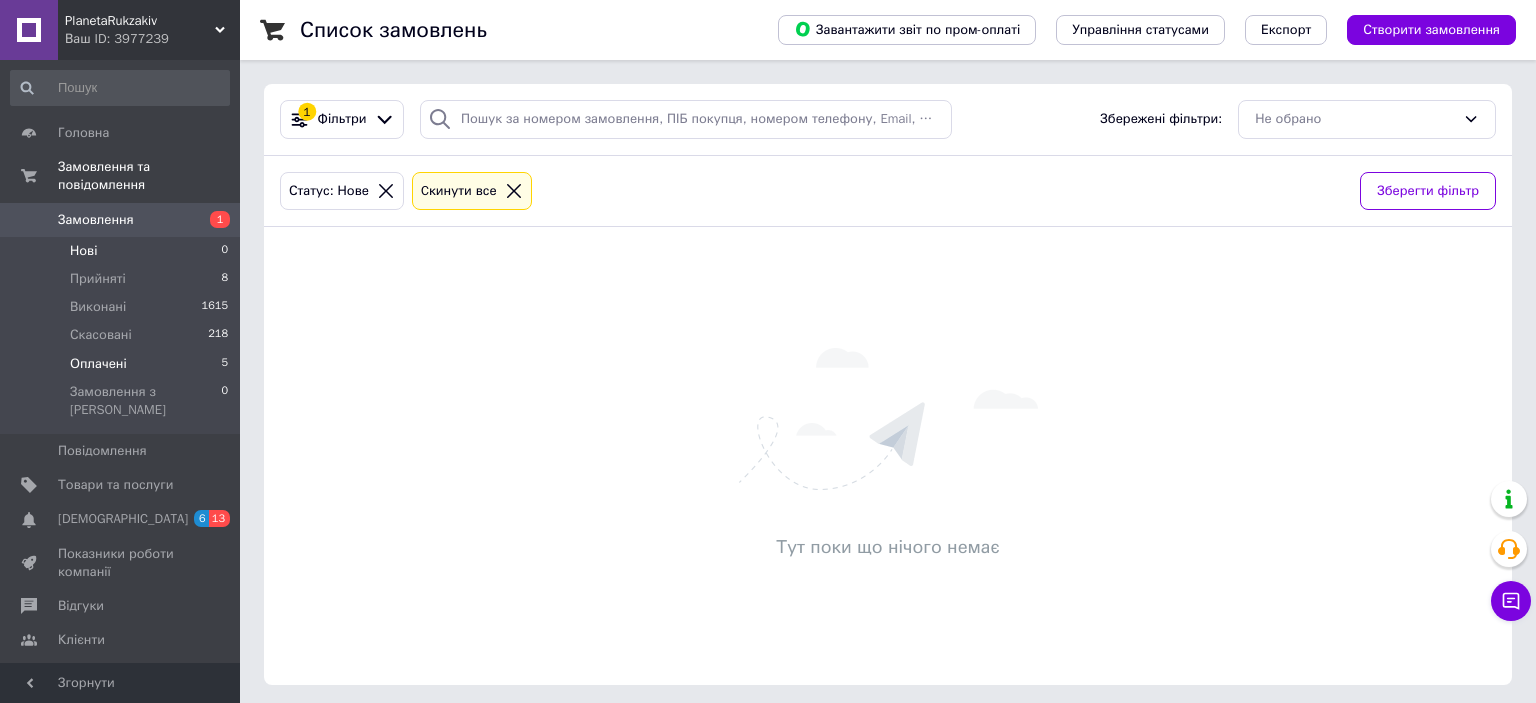 click on "Оплачені 5" at bounding box center [120, 364] 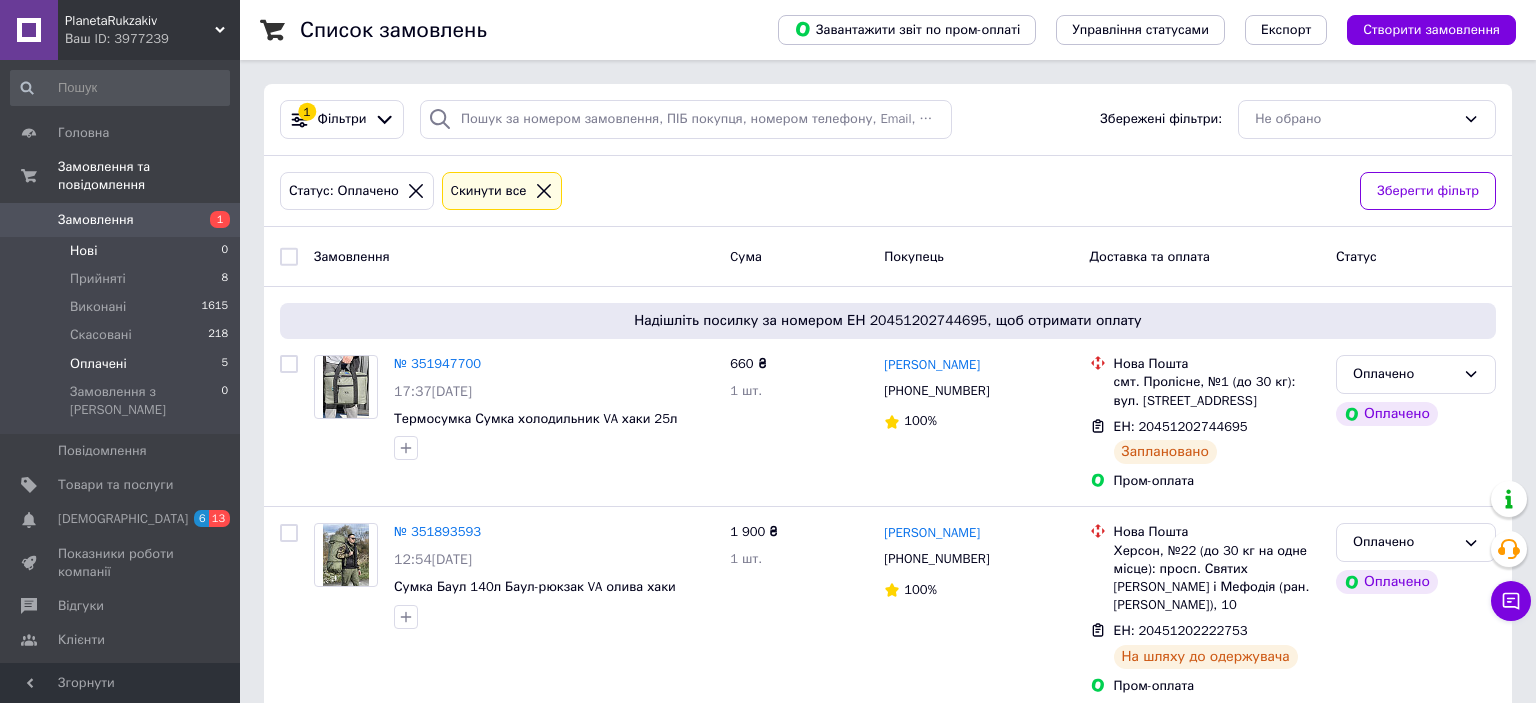click on "Нові 0" at bounding box center (120, 251) 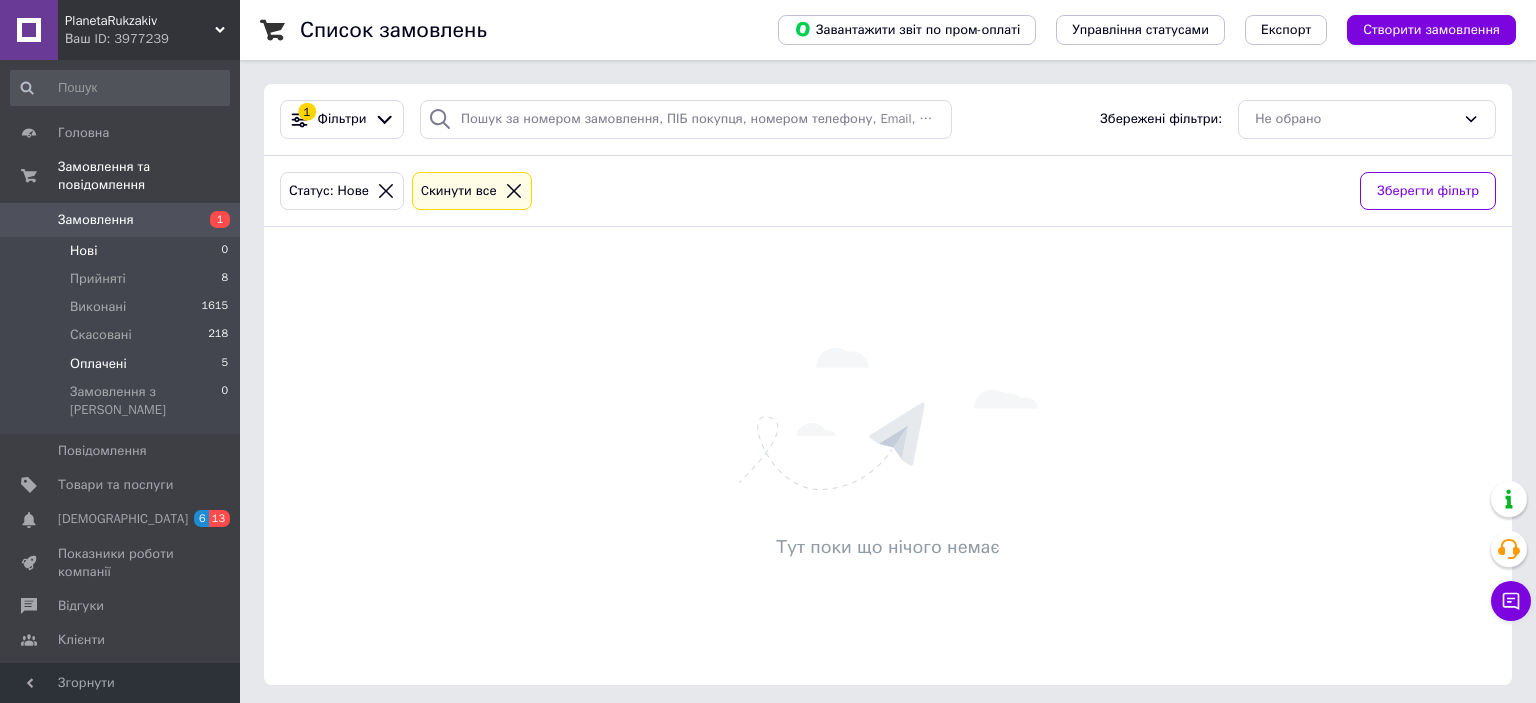click on "Оплачені 5" at bounding box center (120, 364) 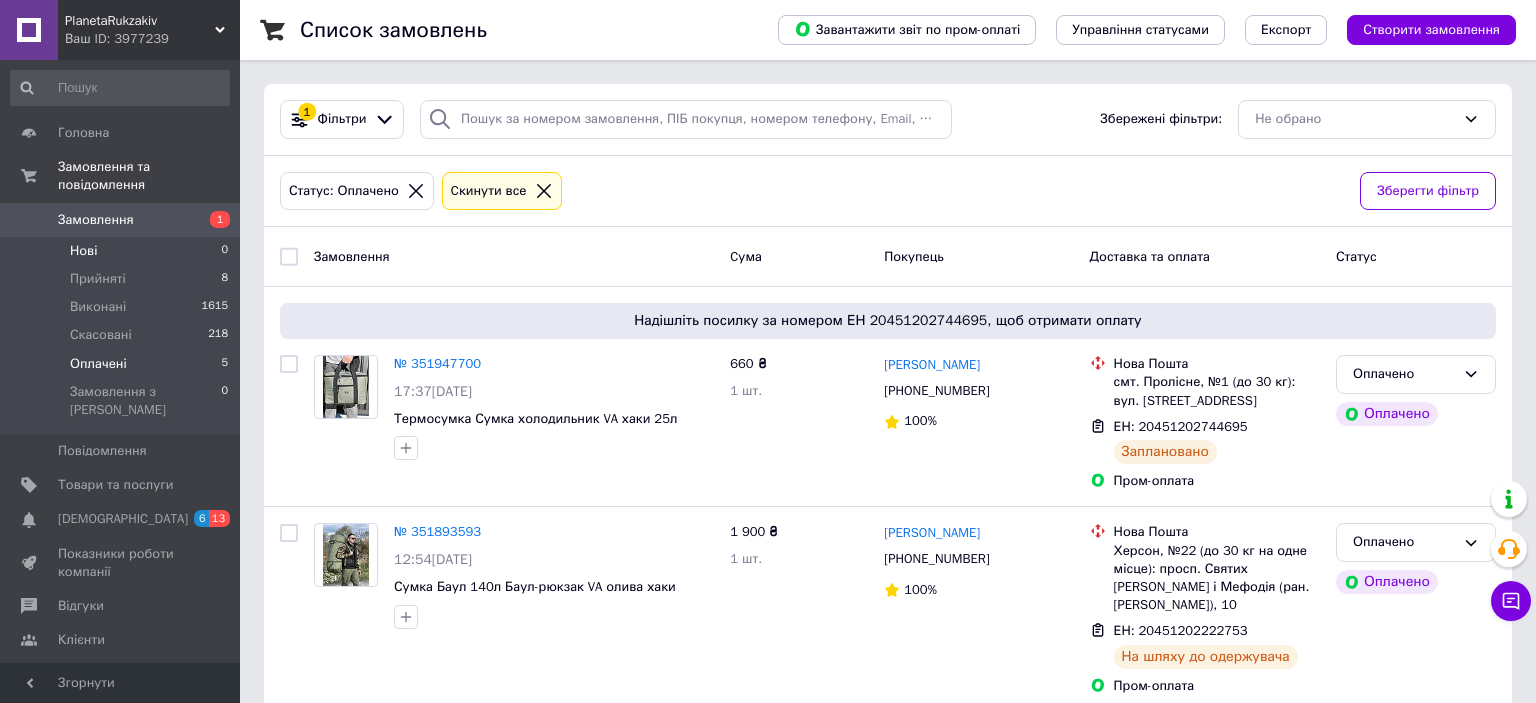 click on "Нові 0" at bounding box center (120, 251) 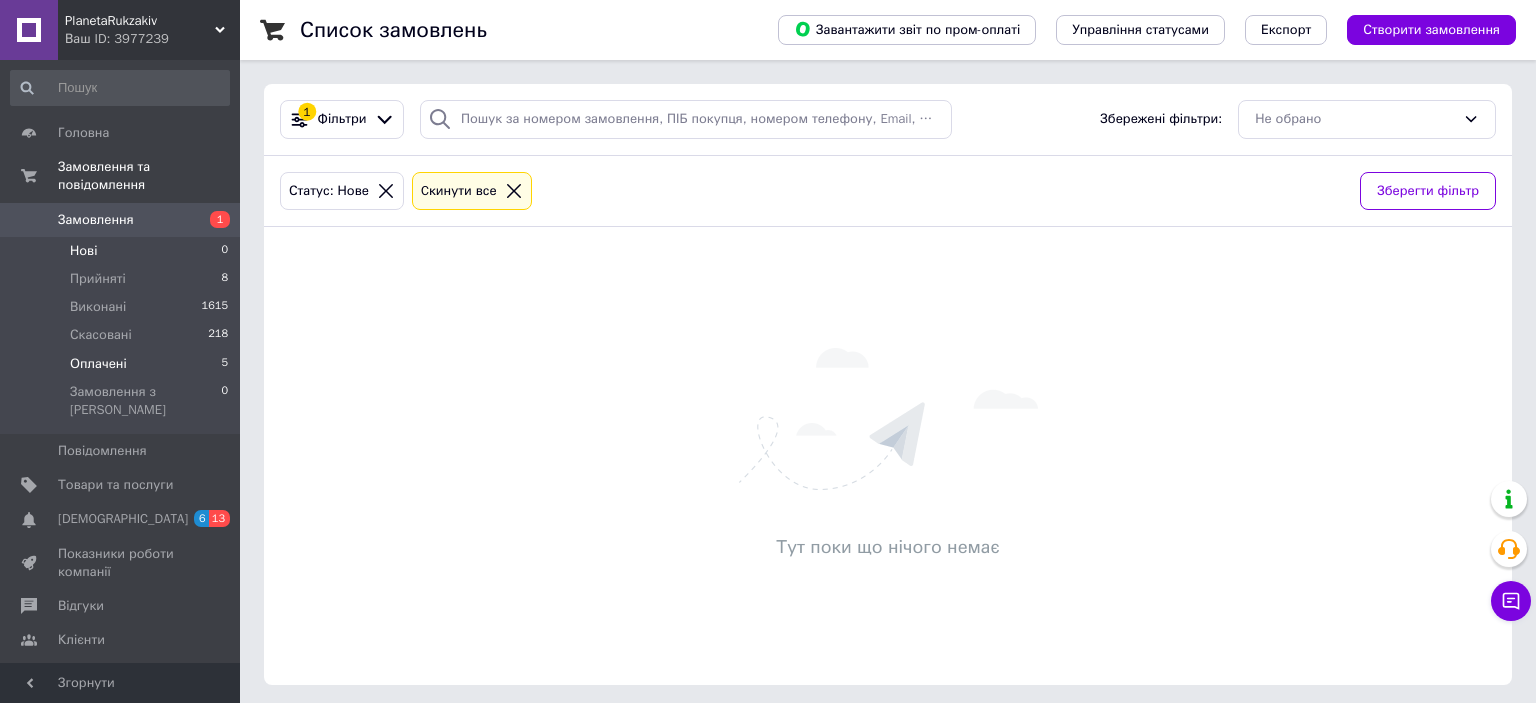 click on "Оплачені 5" at bounding box center [120, 364] 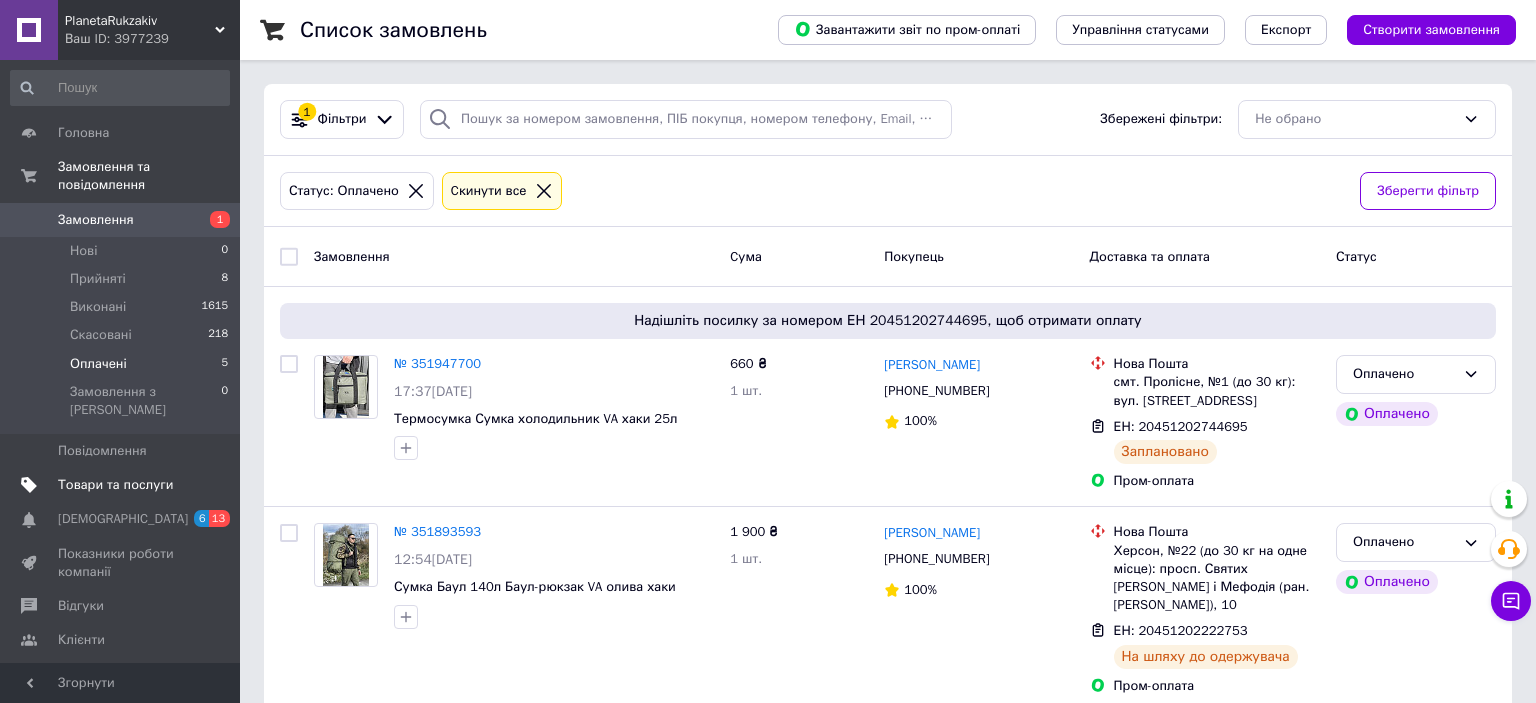 click on "Товари та послуги" at bounding box center (115, 485) 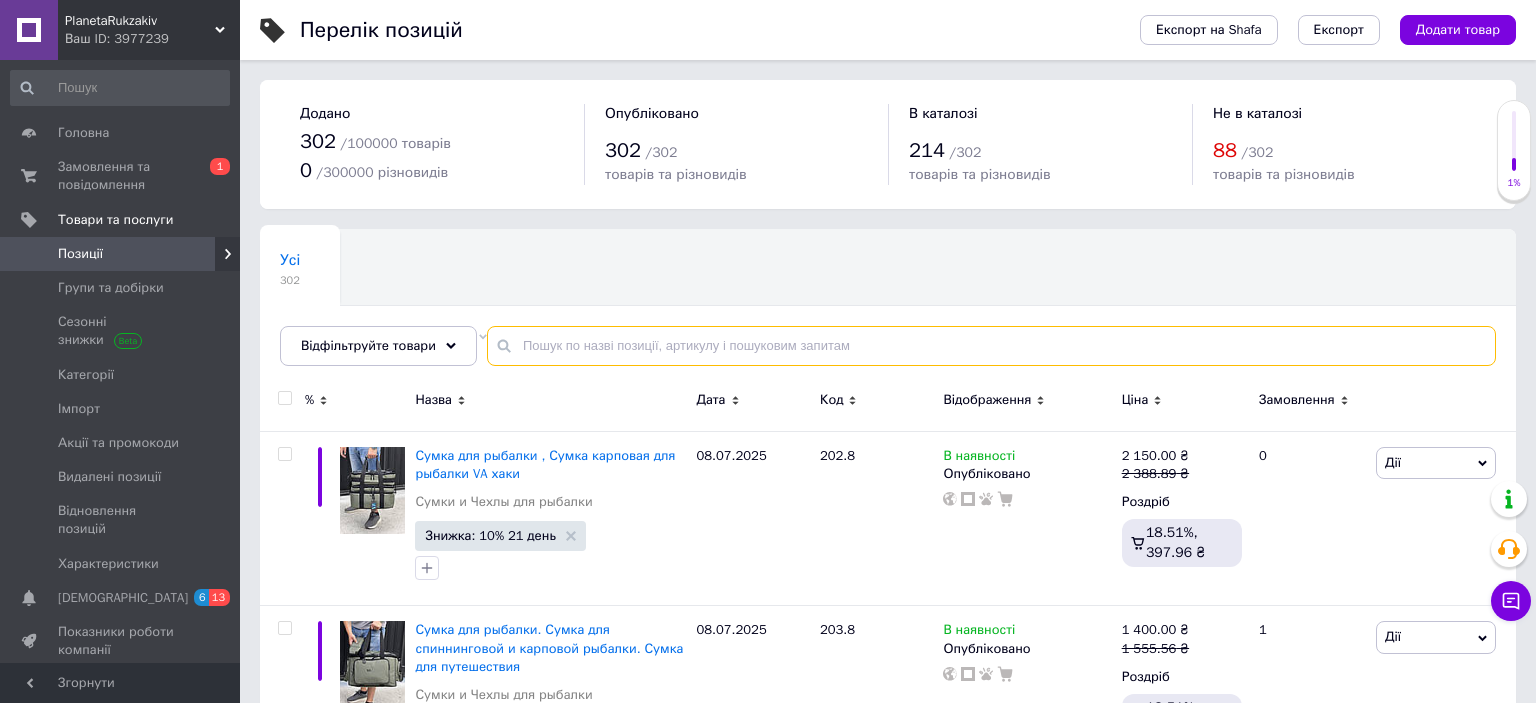 click at bounding box center (991, 346) 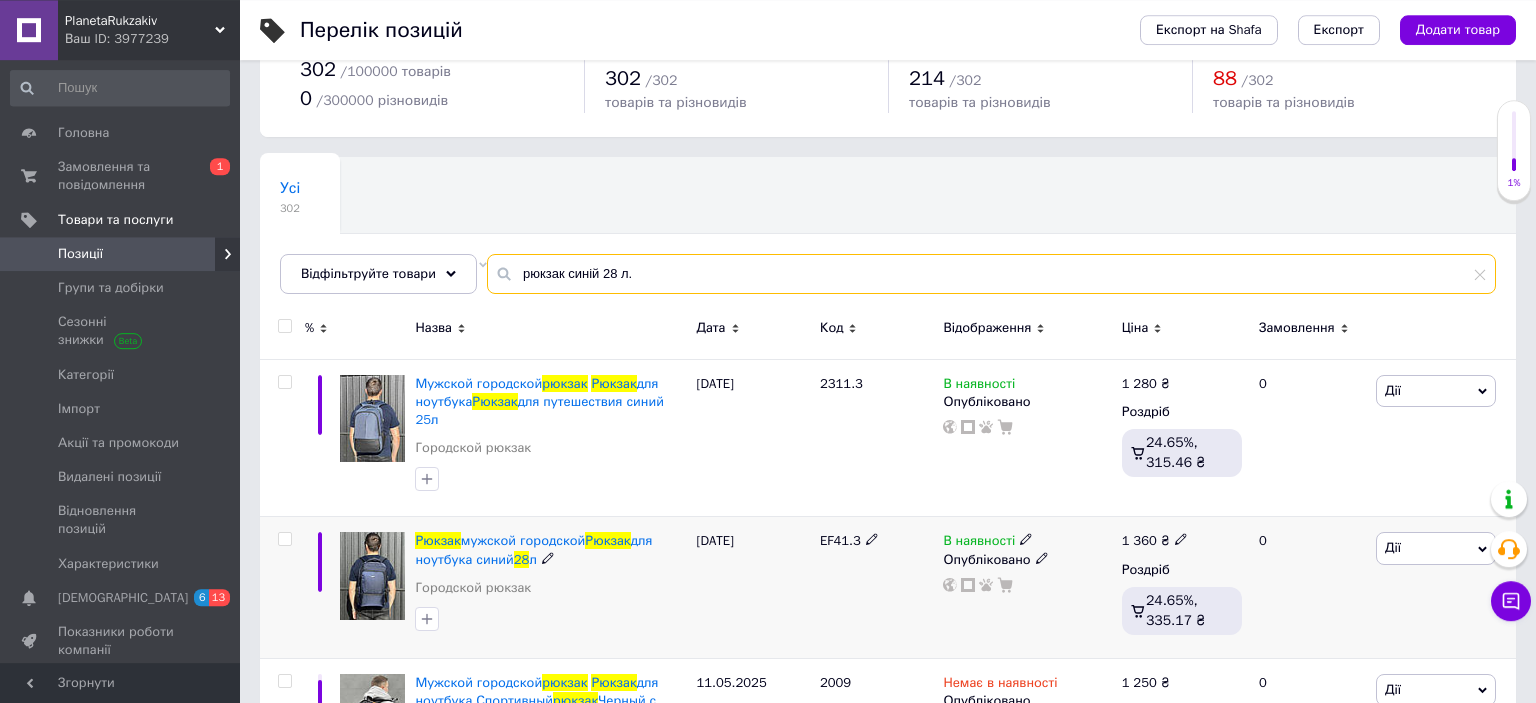 scroll, scrollTop: 105, scrollLeft: 0, axis: vertical 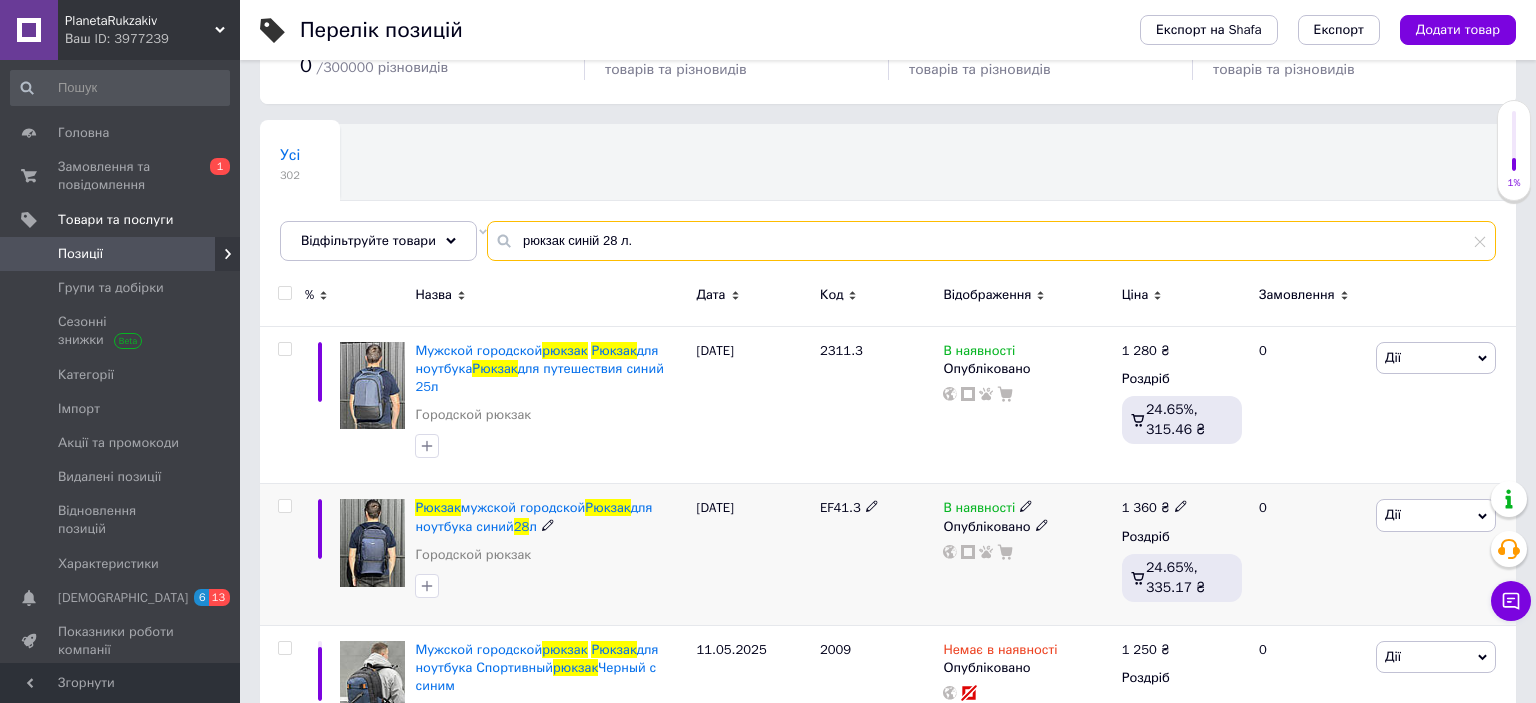 type on "рюкзак синій 28 л." 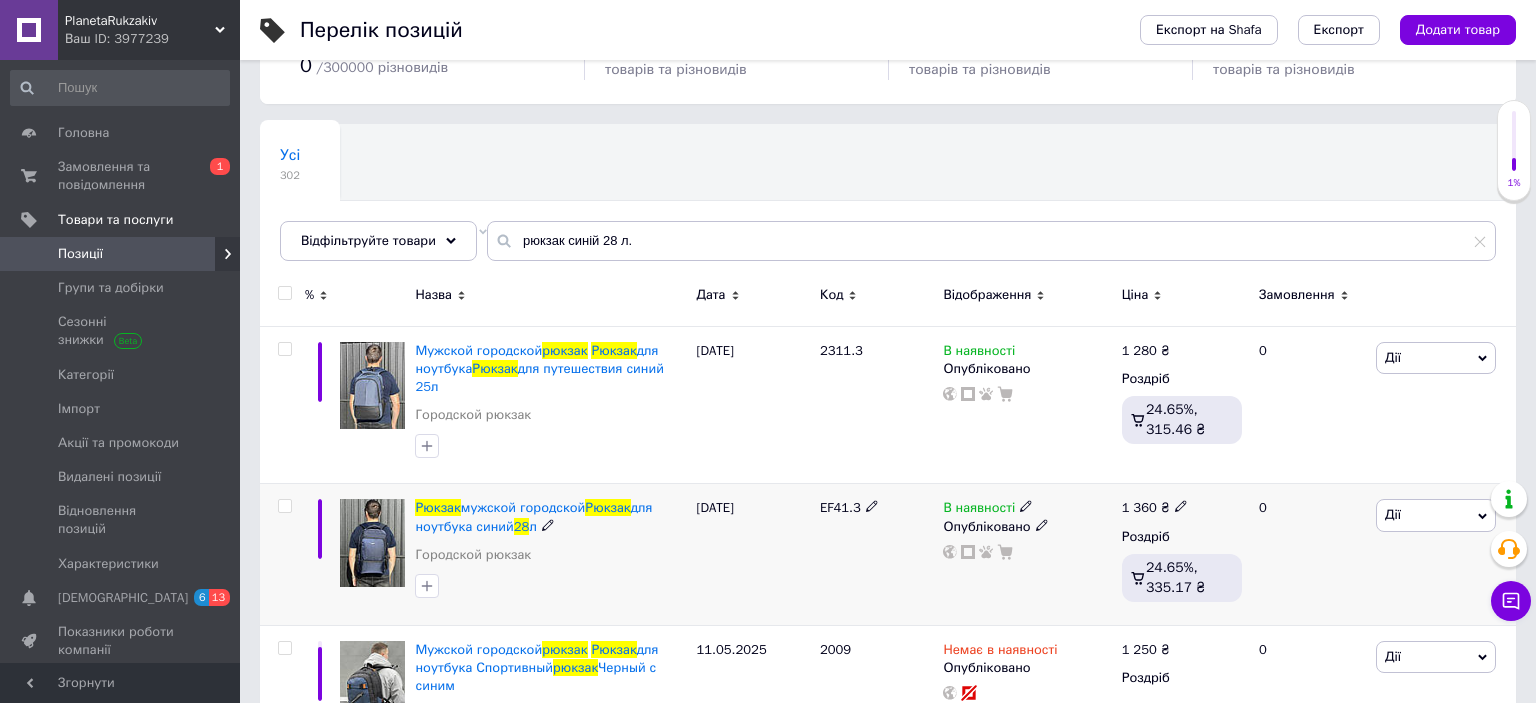 click 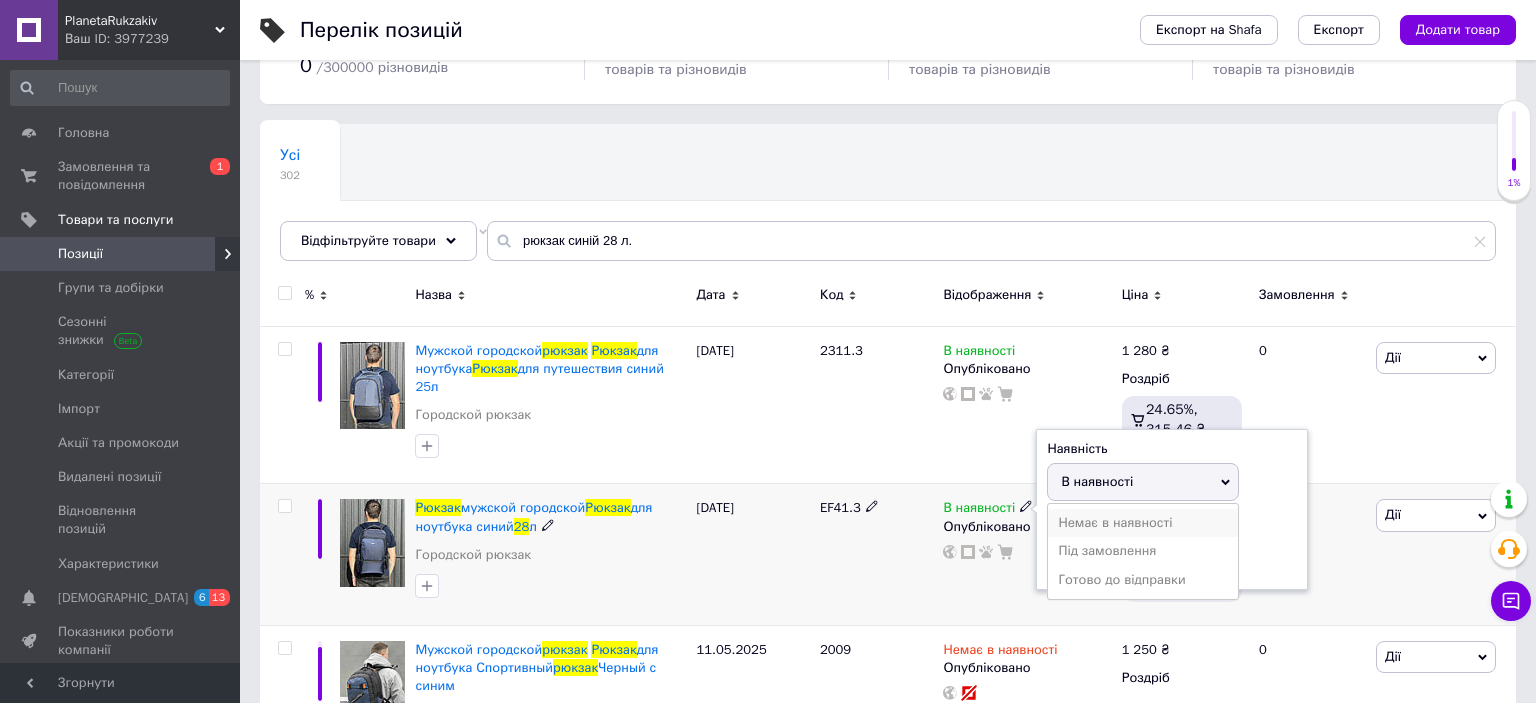 click on "Немає в наявності" at bounding box center (1143, 523) 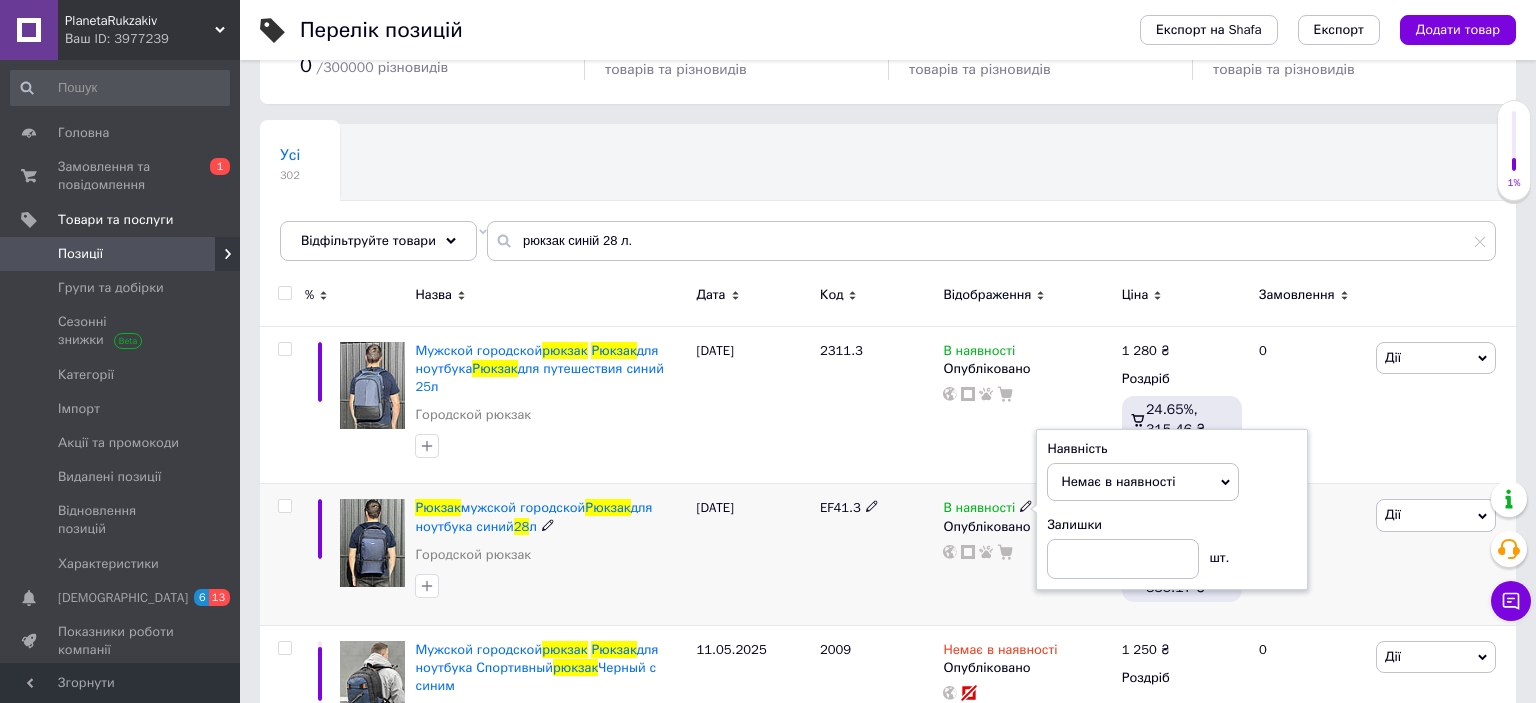 click on "EF41.3" at bounding box center (876, 554) 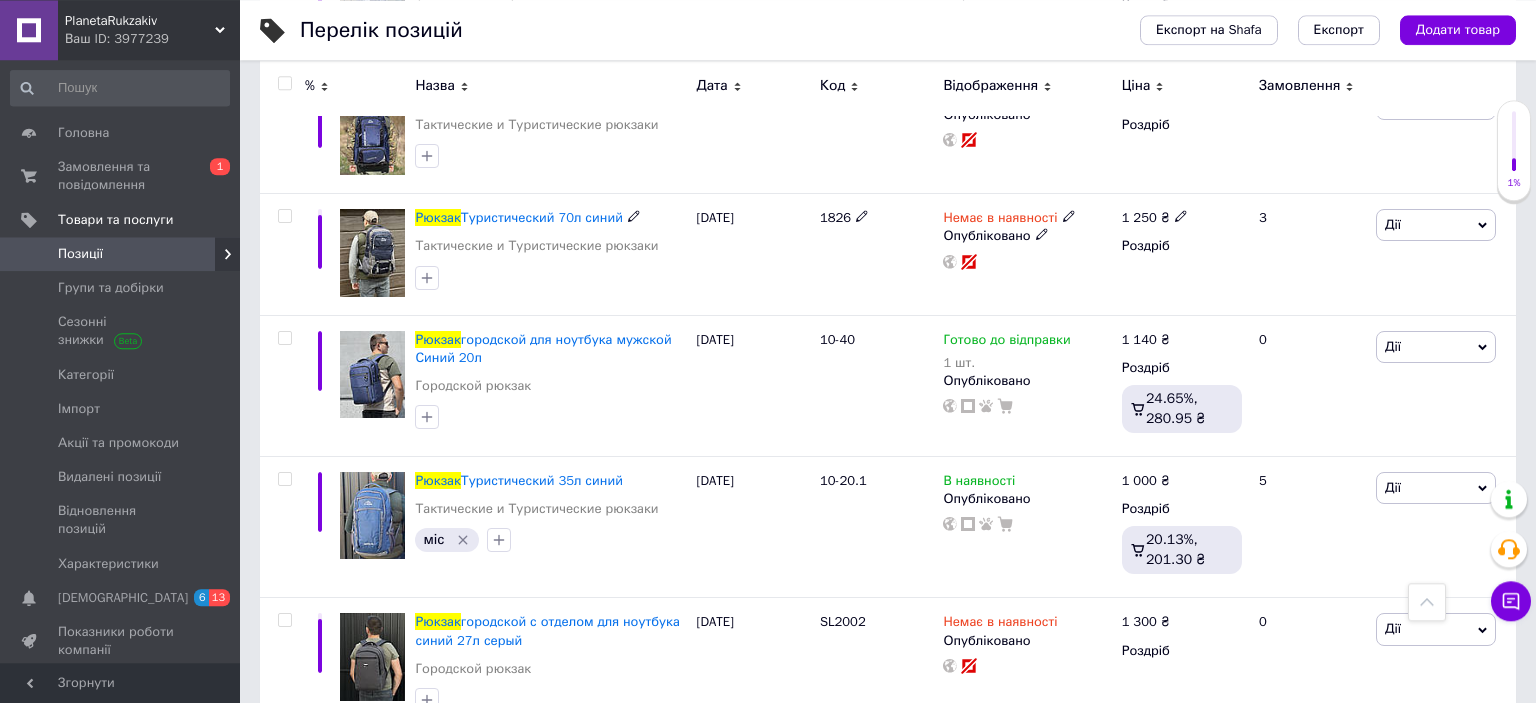 scroll, scrollTop: 950, scrollLeft: 0, axis: vertical 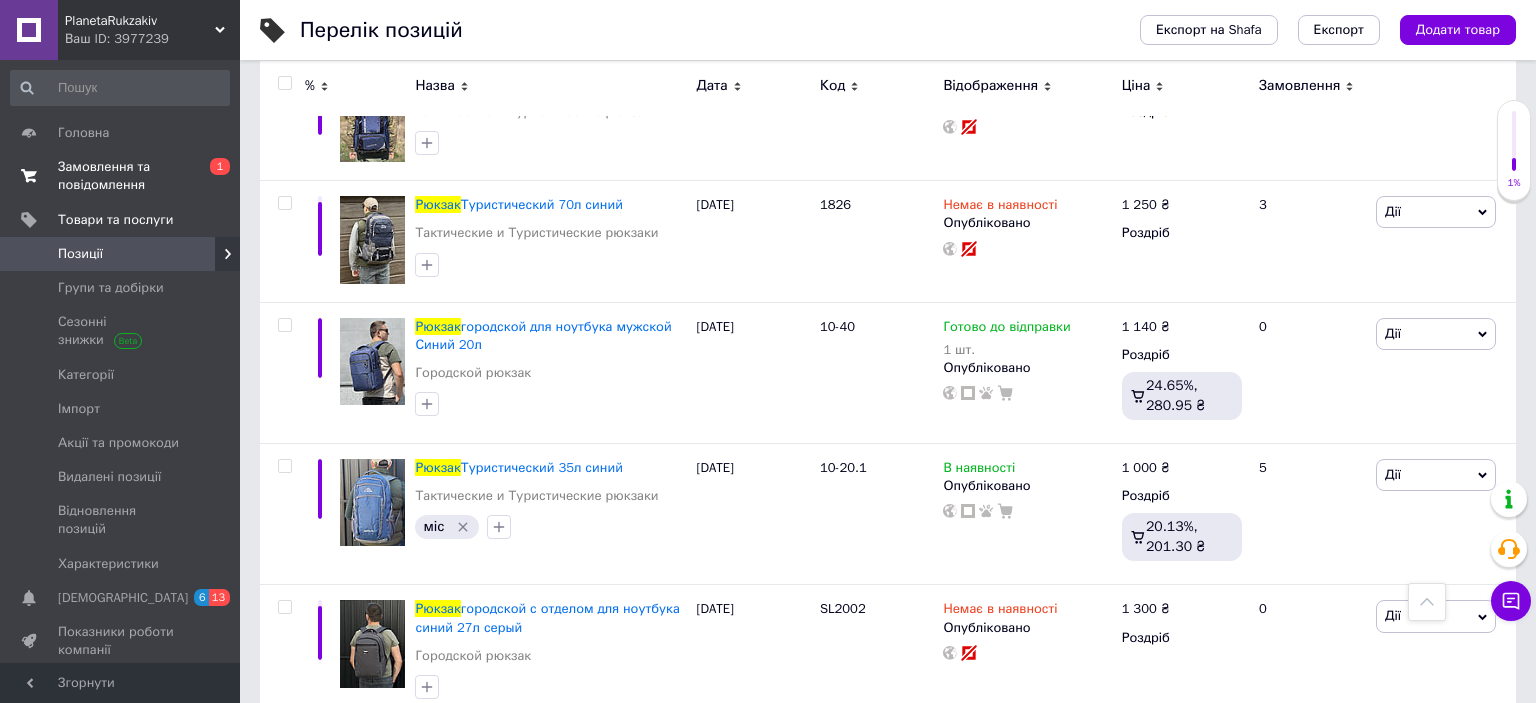 click on "Замовлення та повідомлення" at bounding box center [121, 176] 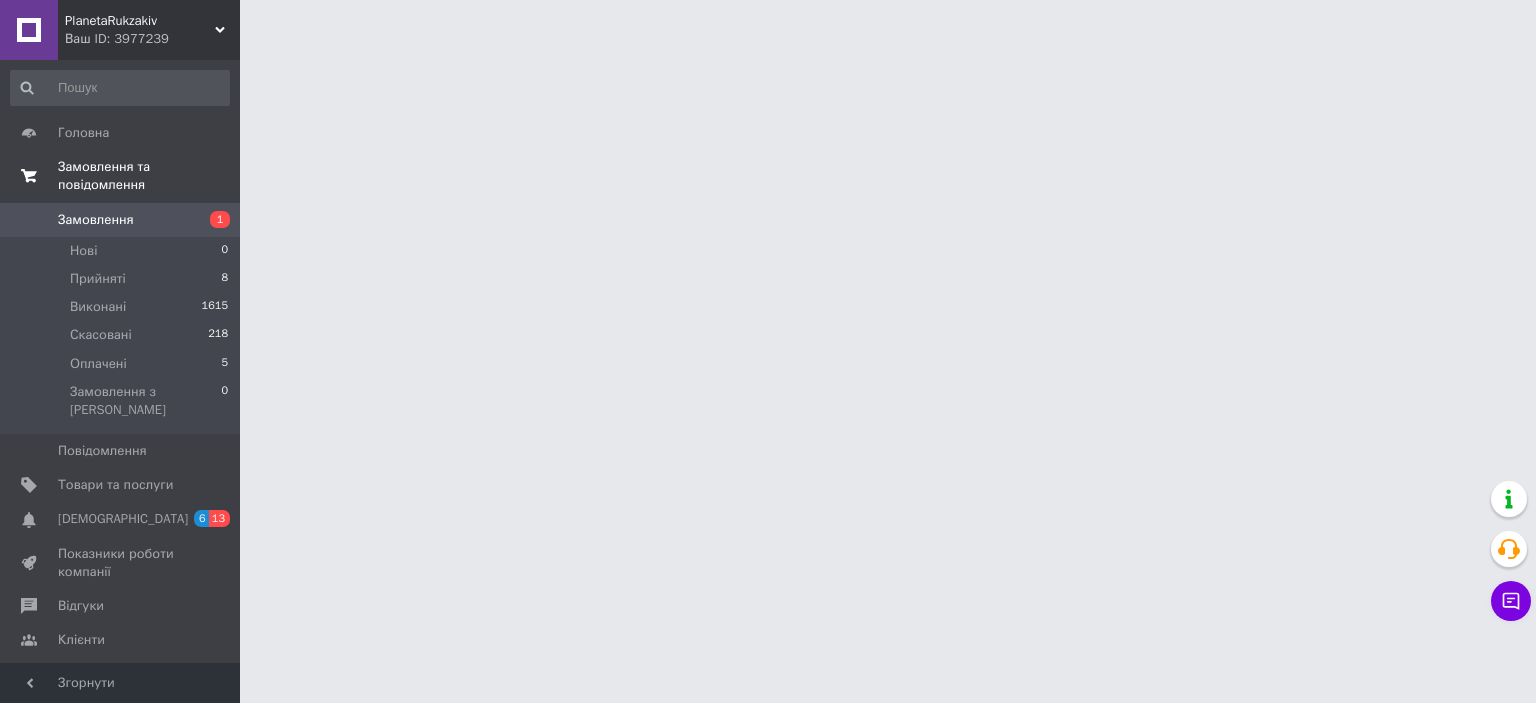 scroll, scrollTop: 0, scrollLeft: 0, axis: both 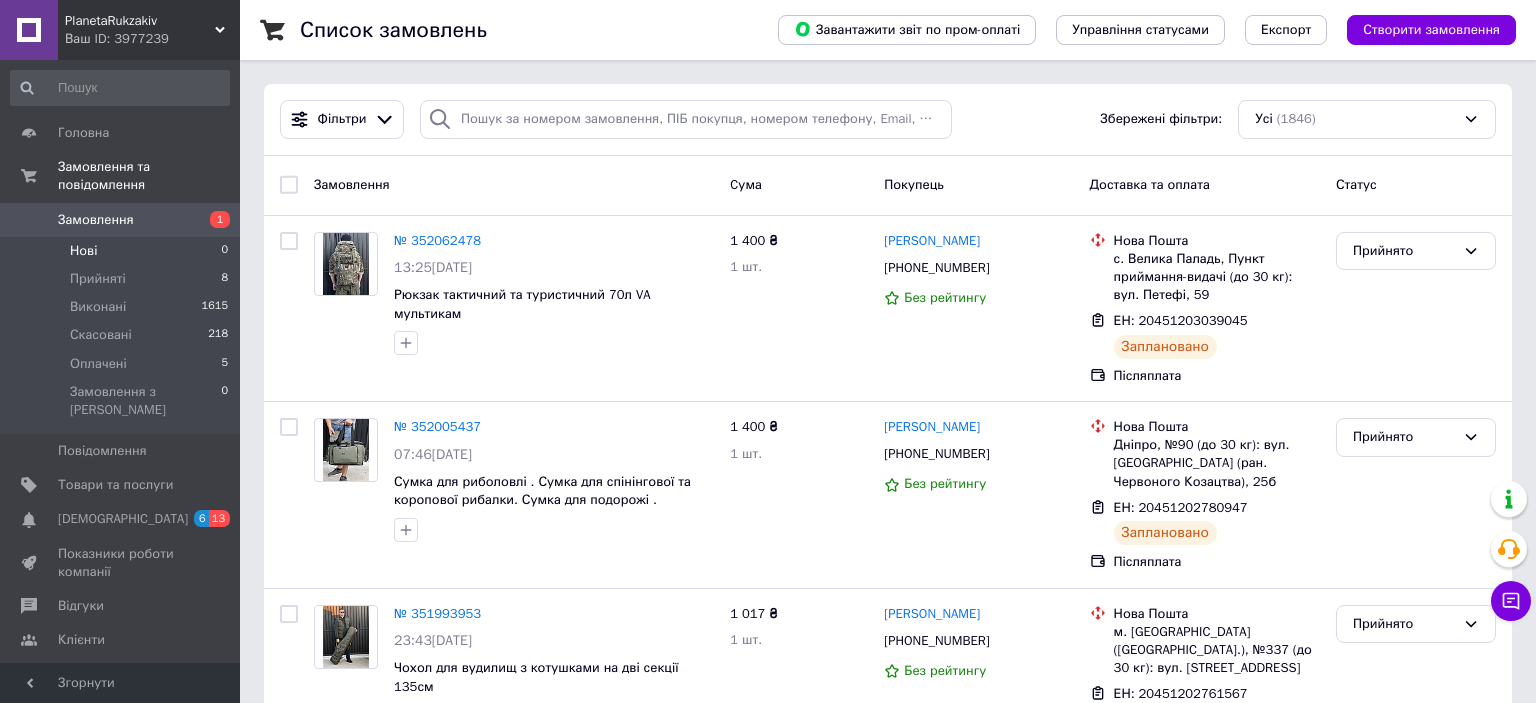 click on "Нові" at bounding box center (83, 251) 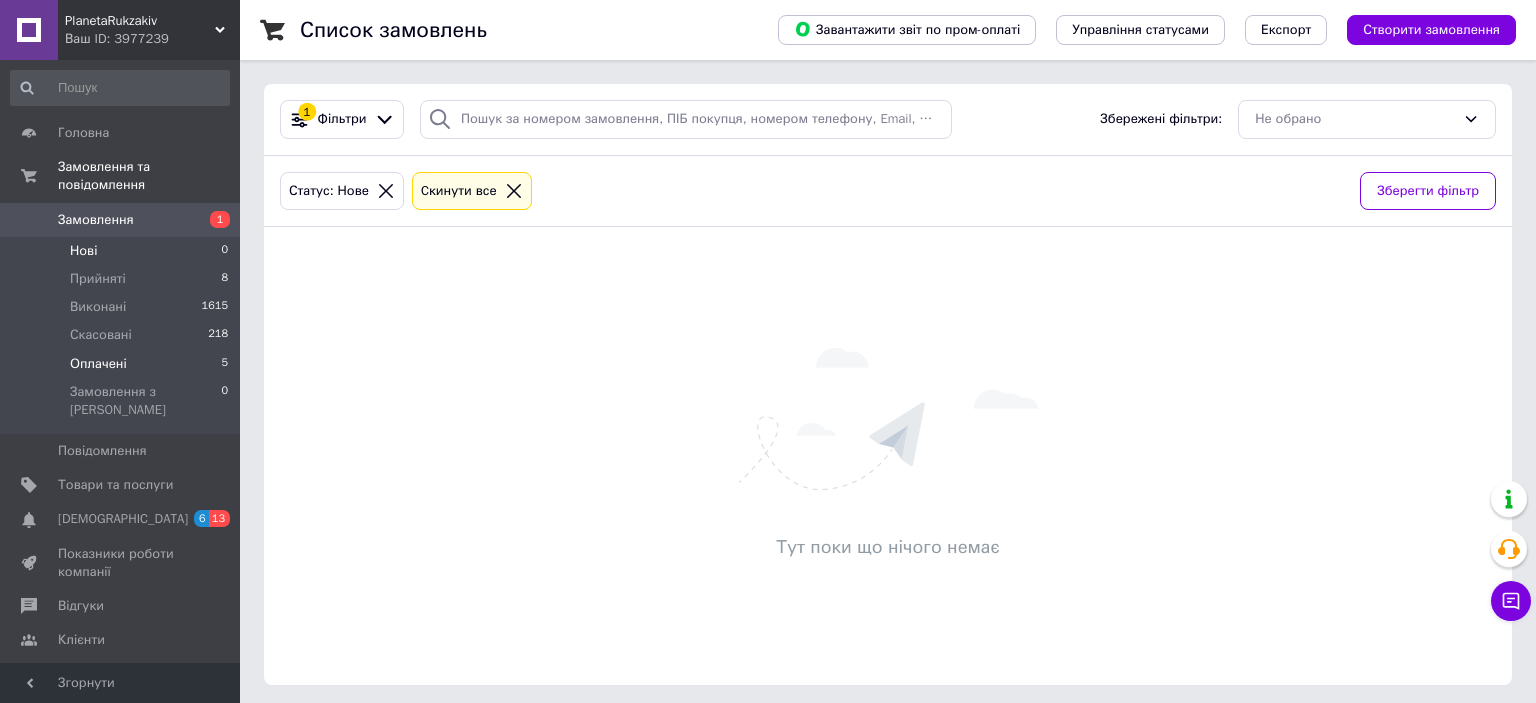 click on "Оплачені" at bounding box center (98, 364) 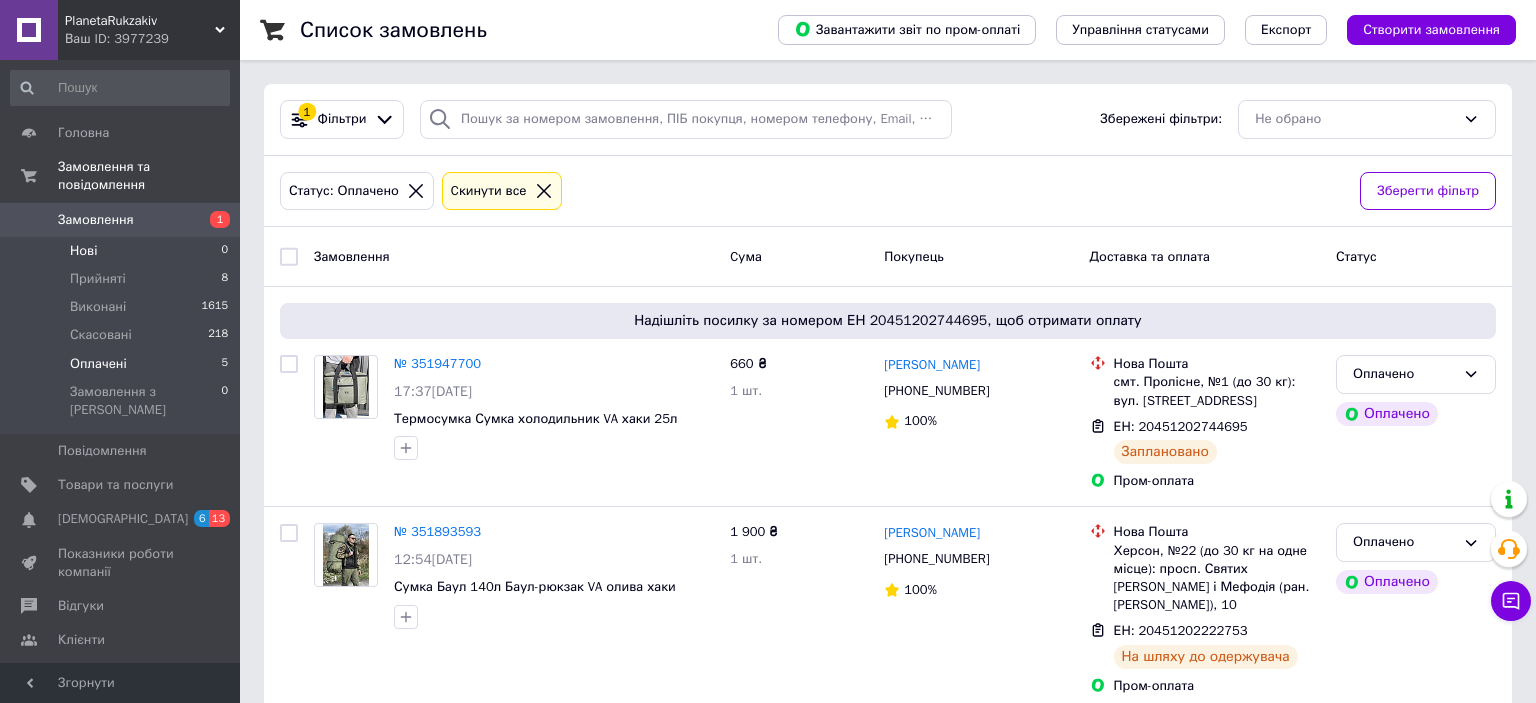 click on "Нові 0" at bounding box center [120, 251] 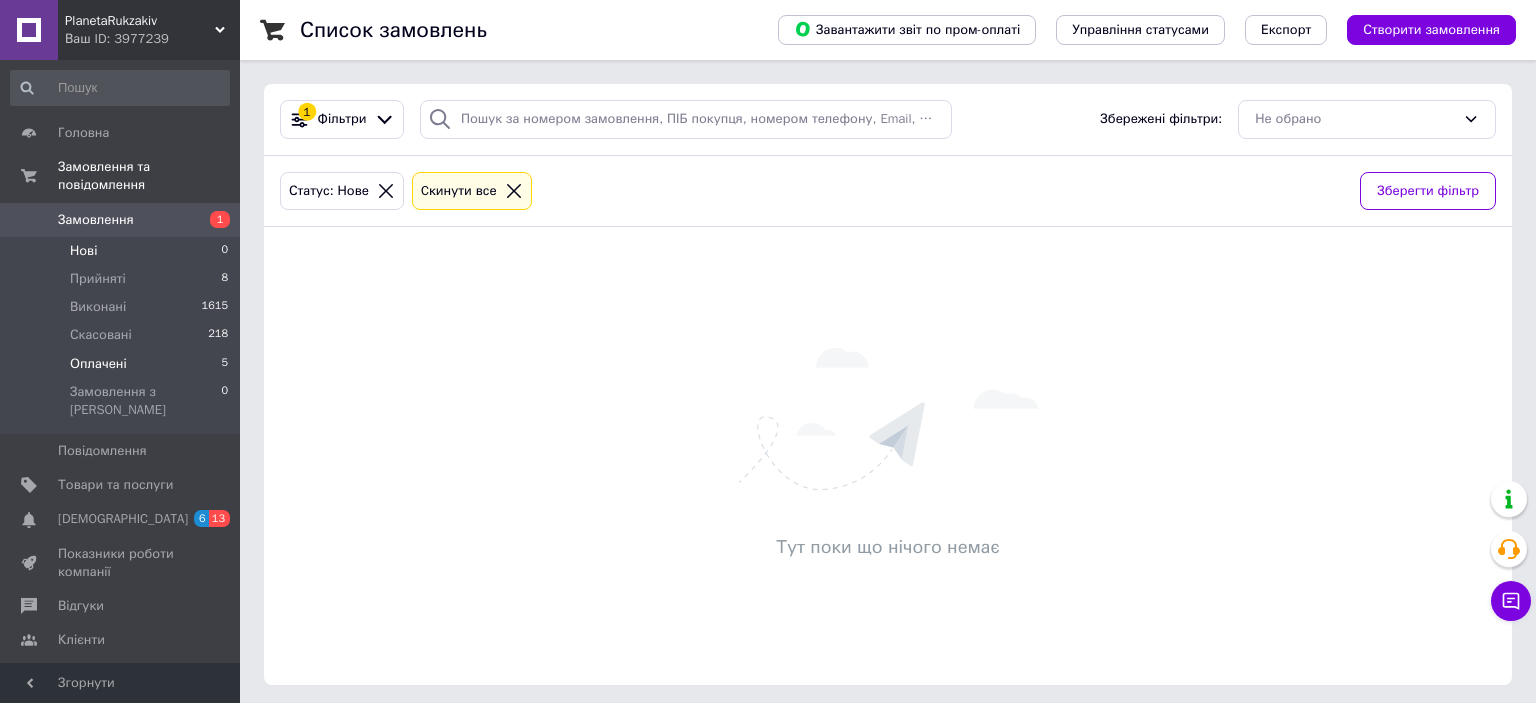 click on "Оплачені 5" at bounding box center [120, 364] 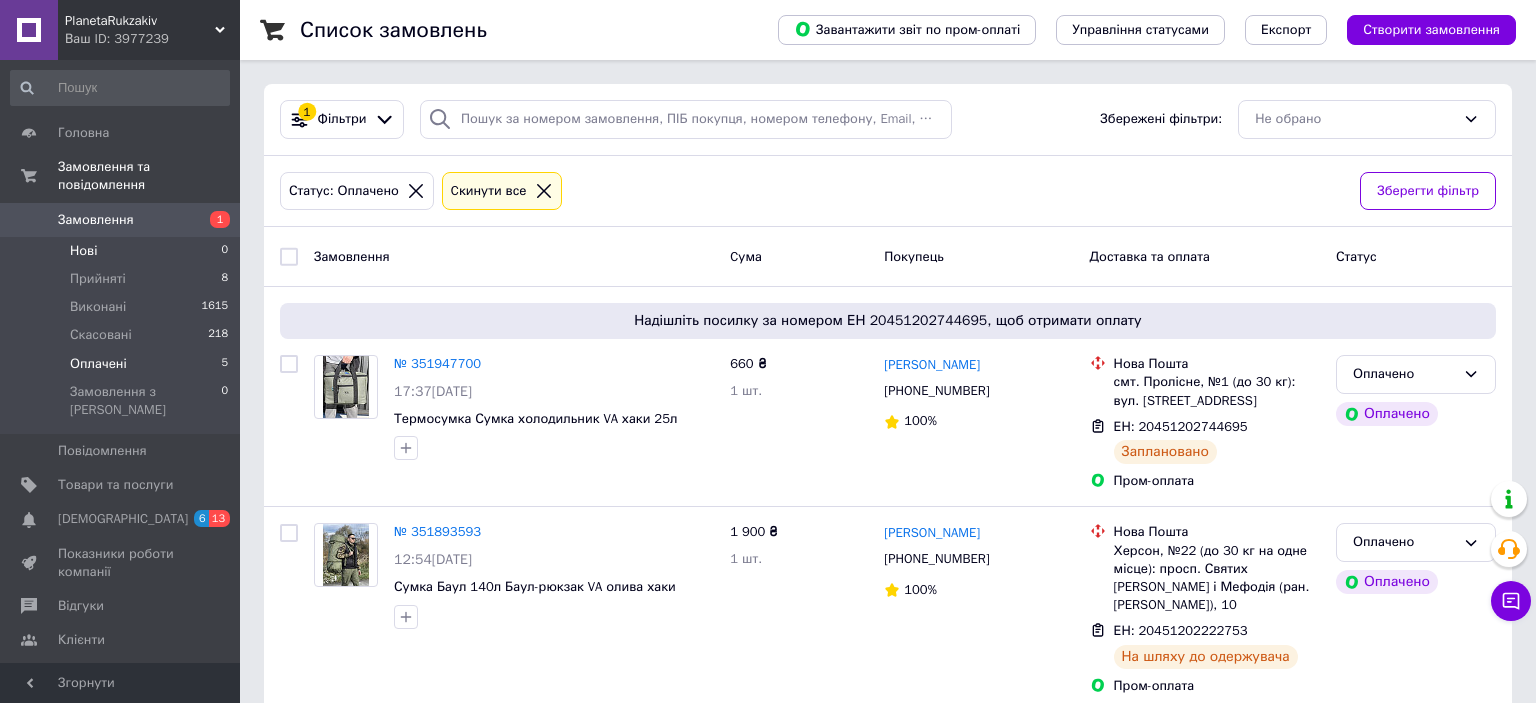 click on "Нові" at bounding box center [83, 251] 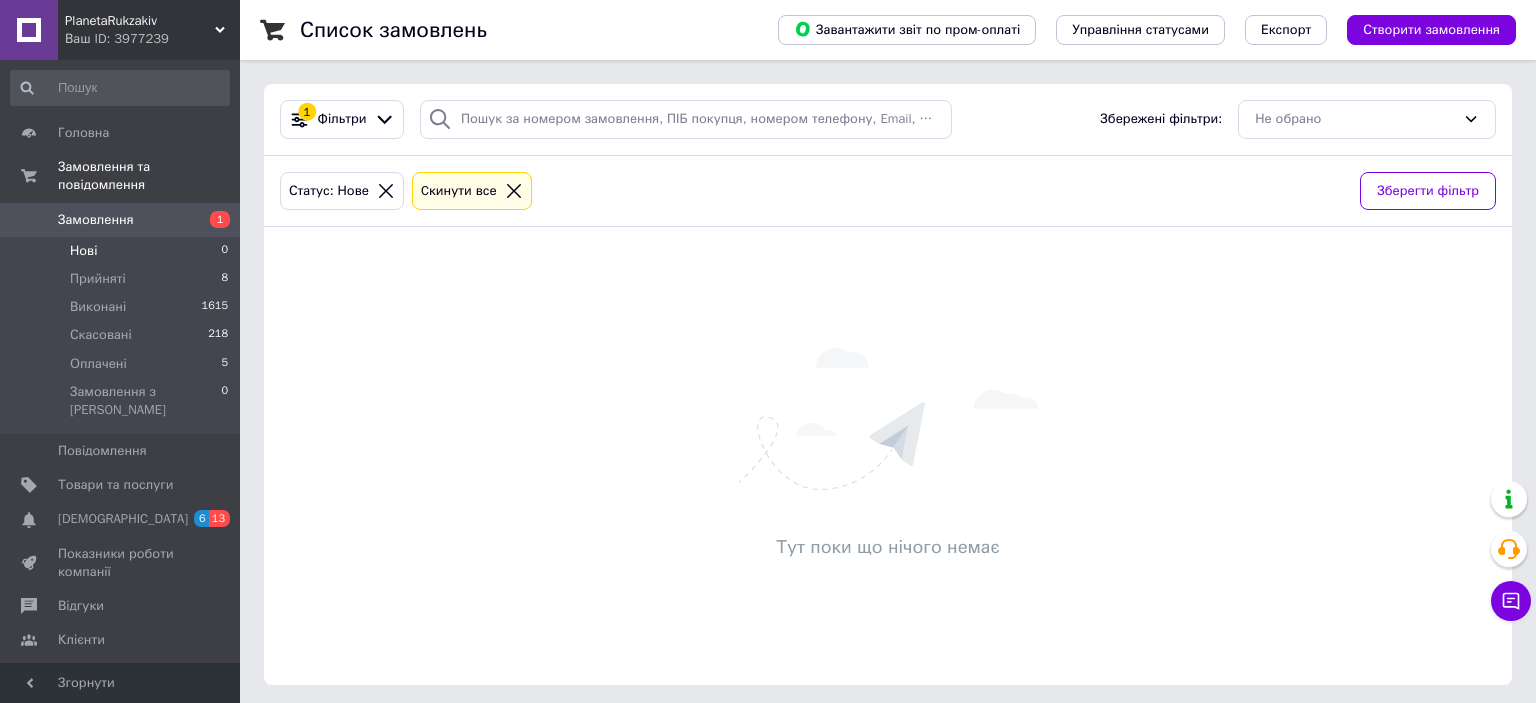 click on "Нові" at bounding box center (83, 251) 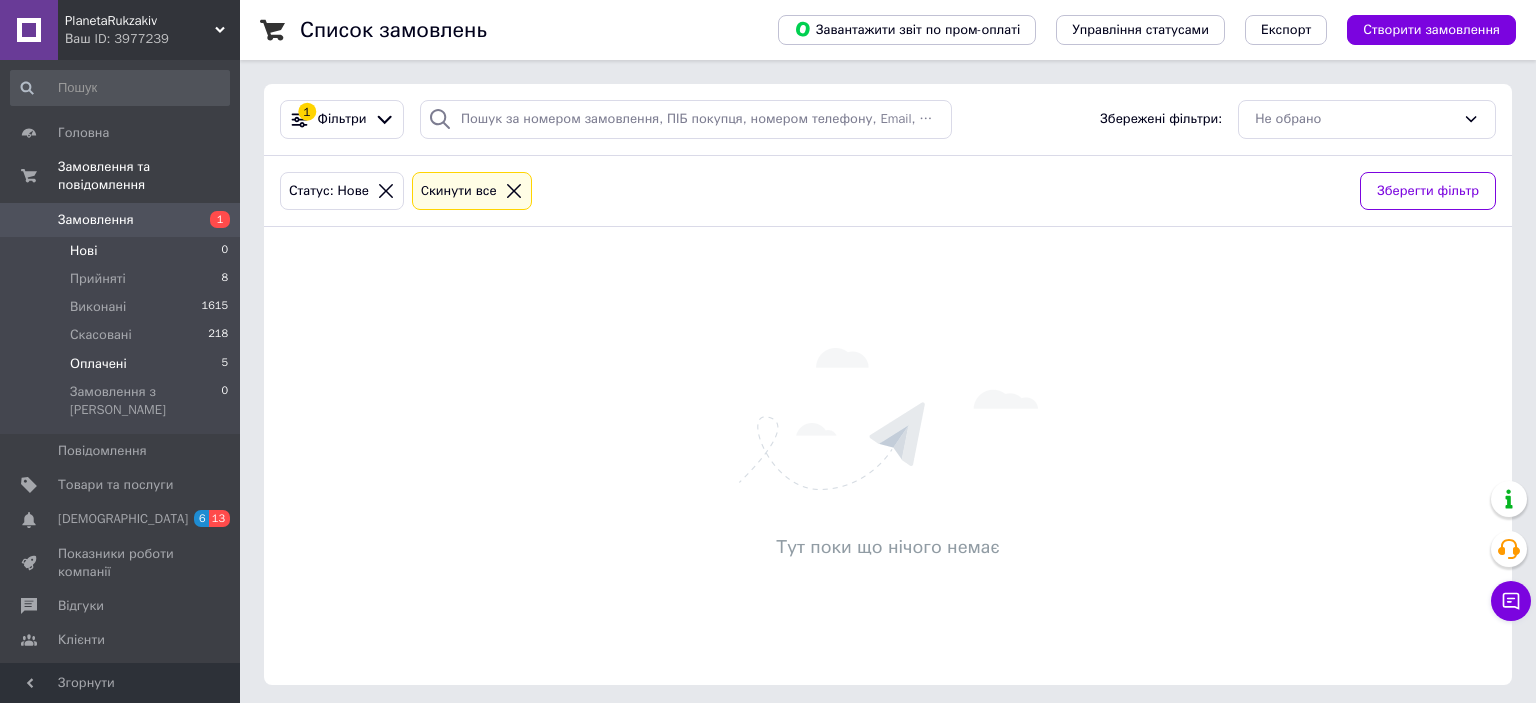 click on "Оплачені 5" at bounding box center [120, 364] 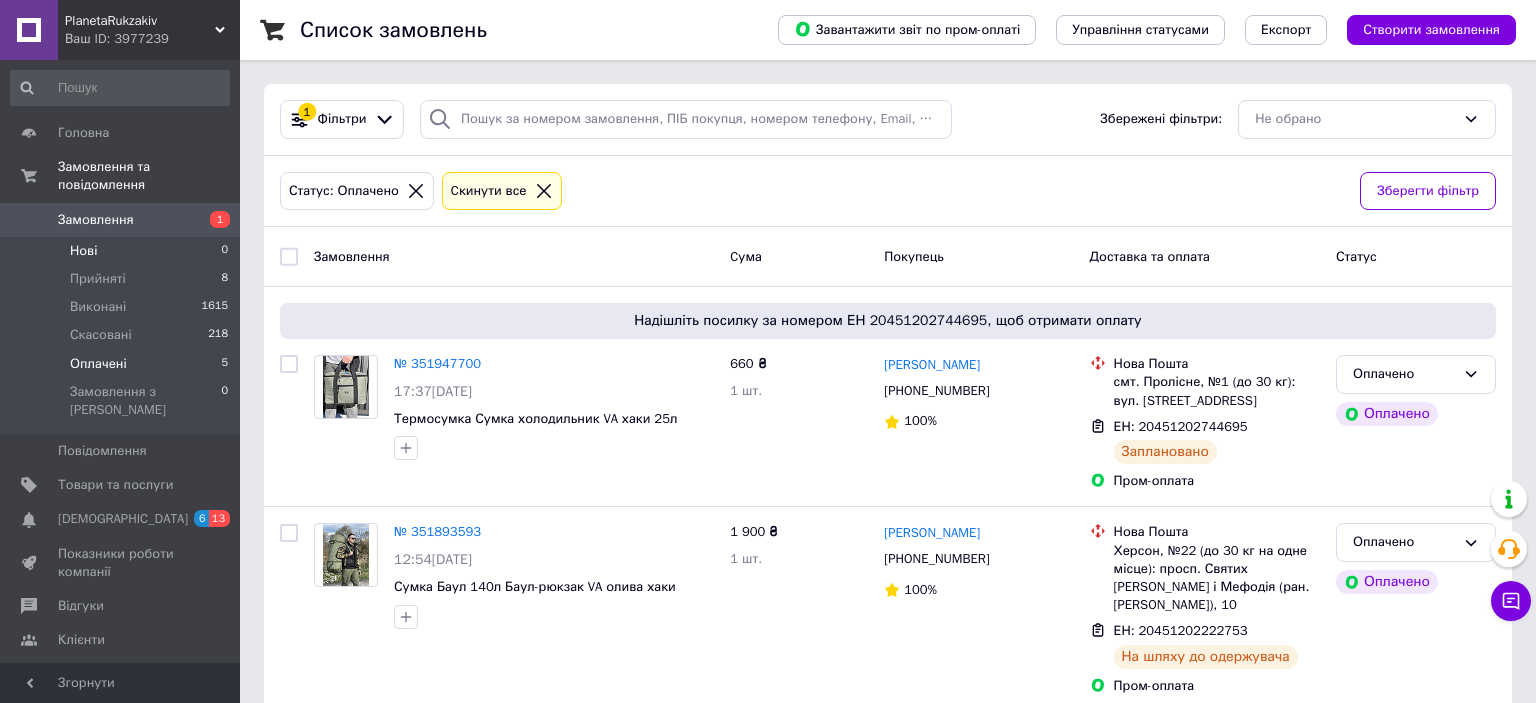 click on "Нові 0" at bounding box center [120, 251] 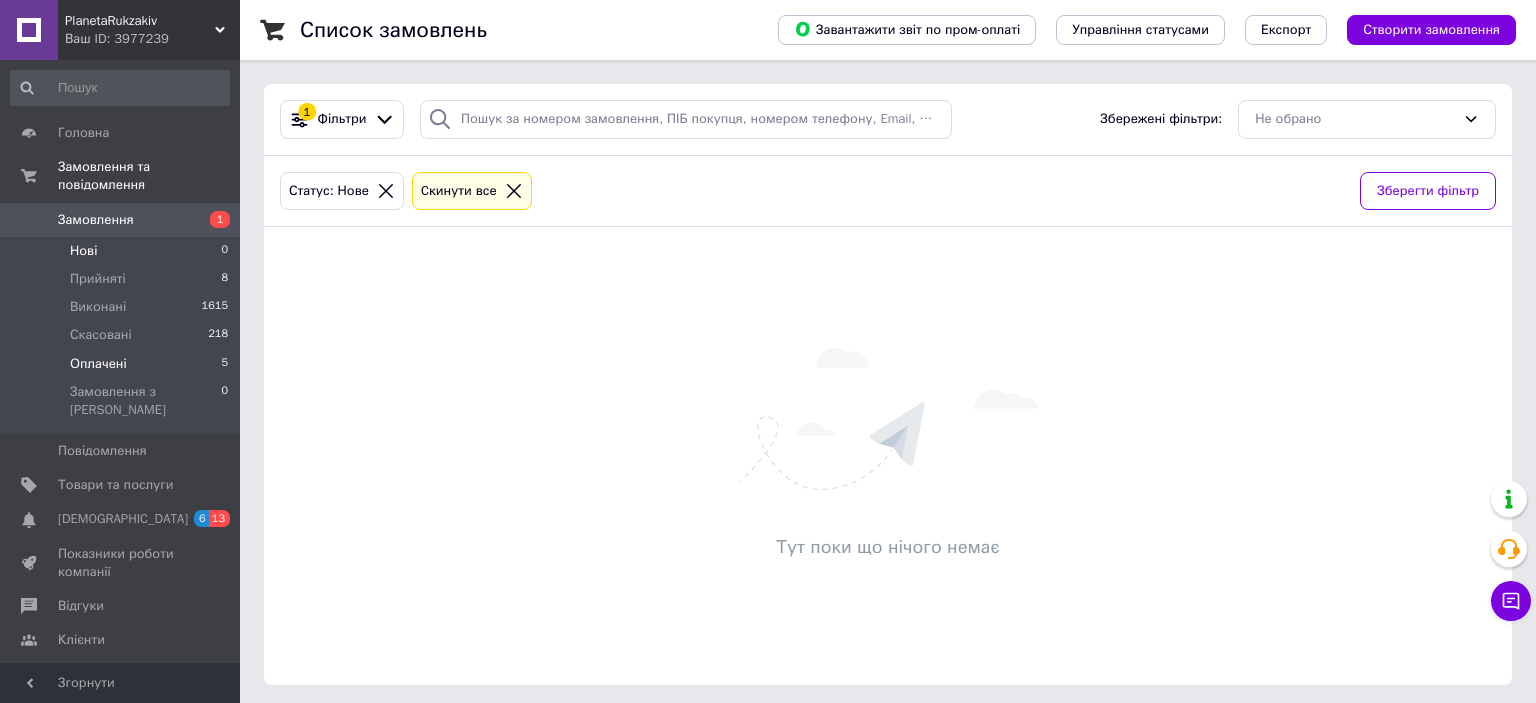 click on "Оплачені" at bounding box center (98, 364) 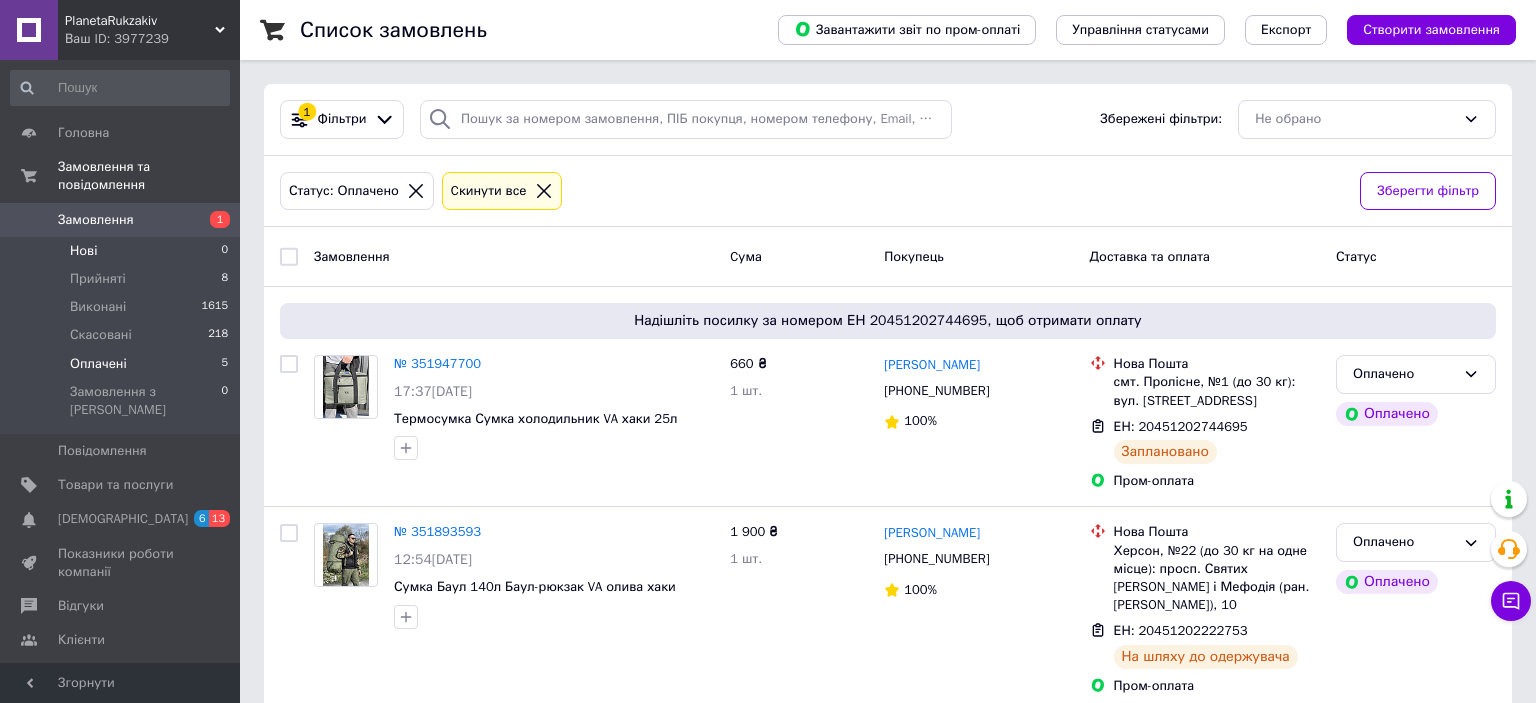 click on "Нові 0" at bounding box center [120, 251] 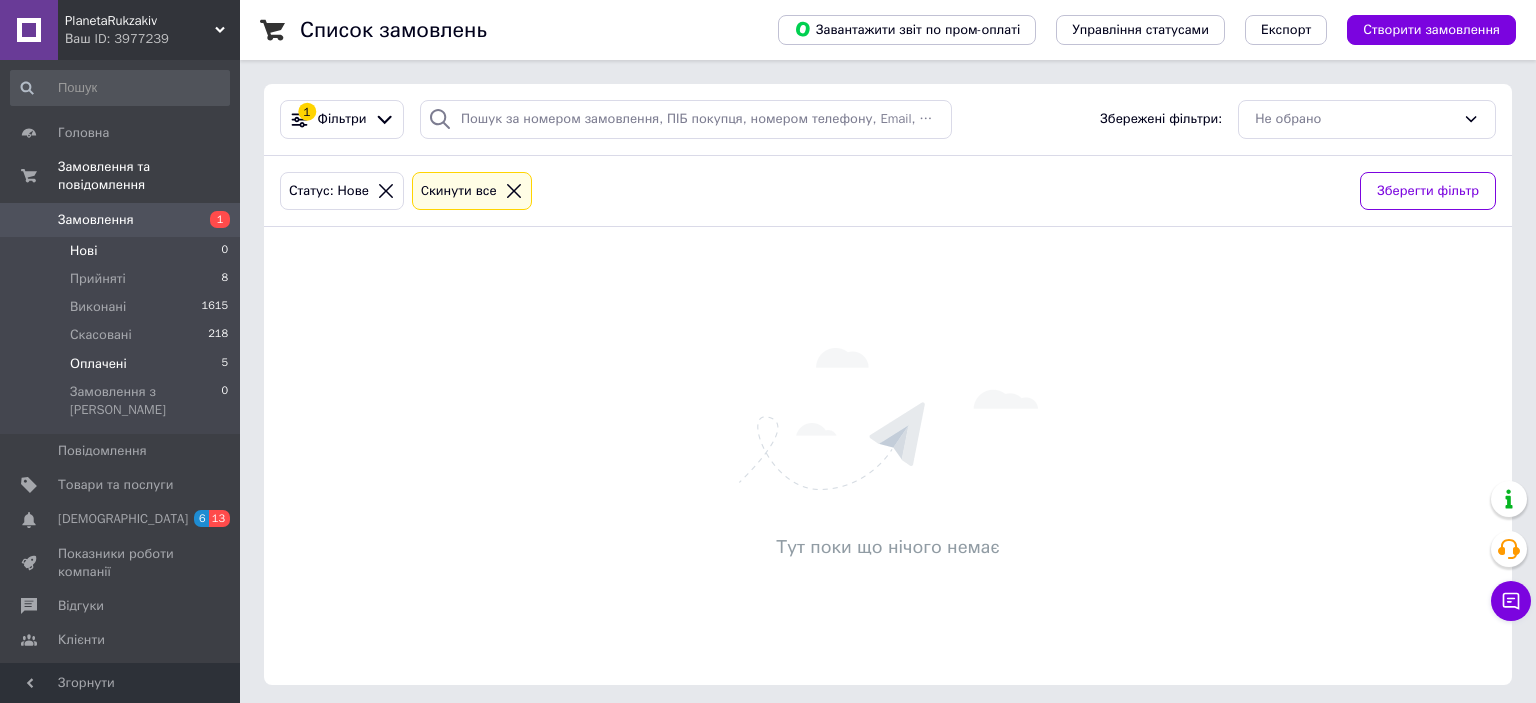 click on "Оплачені 5" at bounding box center (120, 364) 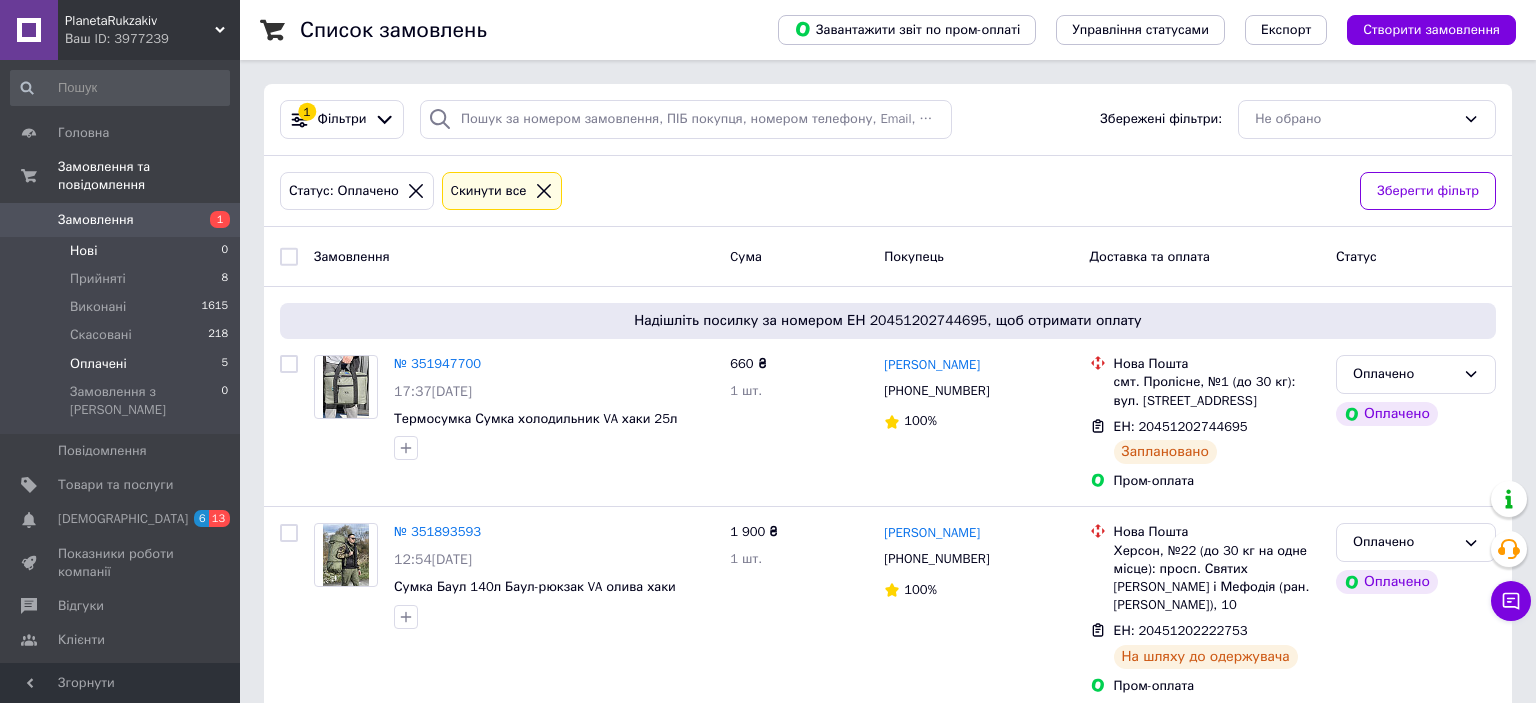 click on "Нові 0" at bounding box center (120, 251) 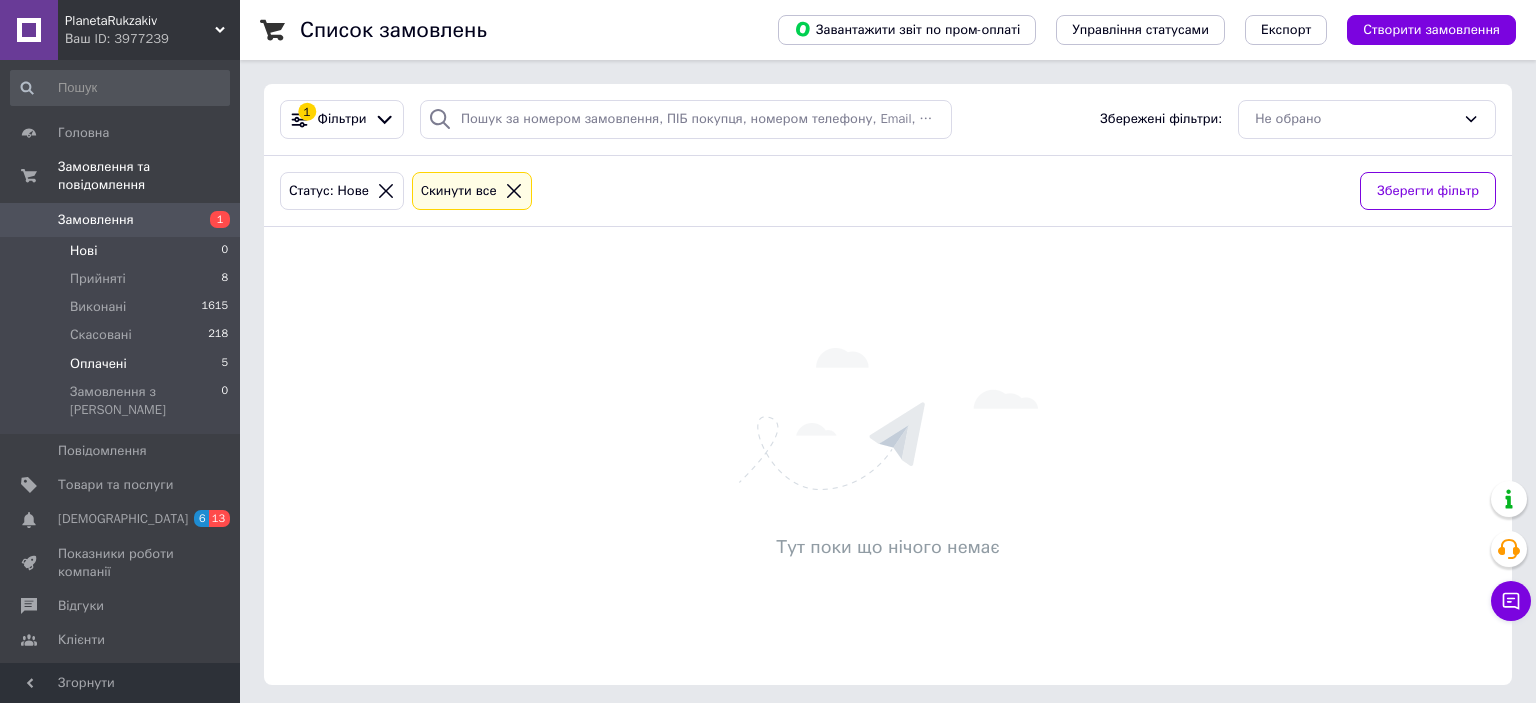 click on "Оплачені 5" at bounding box center (120, 364) 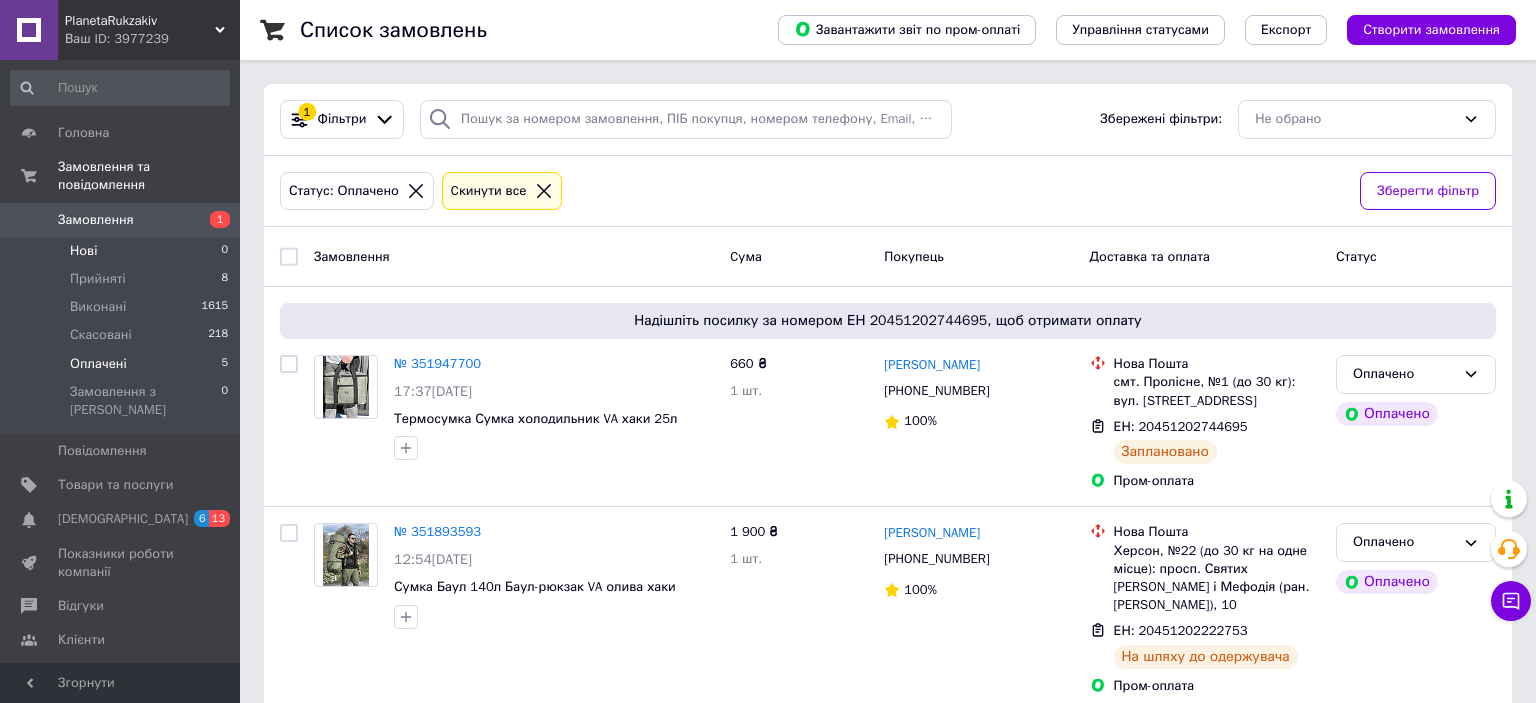 click on "Нові 0" at bounding box center [120, 251] 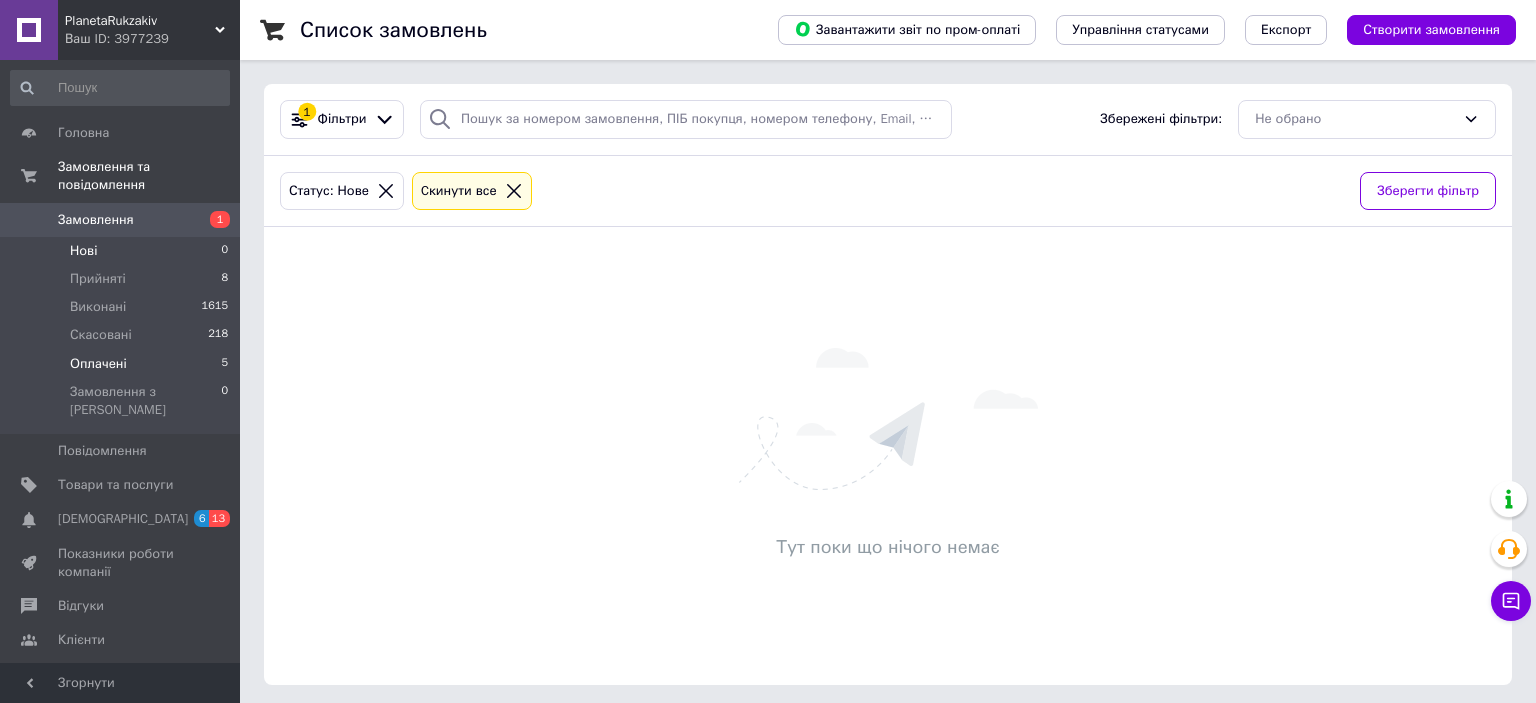 click on "Оплачені 5" at bounding box center [120, 364] 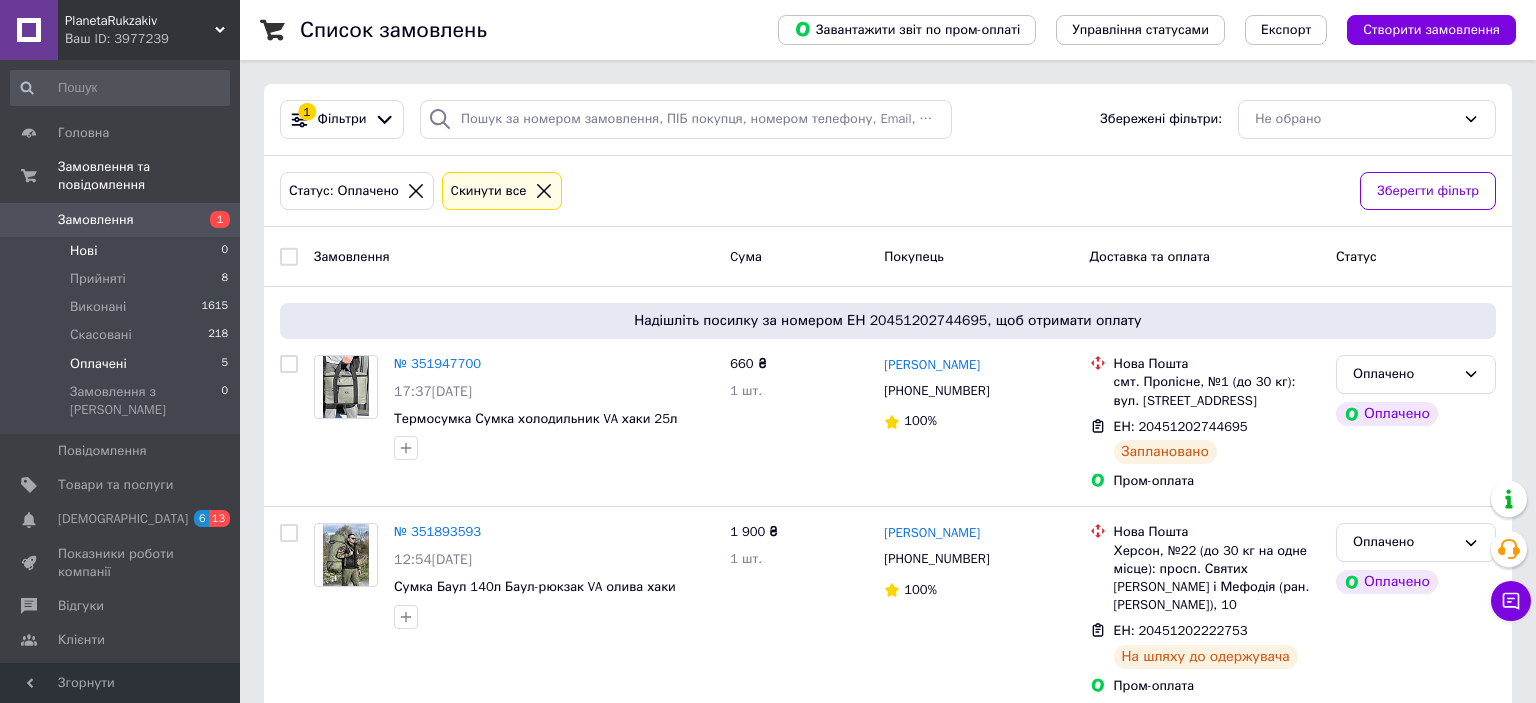click on "Нові" at bounding box center (83, 251) 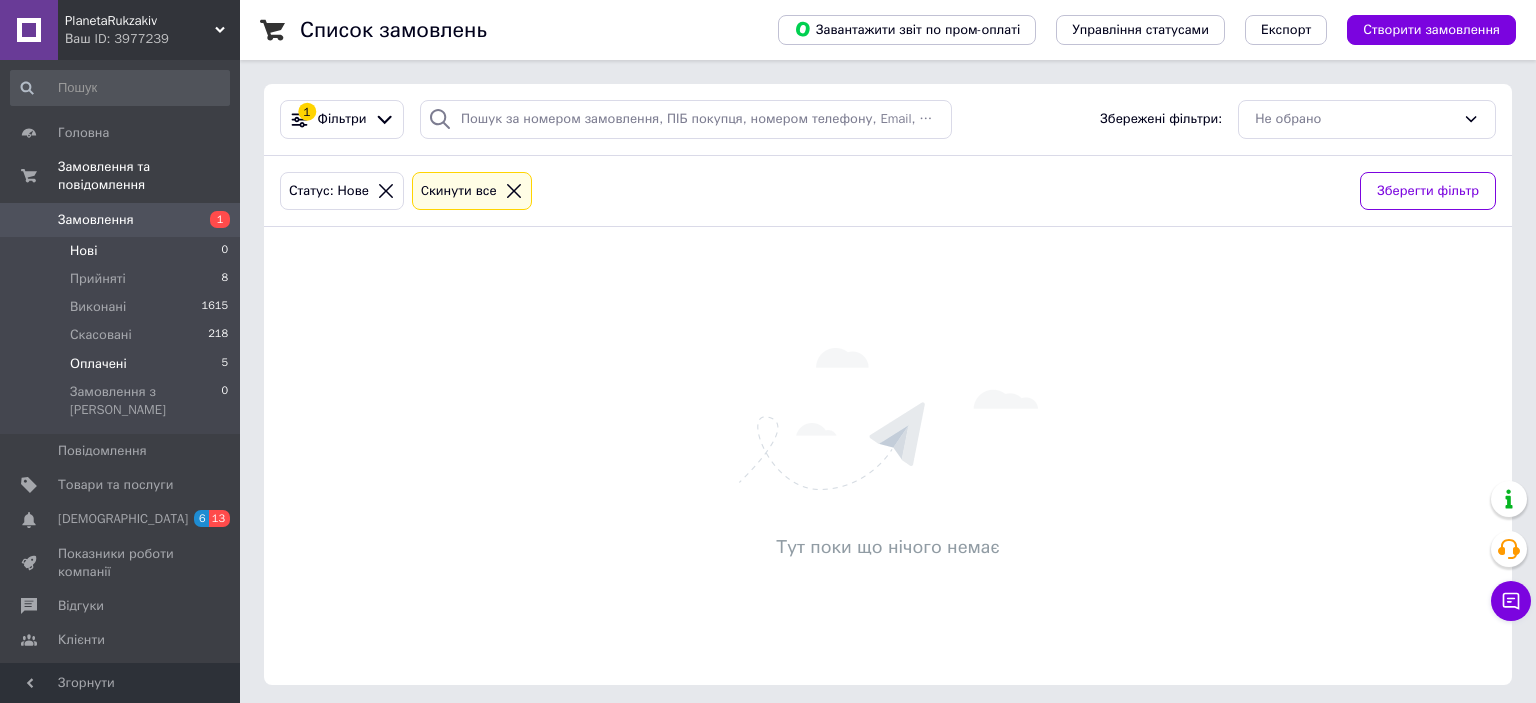 click on "Оплачені 5" at bounding box center [120, 364] 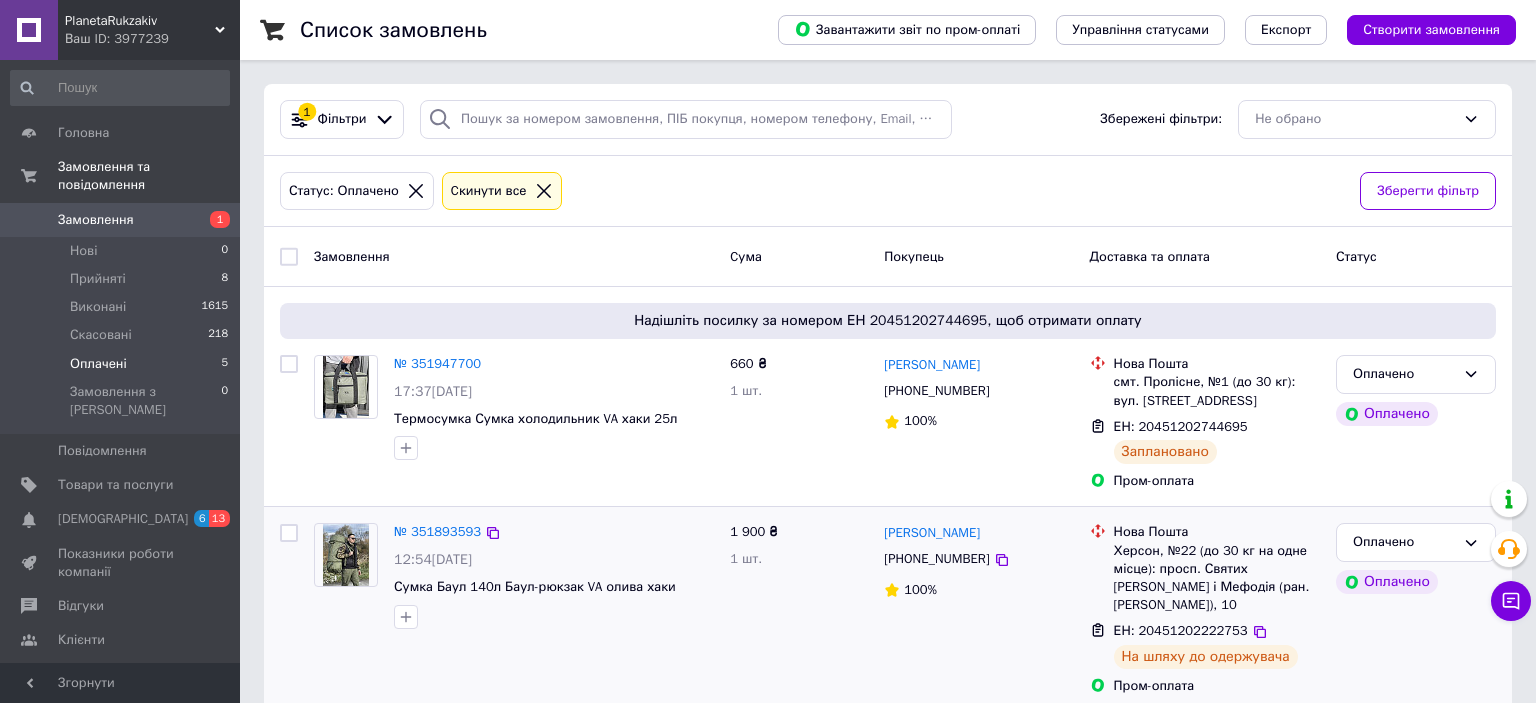 scroll, scrollTop: 316, scrollLeft: 0, axis: vertical 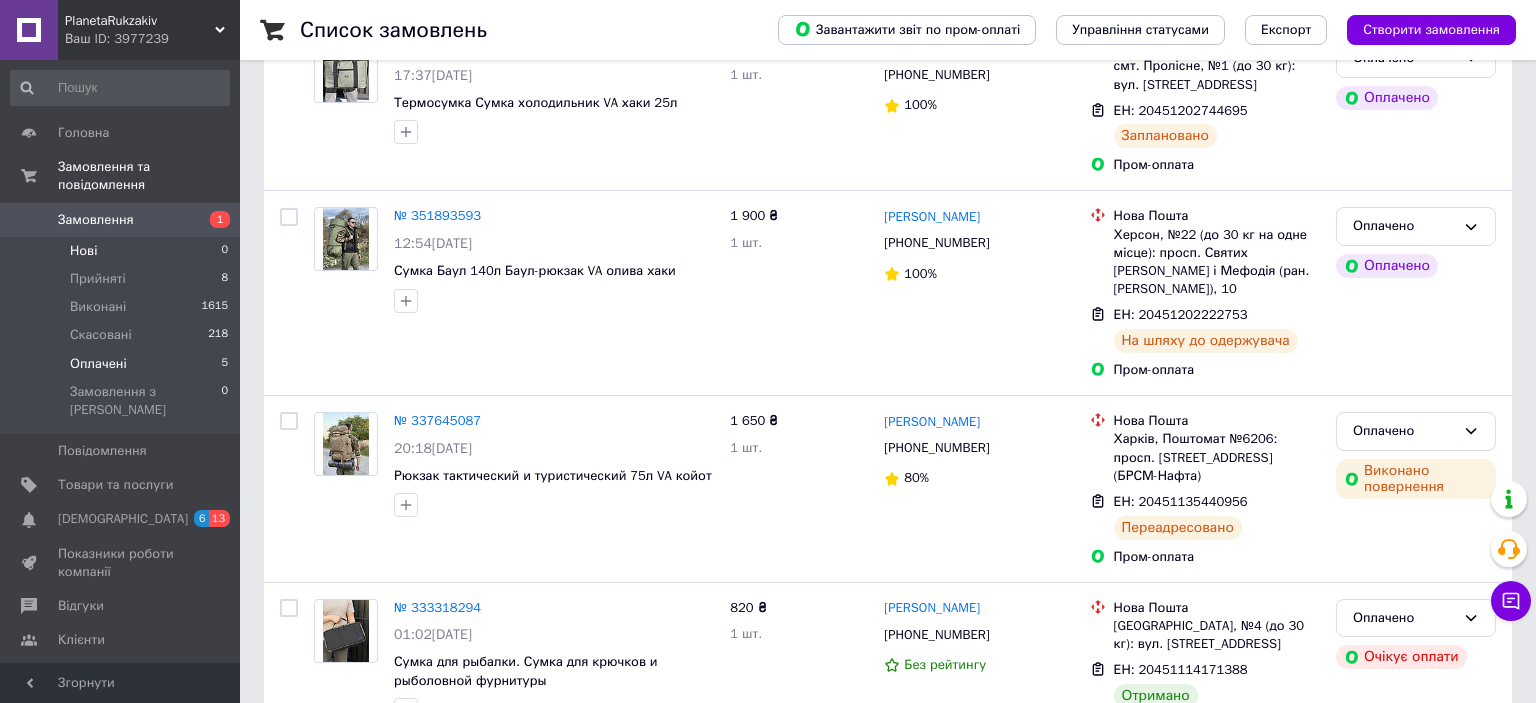 click on "Нові 0" at bounding box center (120, 251) 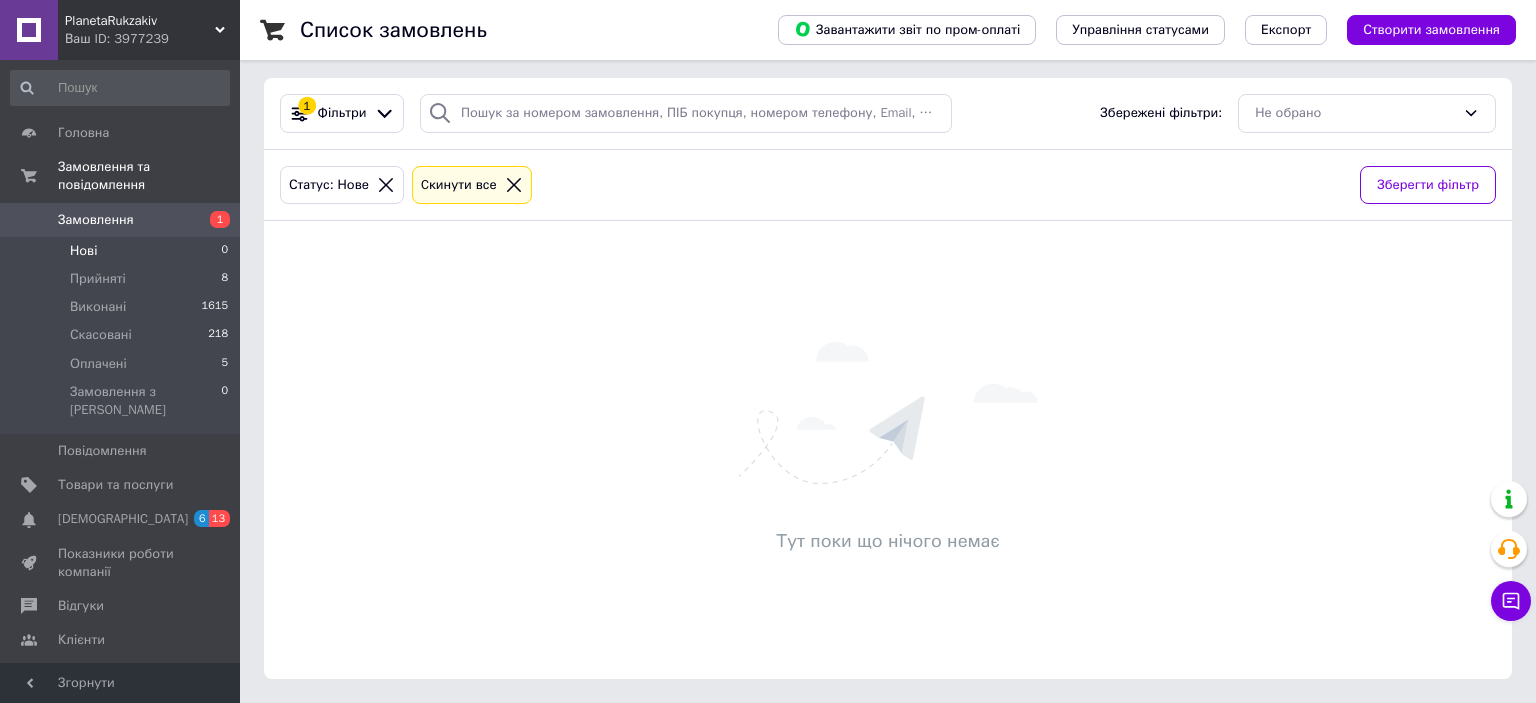 scroll, scrollTop: 0, scrollLeft: 0, axis: both 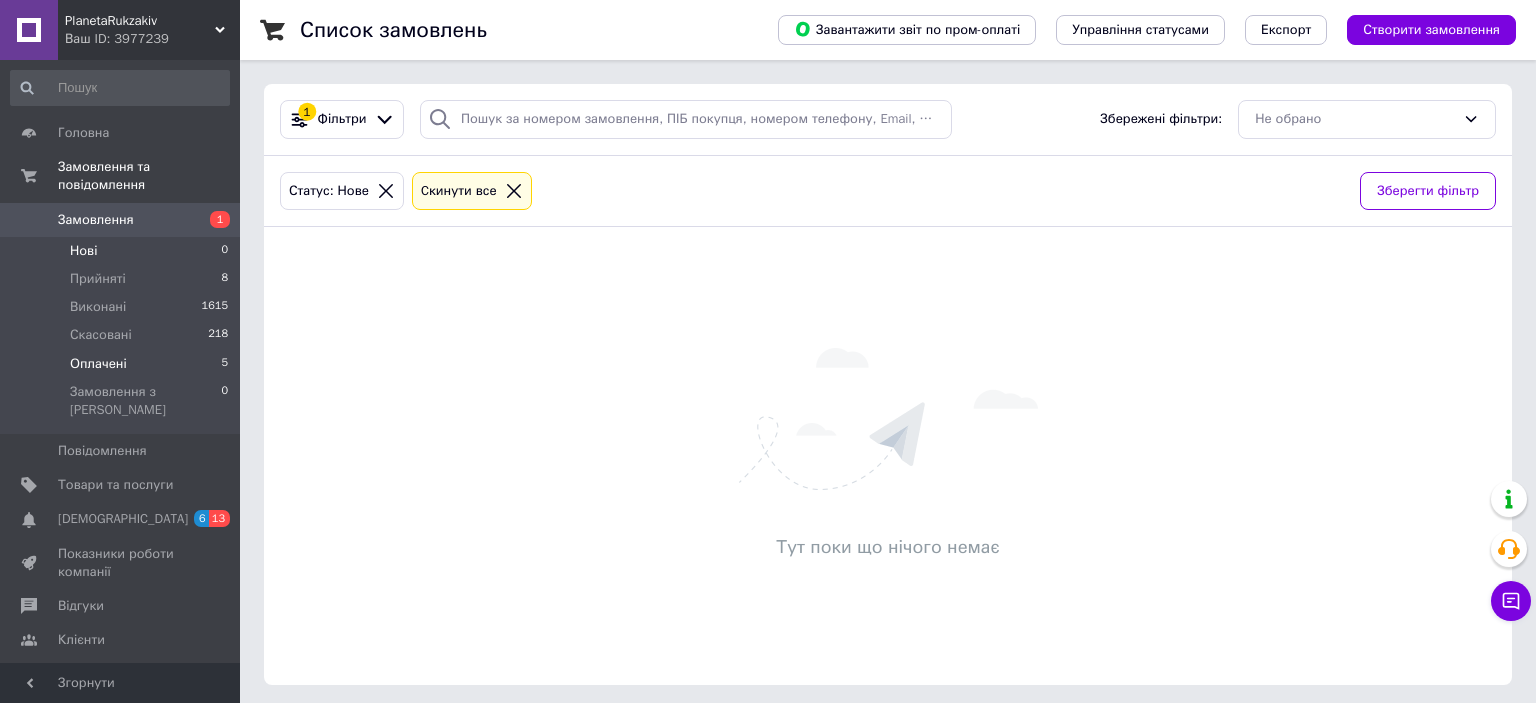 click on "Оплачені 5" at bounding box center [120, 364] 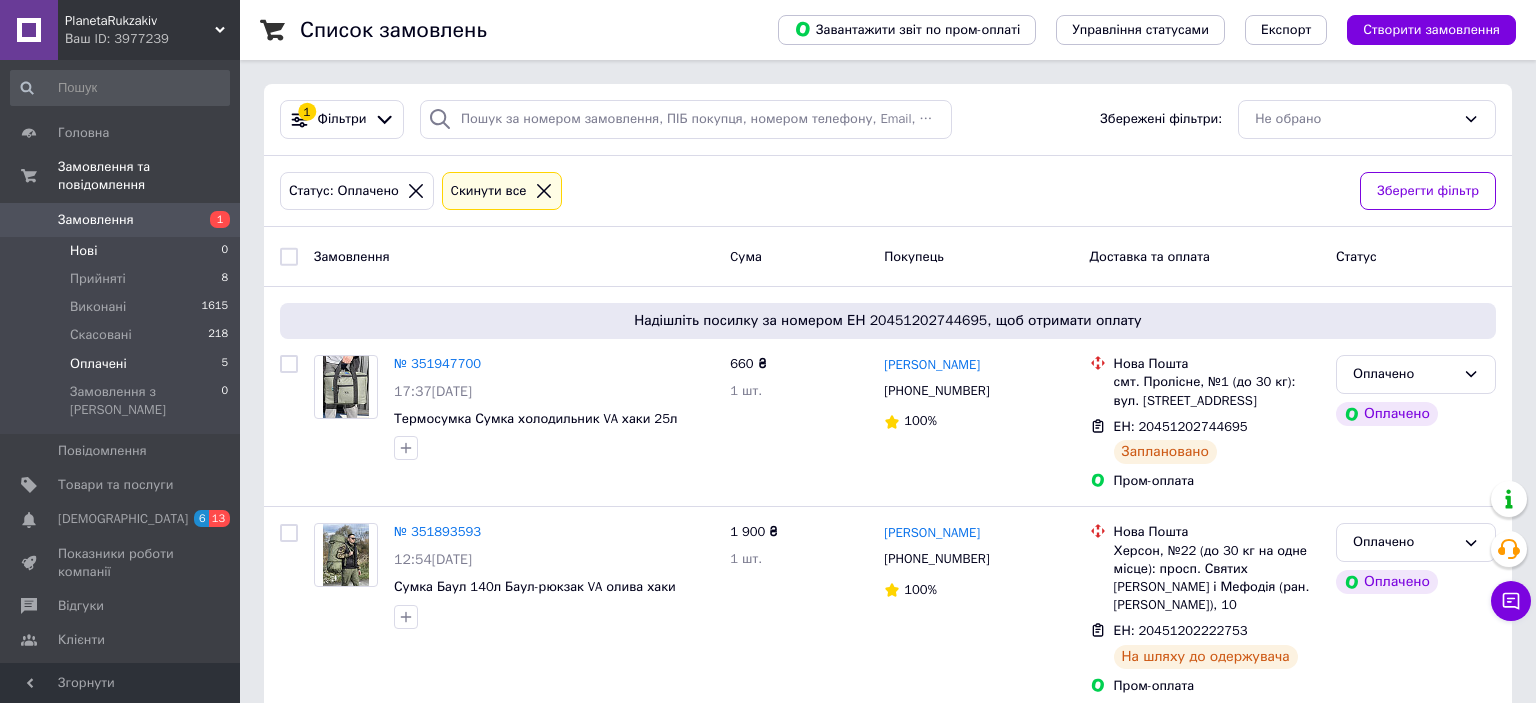 click on "Нові 0" at bounding box center (120, 251) 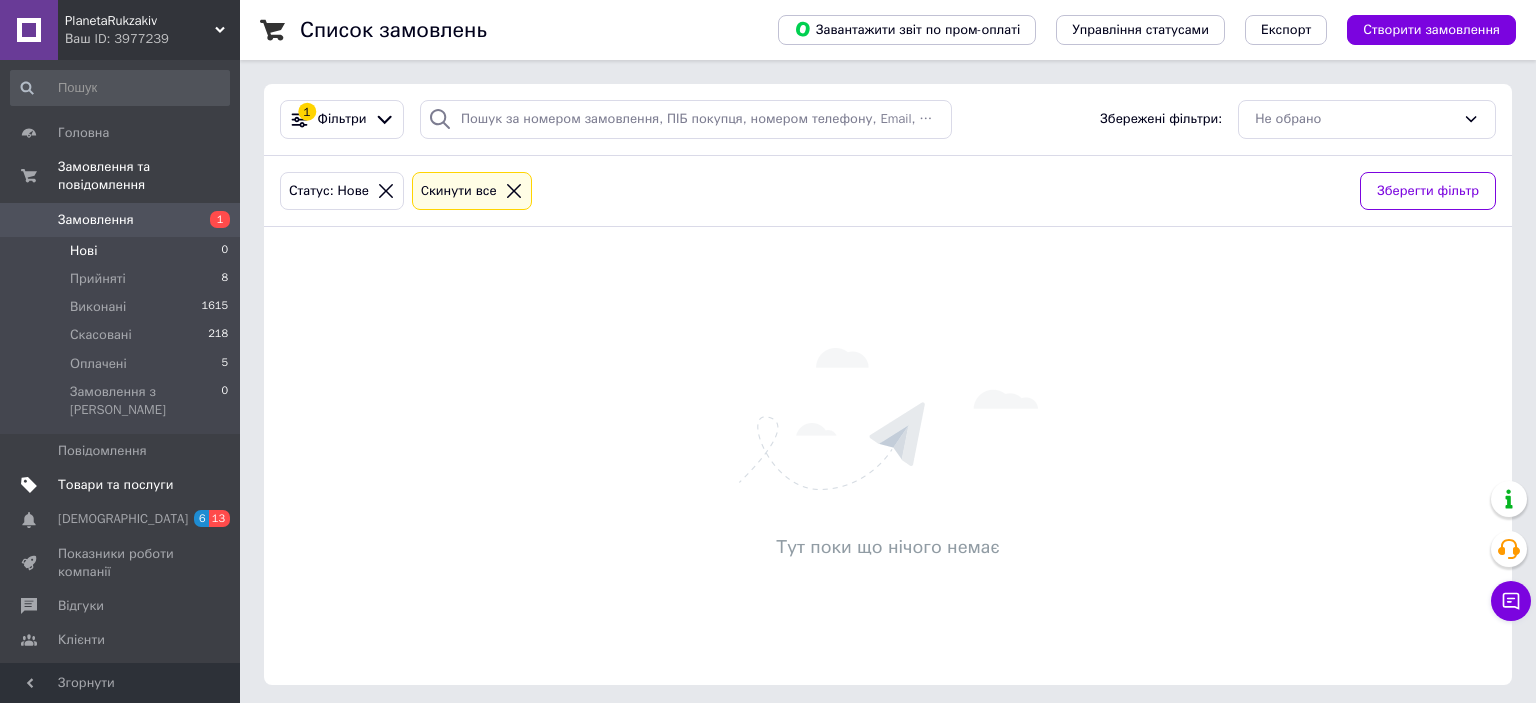 click on "Товари та послуги" at bounding box center [115, 485] 